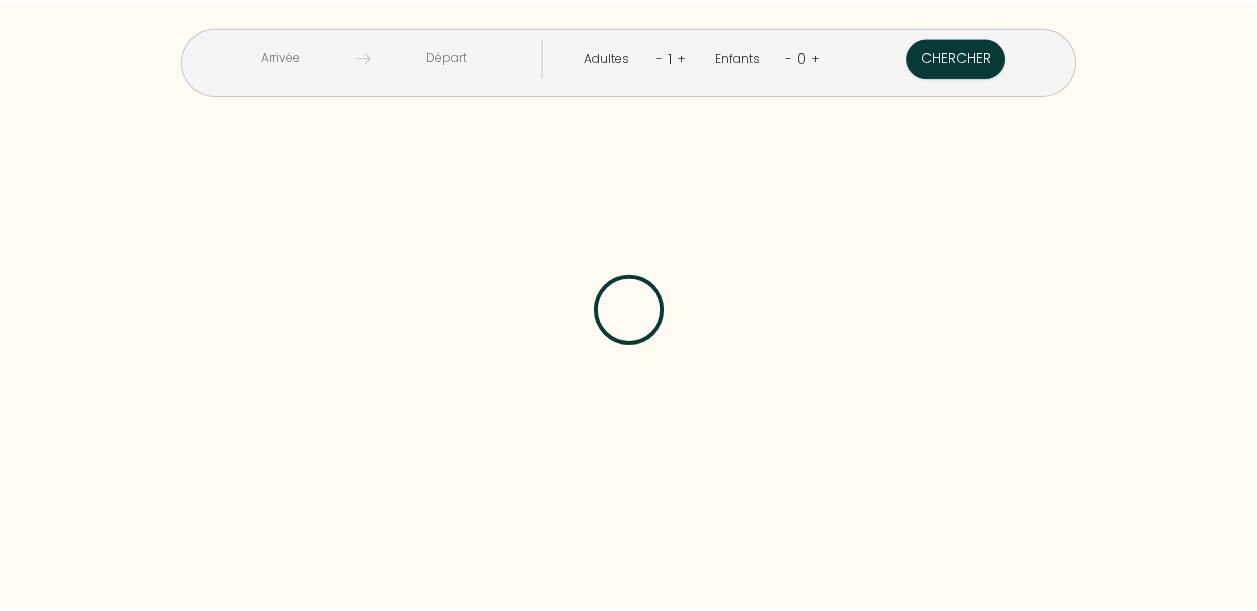 scroll, scrollTop: 0, scrollLeft: 0, axis: both 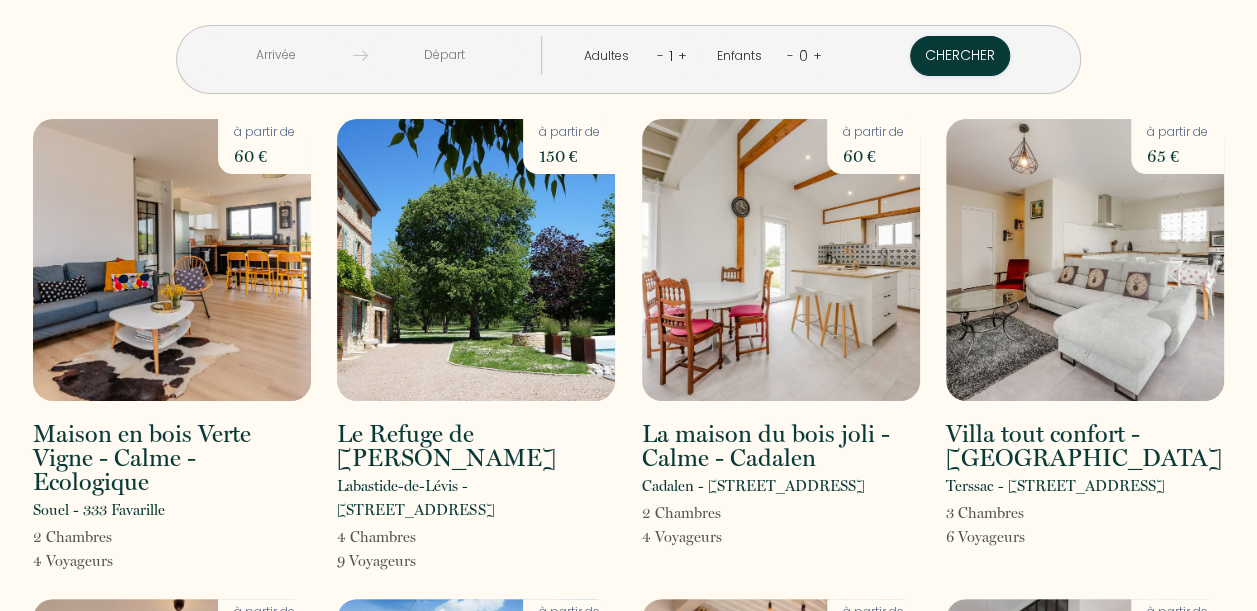 click at bounding box center (276, 55) 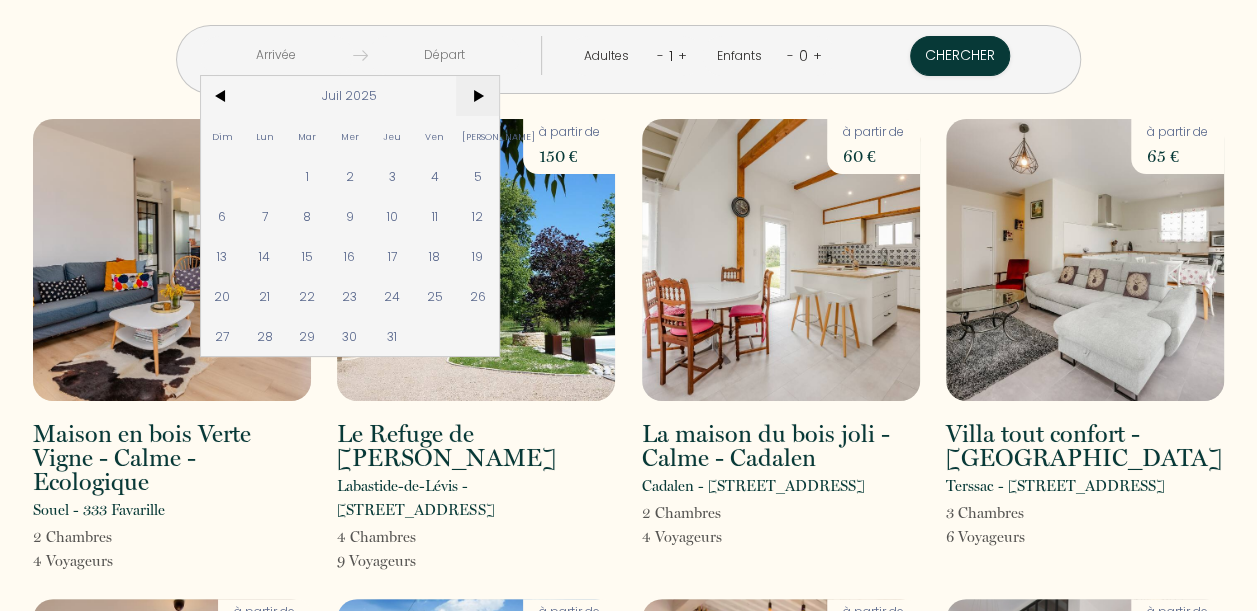 click on ">" at bounding box center [477, 96] 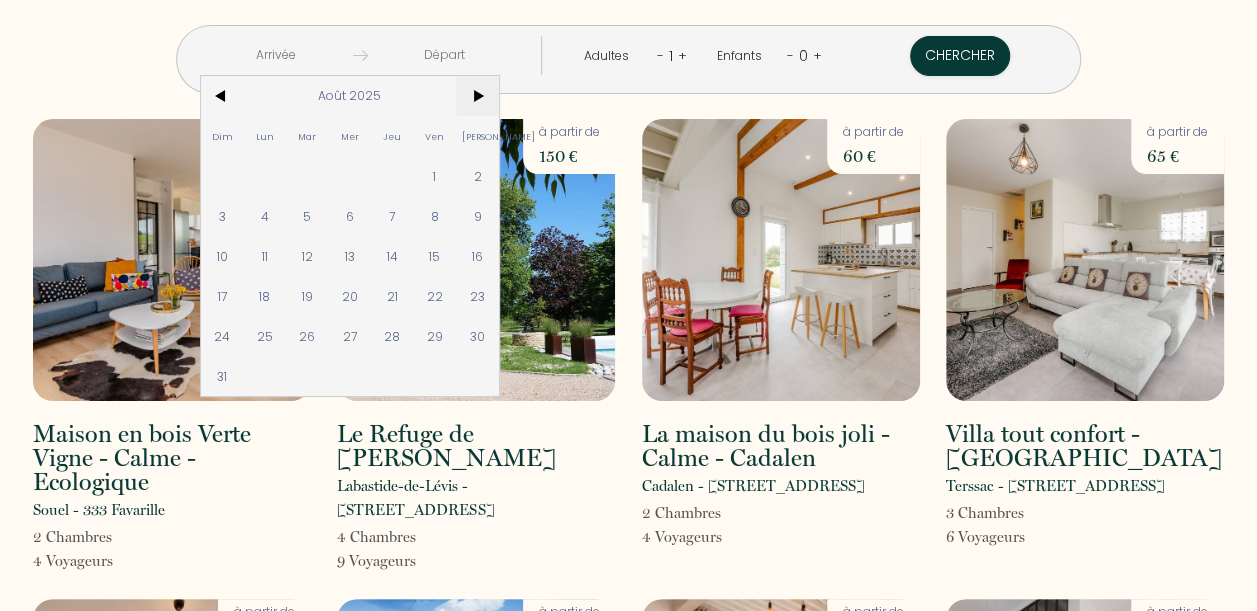 click on ">" at bounding box center [477, 96] 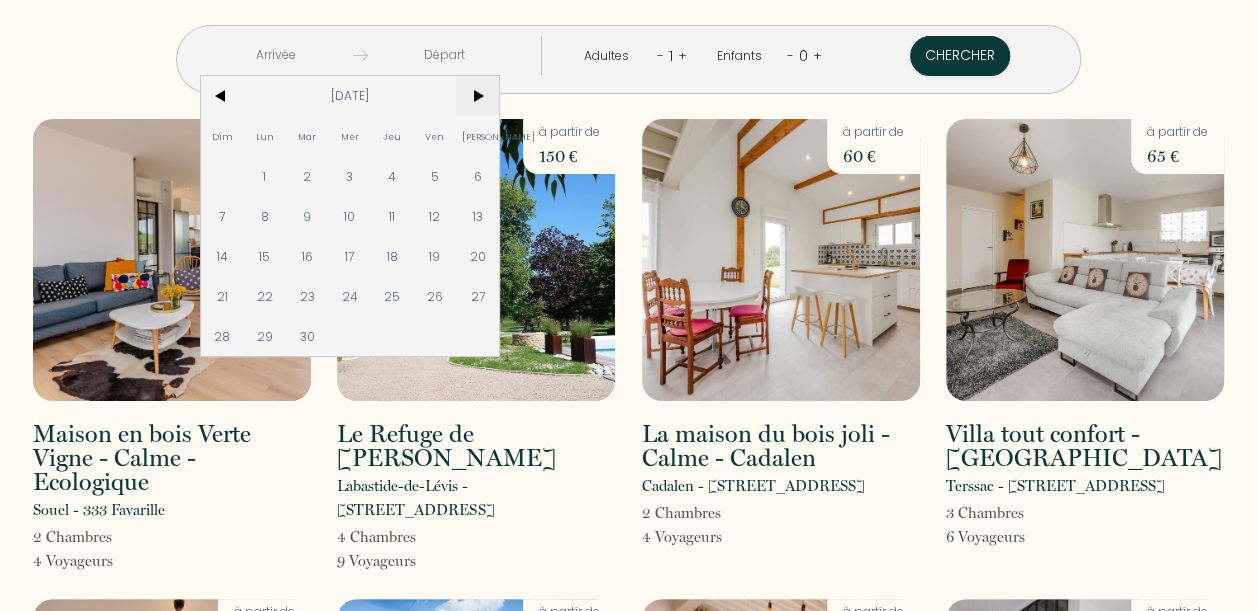 click on ">" at bounding box center [477, 96] 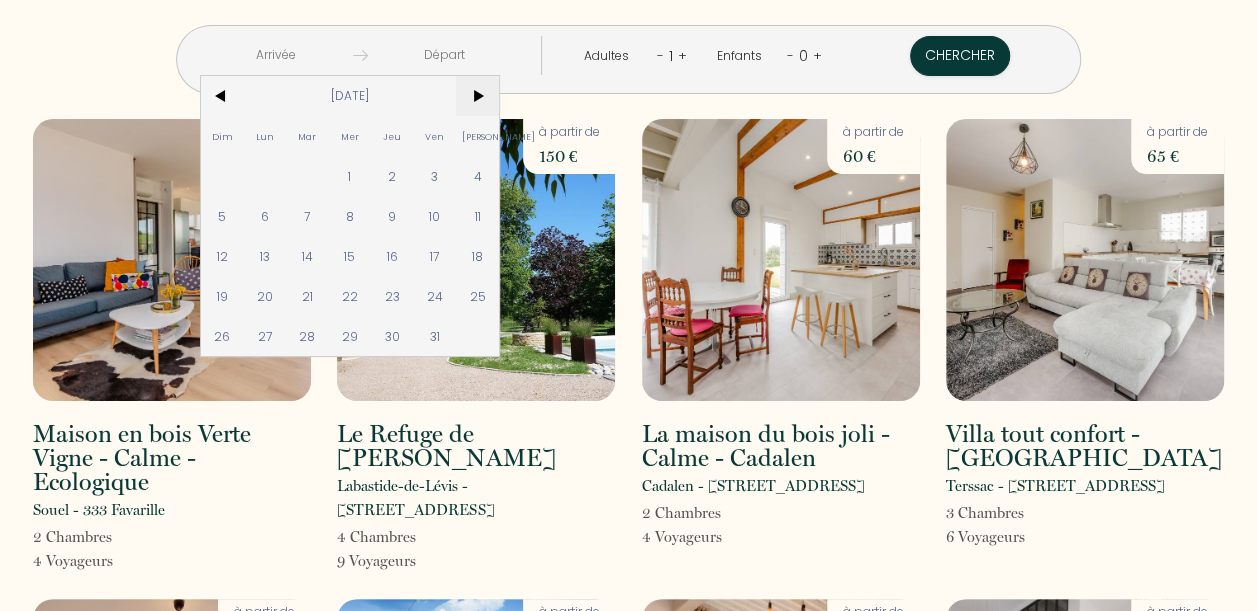 click on ">" at bounding box center [477, 96] 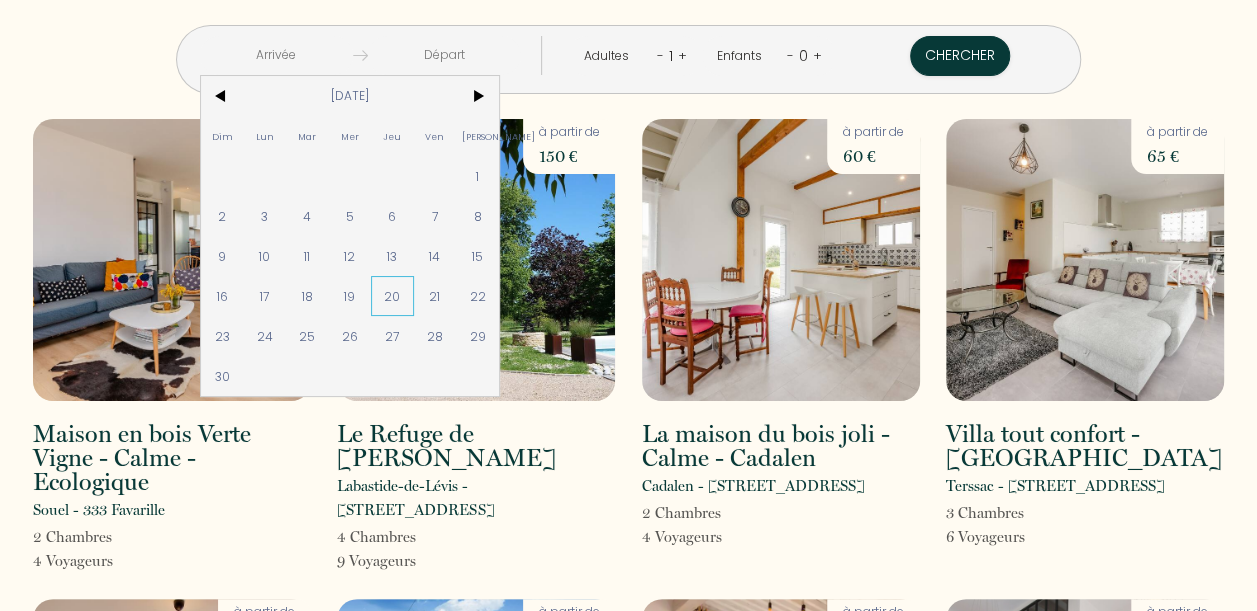click on "20" at bounding box center (392, 296) 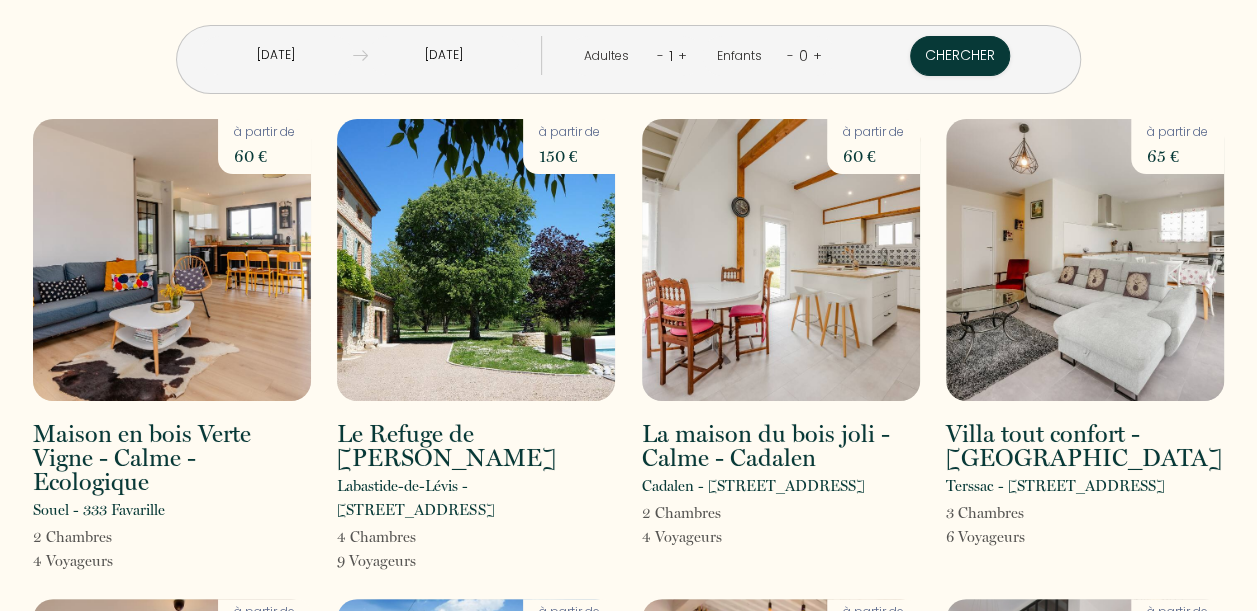 click on "Ven 21 Nov 2025" at bounding box center (444, 55) 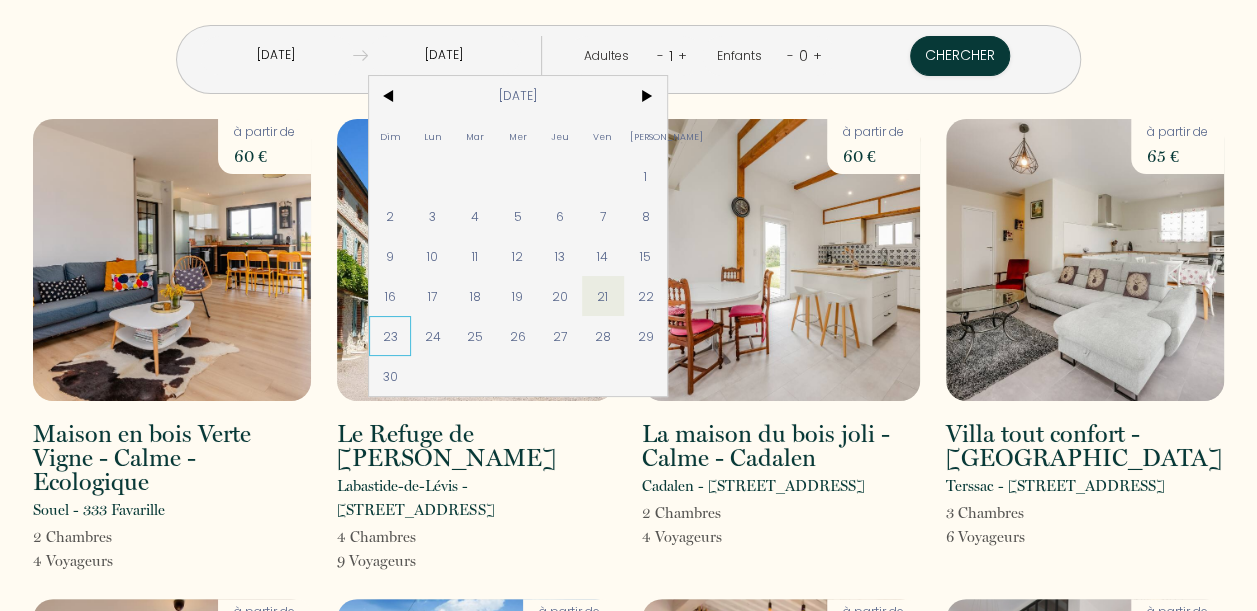click on "23" at bounding box center (390, 336) 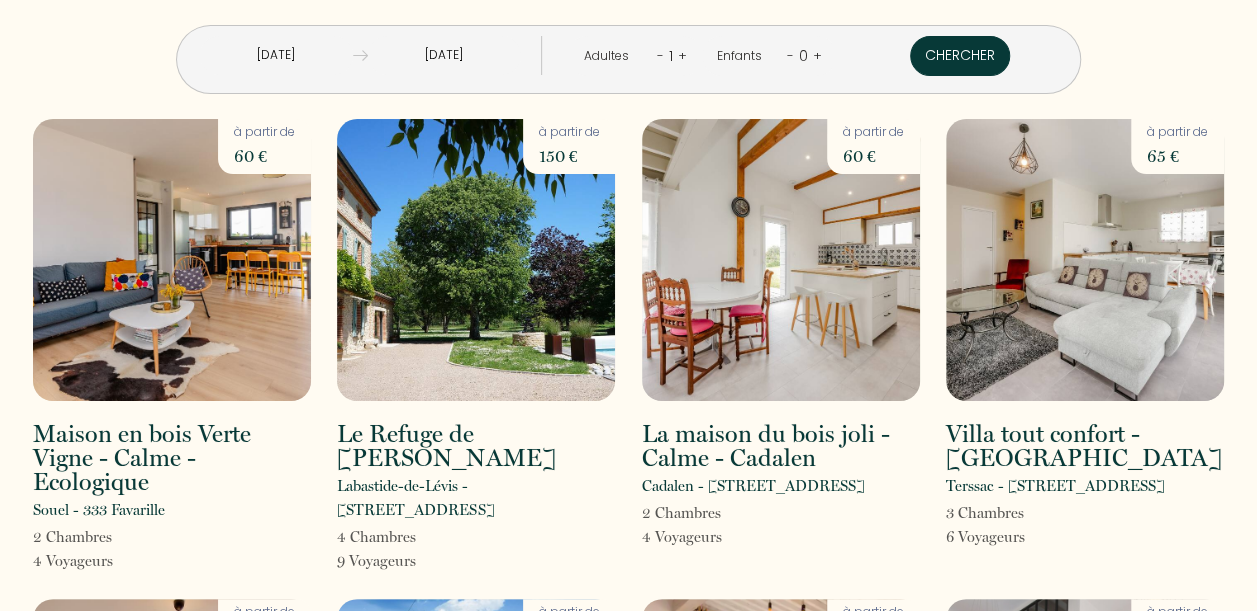 click on "Chercher" at bounding box center [960, 56] 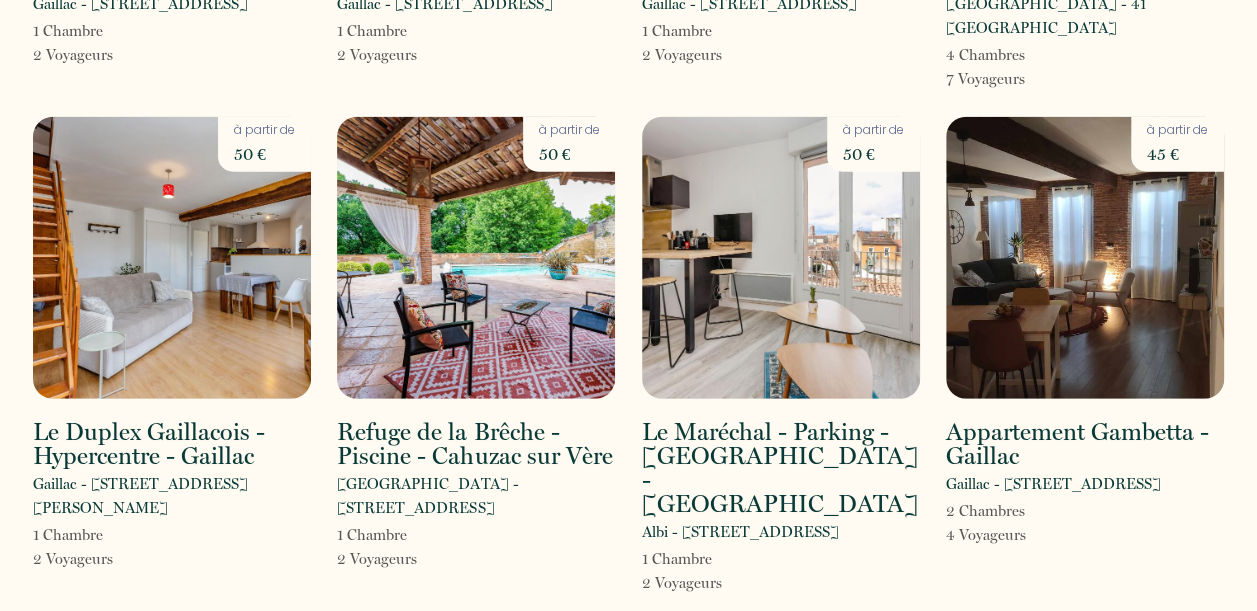 scroll, scrollTop: 2454, scrollLeft: 0, axis: vertical 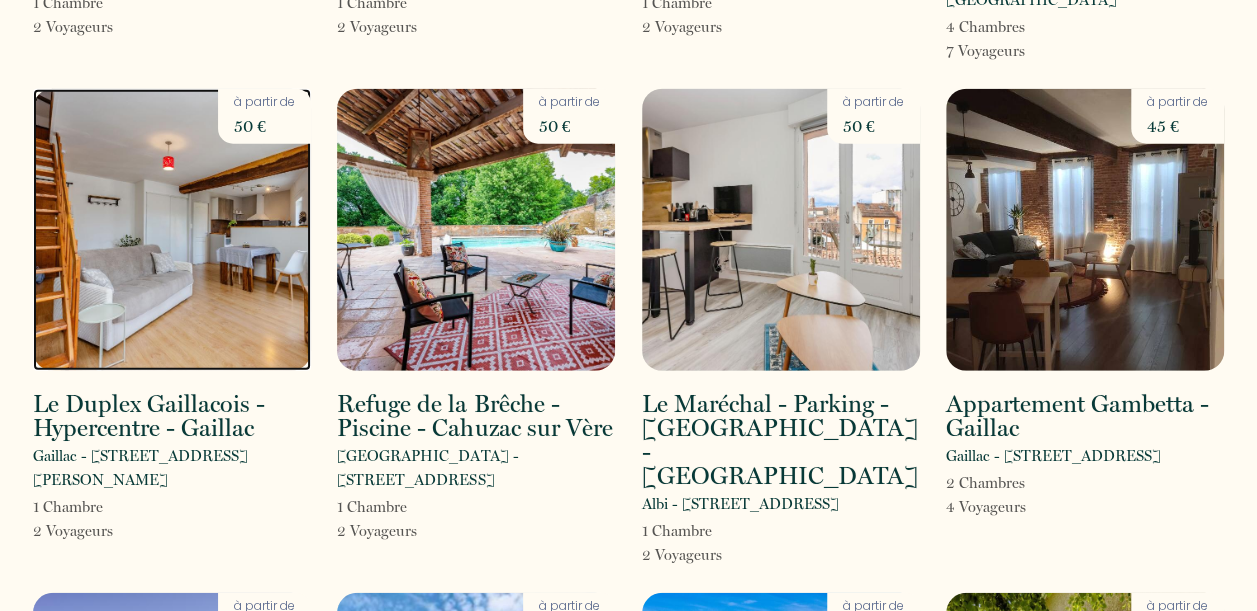 click at bounding box center [172, 230] 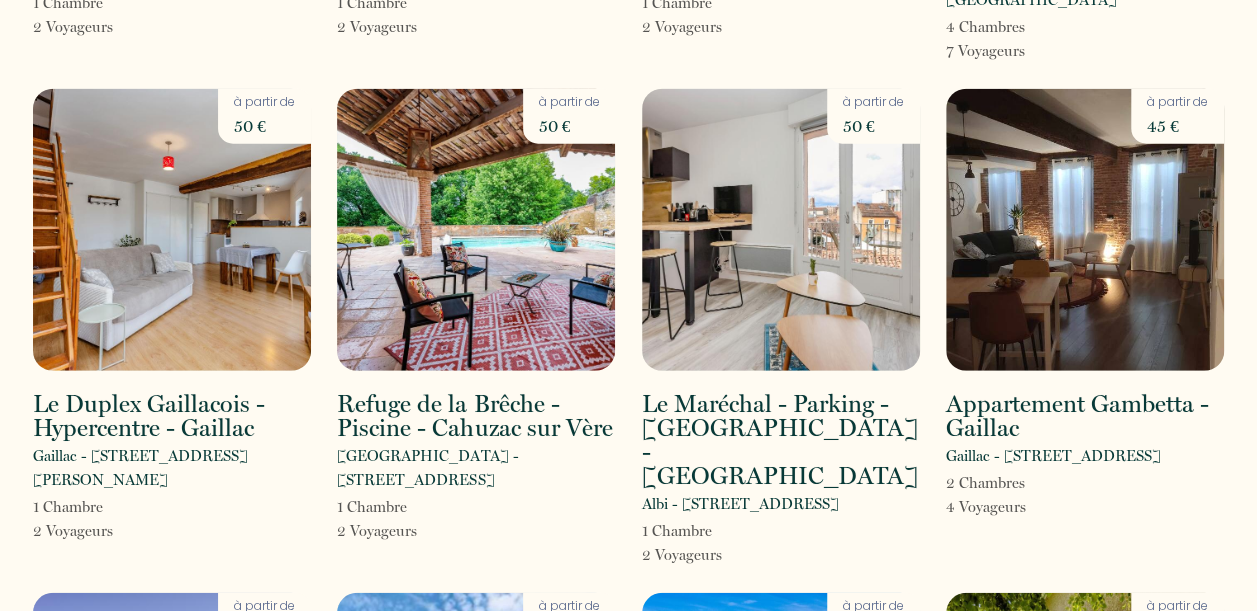 scroll, scrollTop: 0, scrollLeft: 0, axis: both 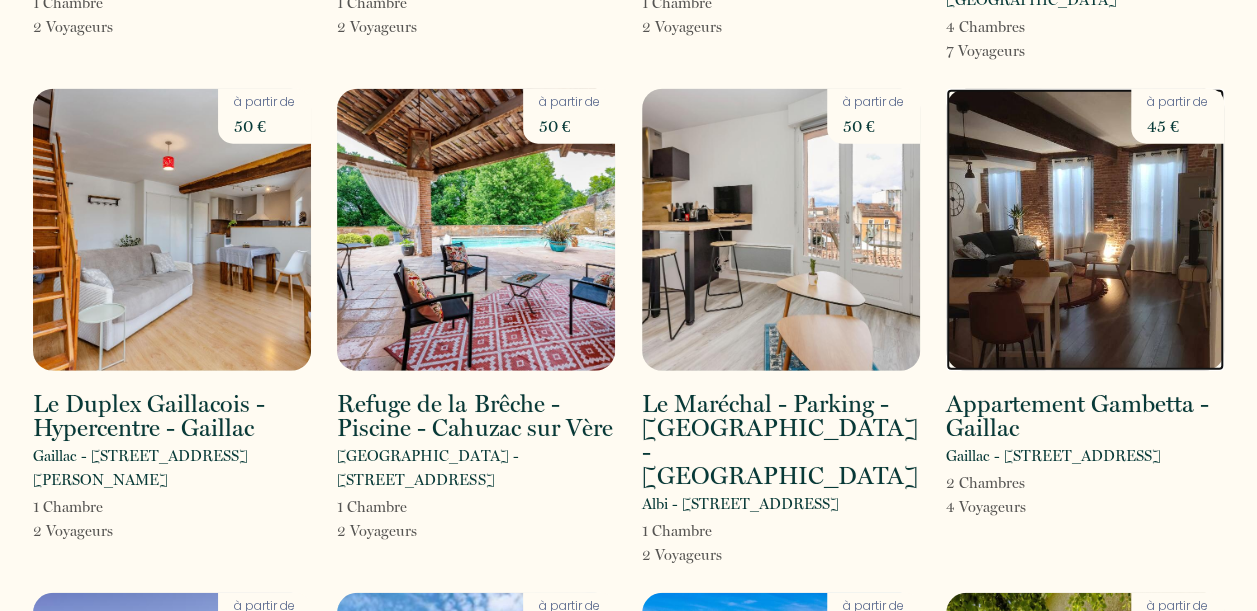 click at bounding box center (1085, 230) 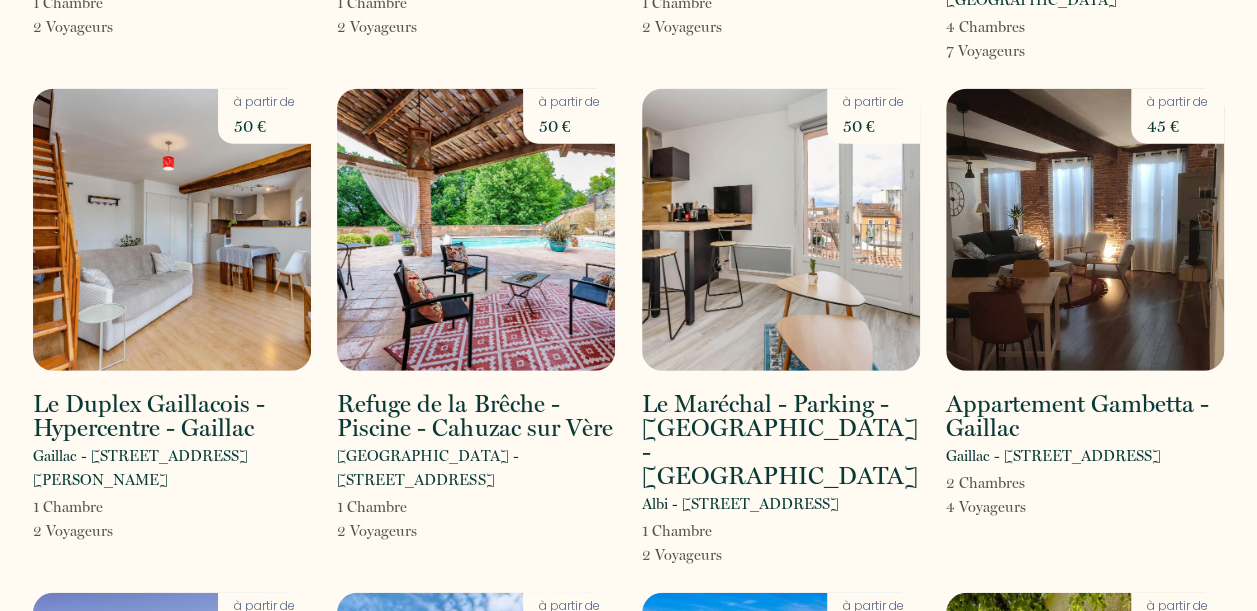 scroll, scrollTop: 0, scrollLeft: 0, axis: both 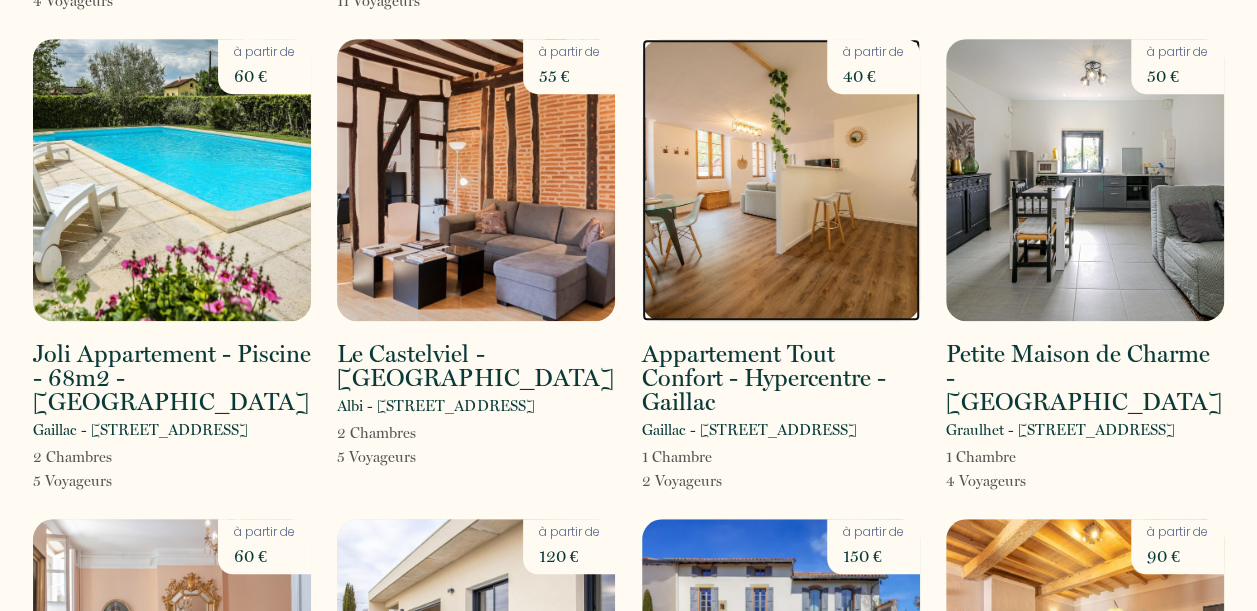 click at bounding box center (781, 180) 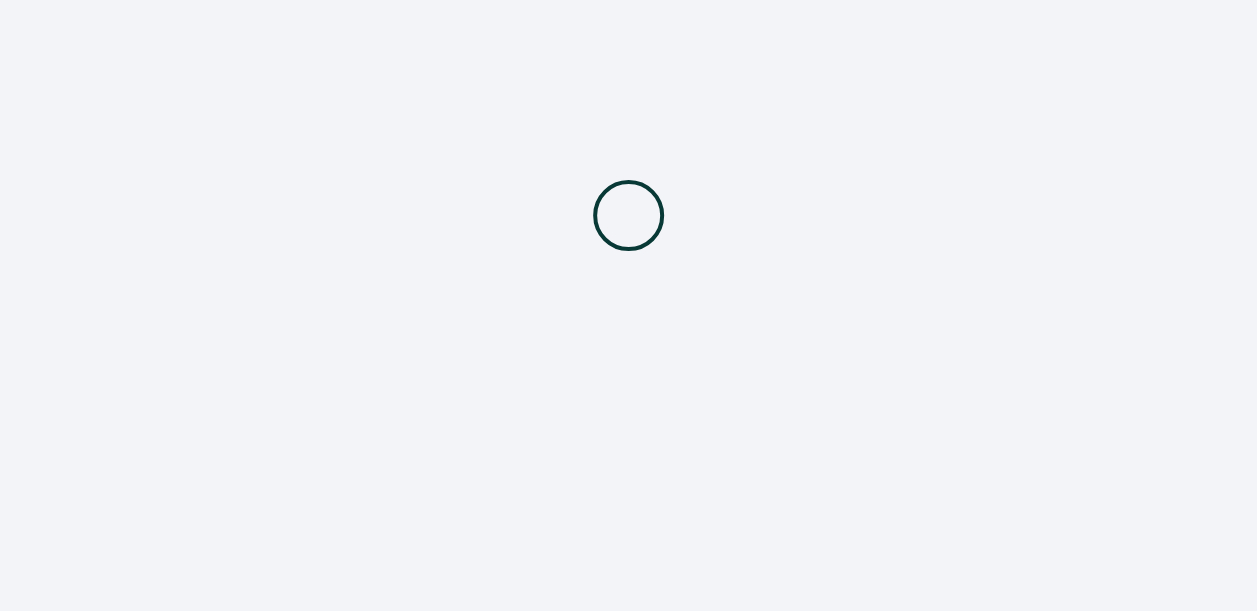 scroll, scrollTop: 0, scrollLeft: 0, axis: both 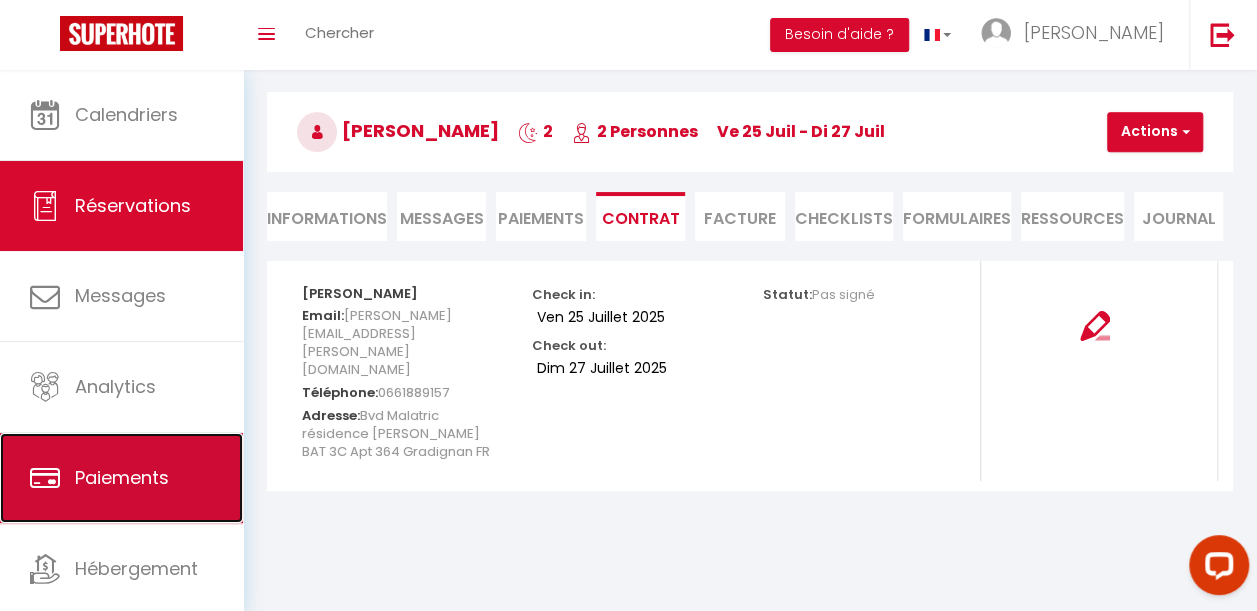 click on "Paiements" at bounding box center [121, 478] 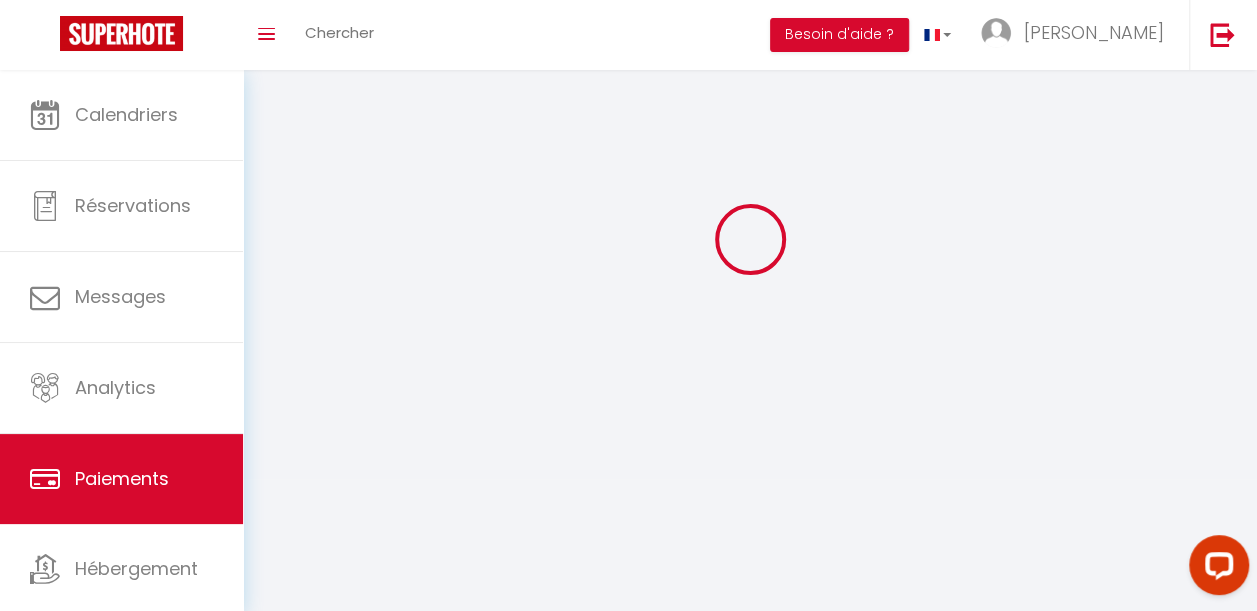 scroll, scrollTop: 0, scrollLeft: 0, axis: both 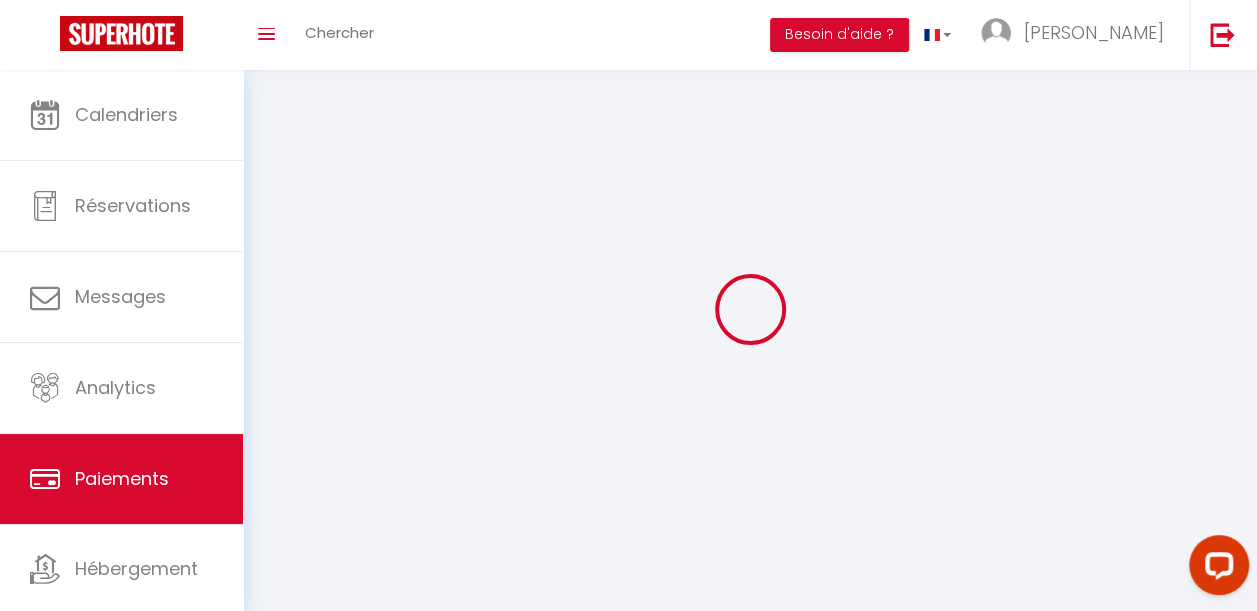 select on "2" 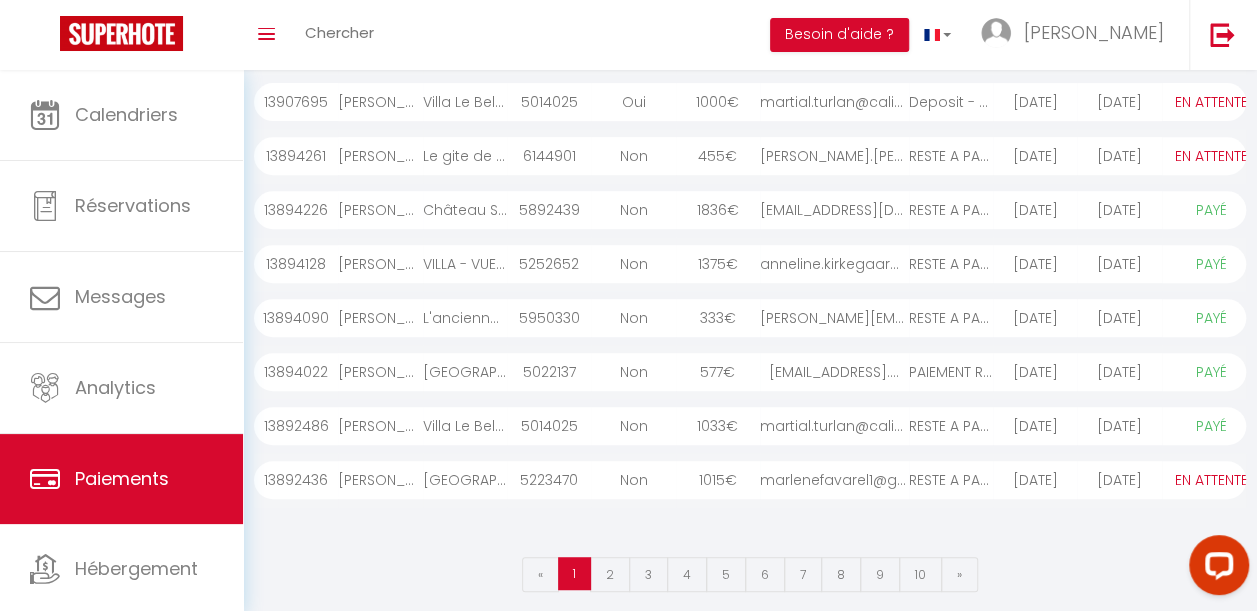 scroll, scrollTop: 352, scrollLeft: 0, axis: vertical 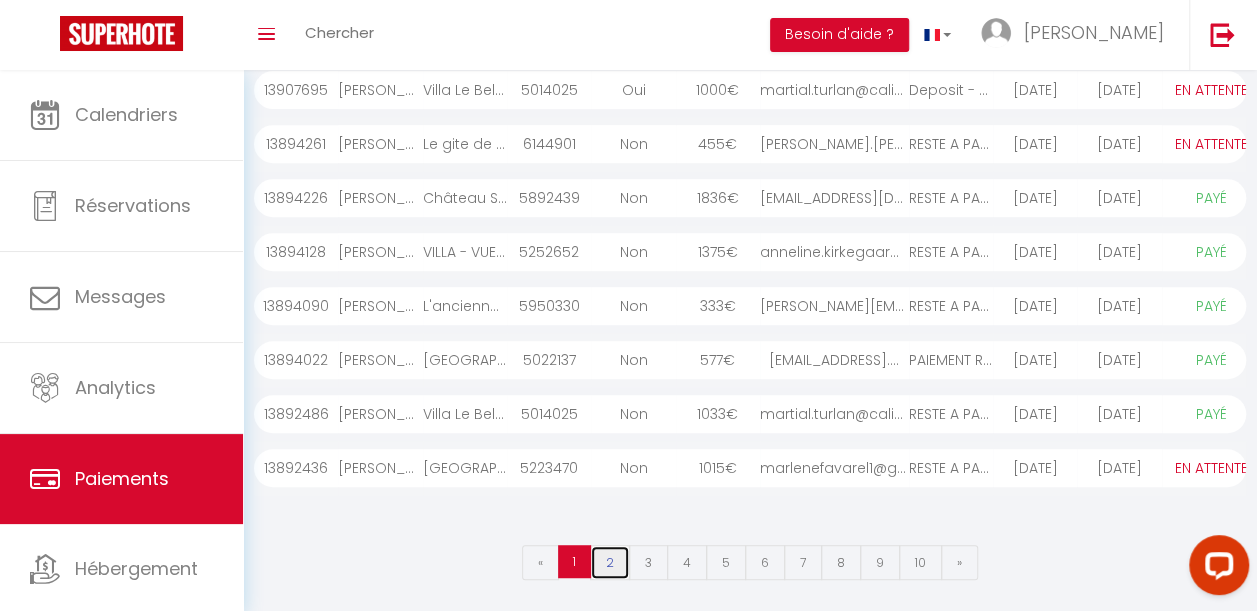 click on "2" at bounding box center [610, 562] 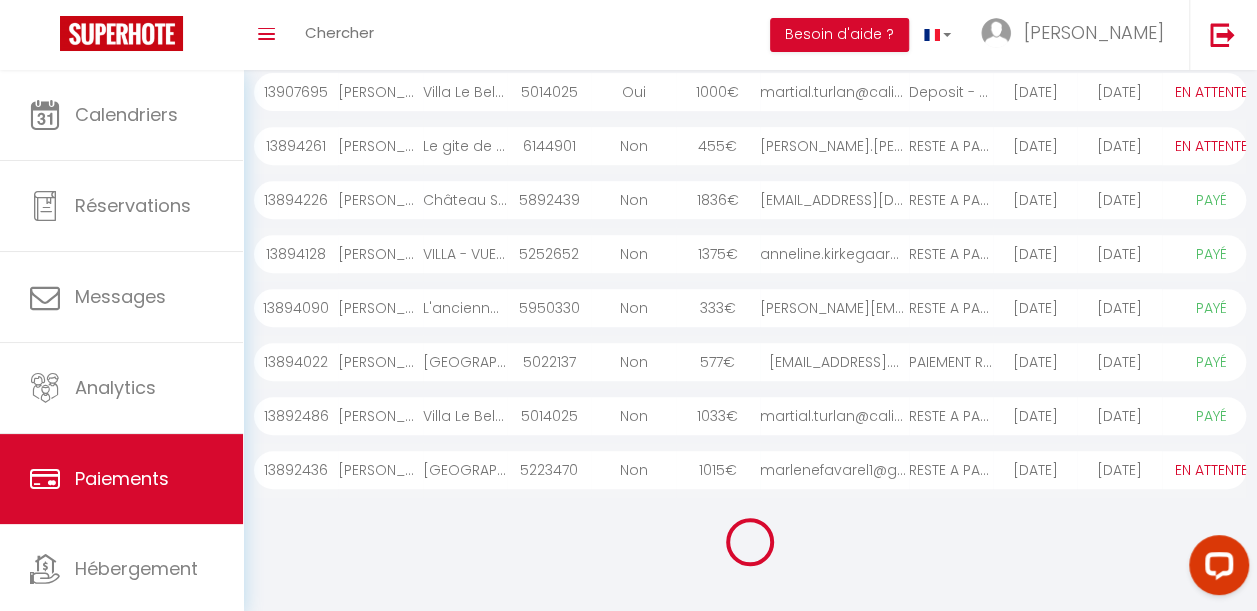 scroll, scrollTop: 349, scrollLeft: 0, axis: vertical 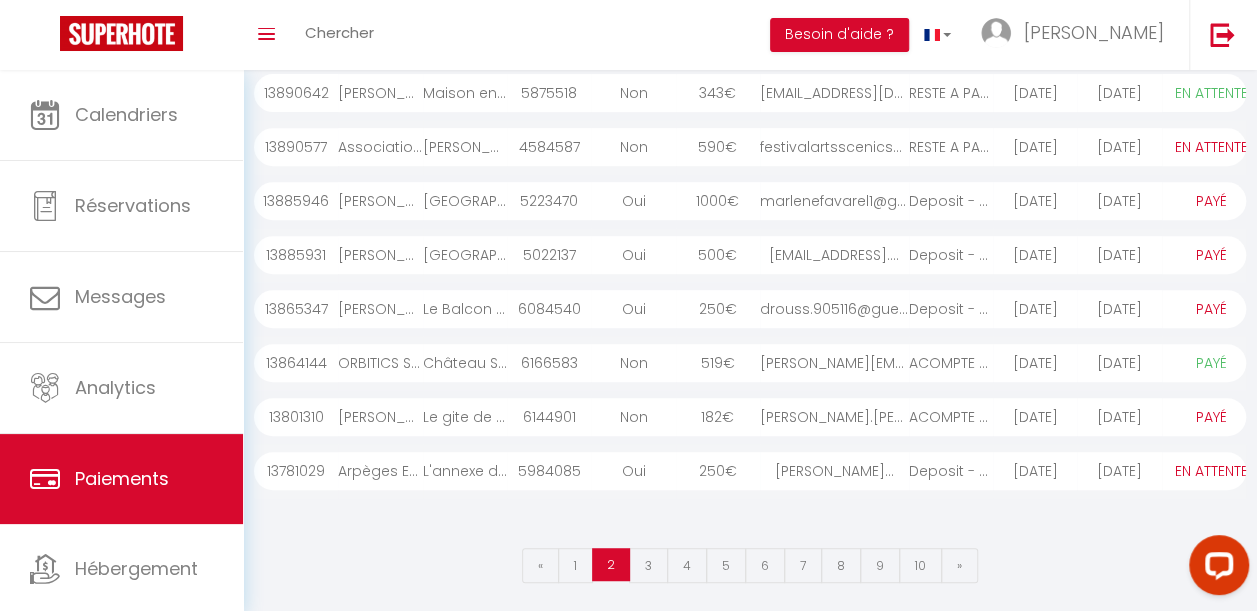drag, startPoint x: 1256, startPoint y: 394, endPoint x: 1256, endPoint y: 381, distance: 13 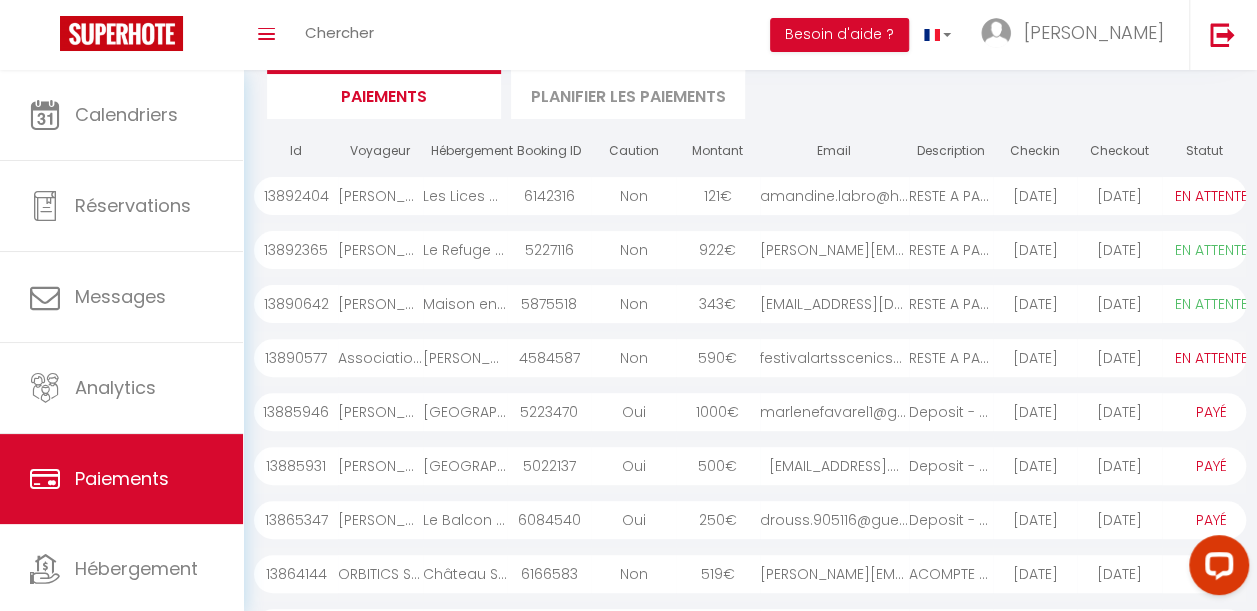 scroll, scrollTop: 0, scrollLeft: 0, axis: both 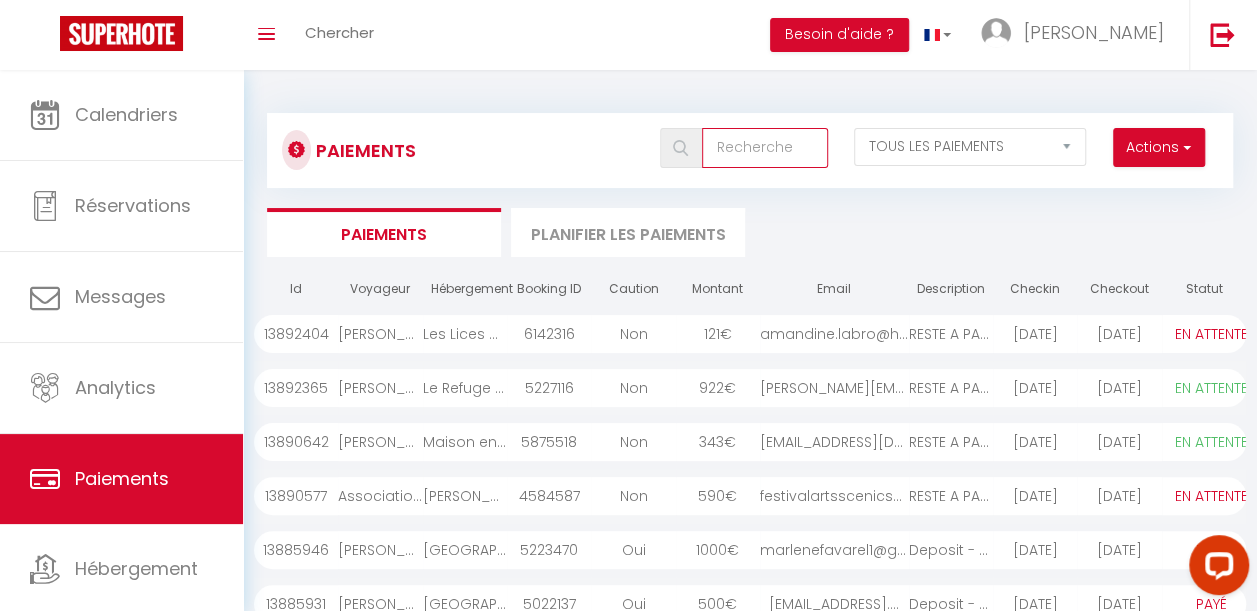 click at bounding box center (765, 148) 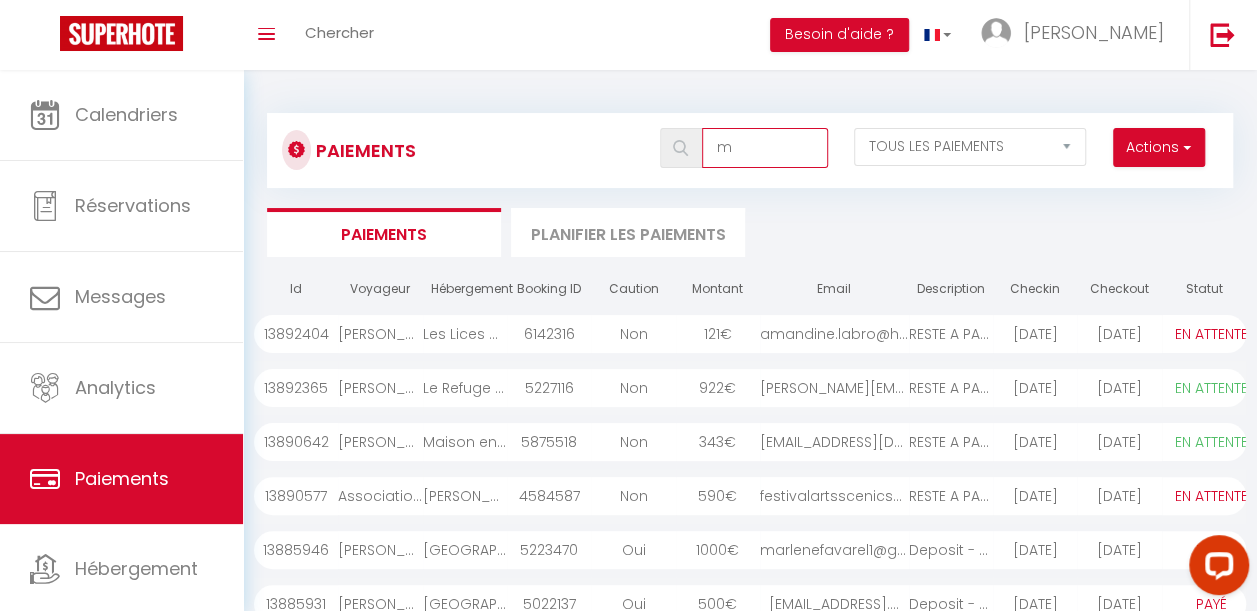 type on "ma" 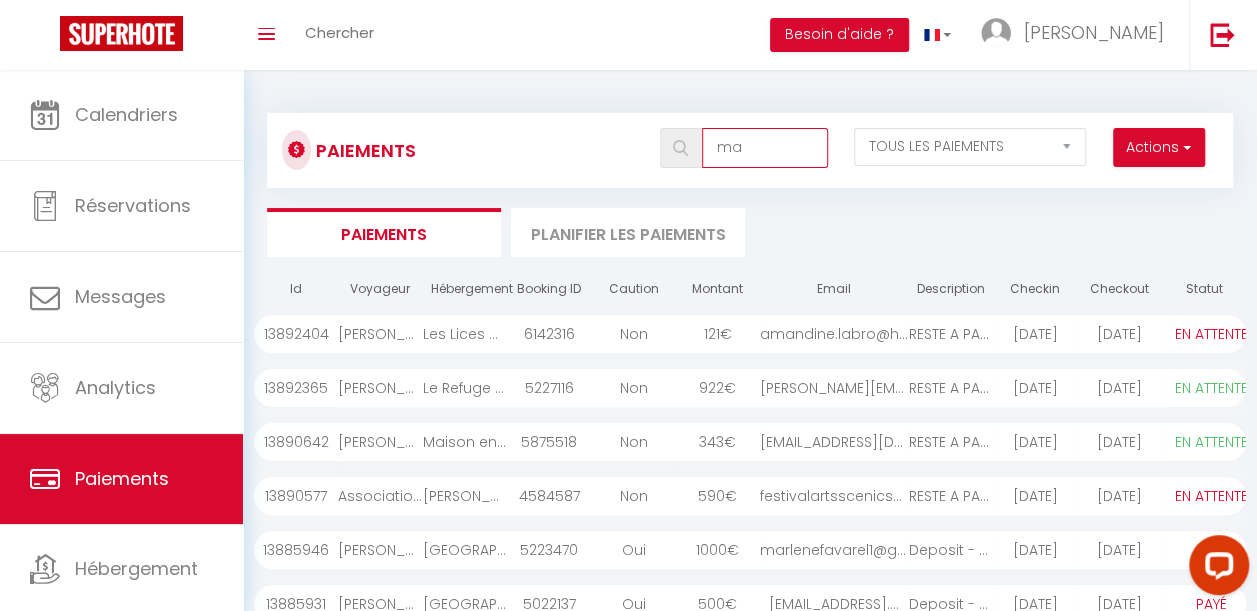 select on "0" 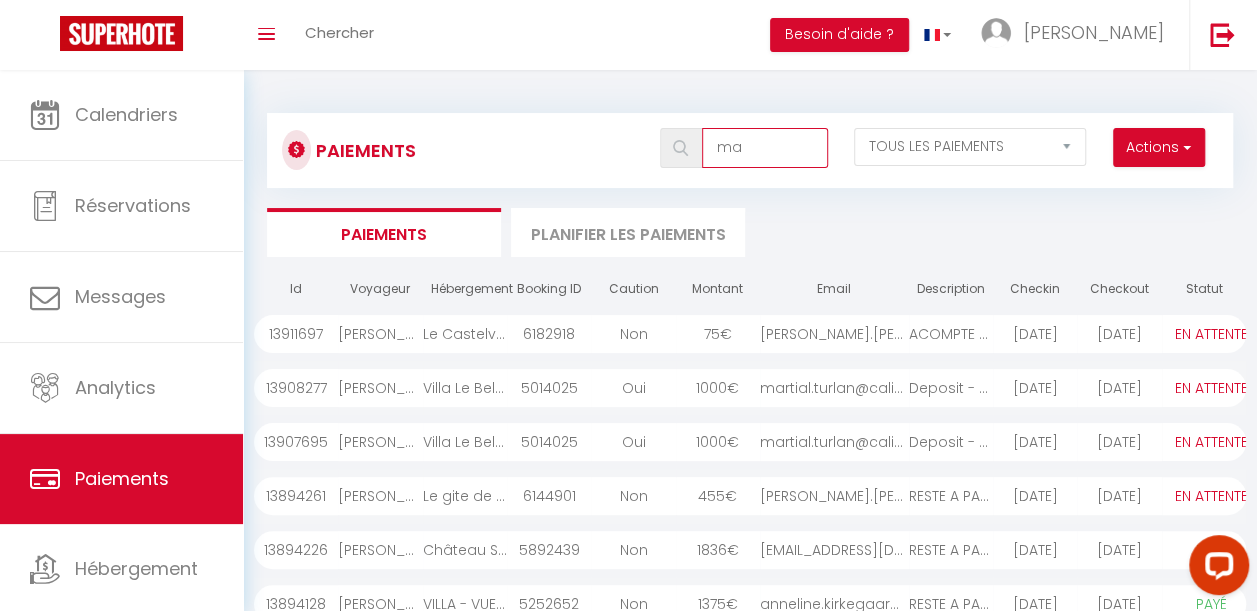type on "mar" 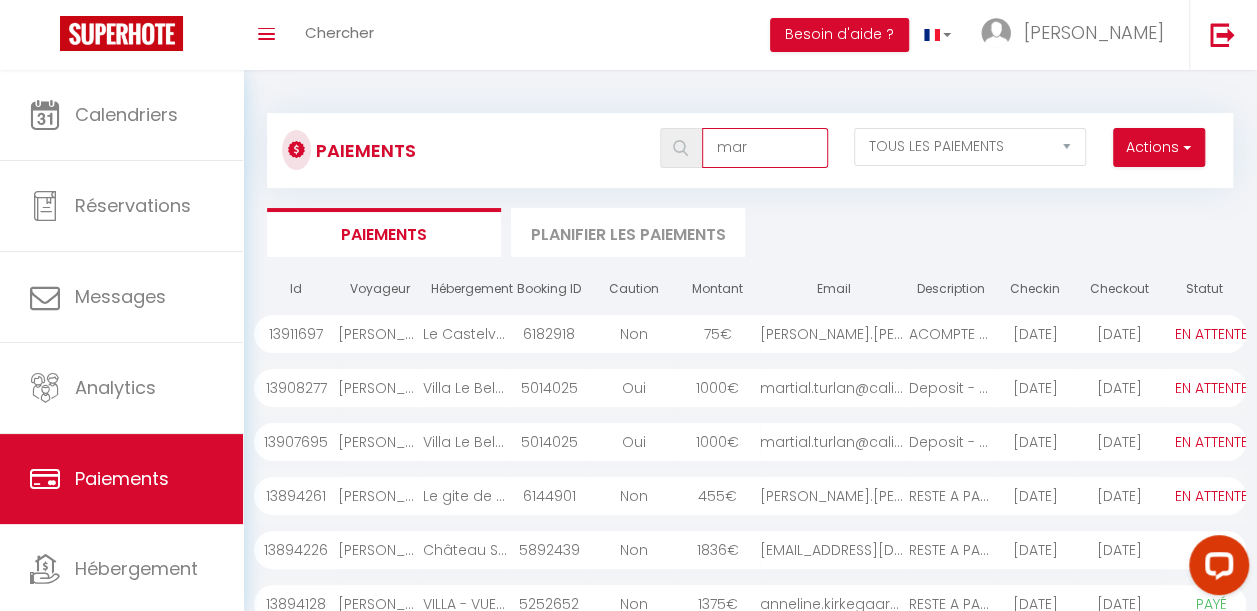 select on "1" 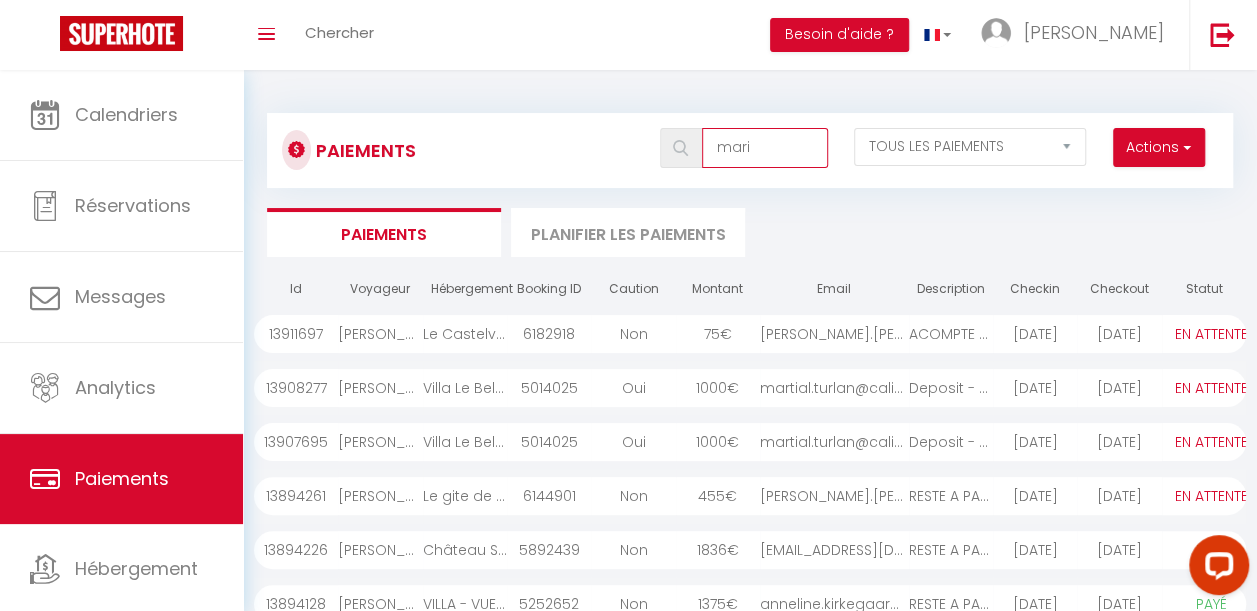 select on "0" 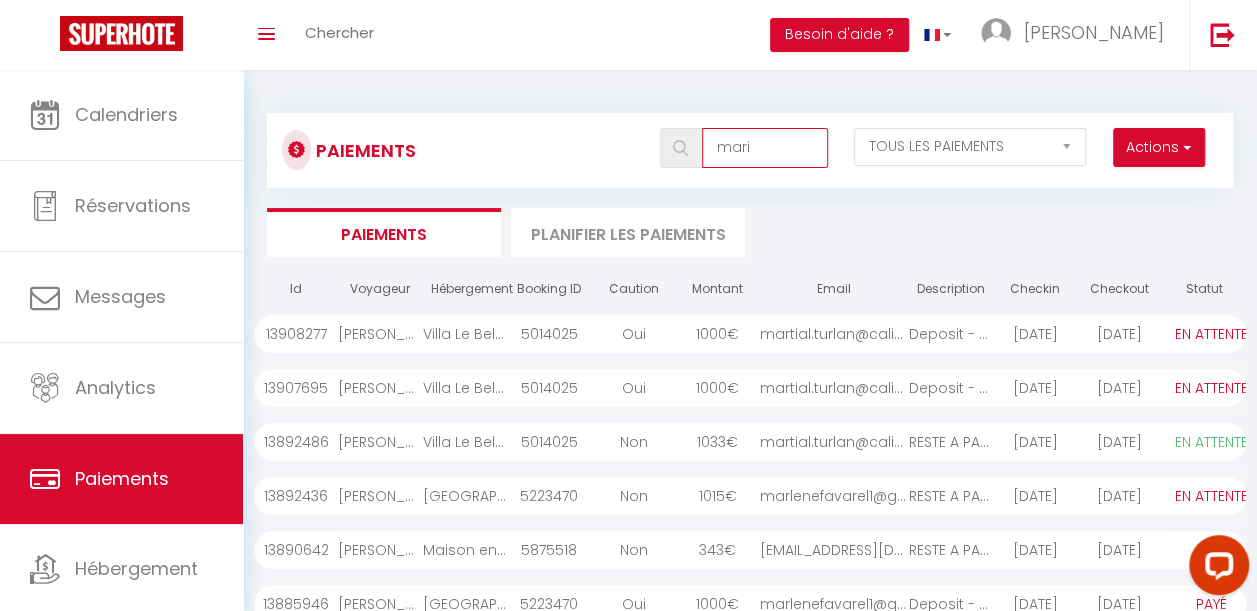 select on "1" 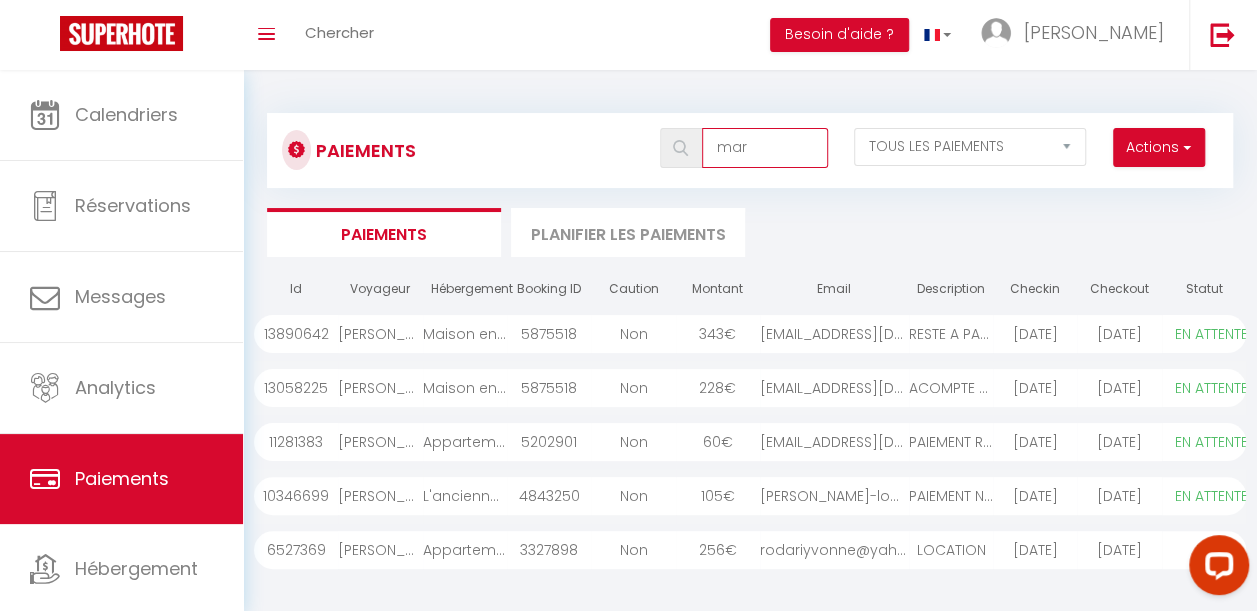 type on "ma" 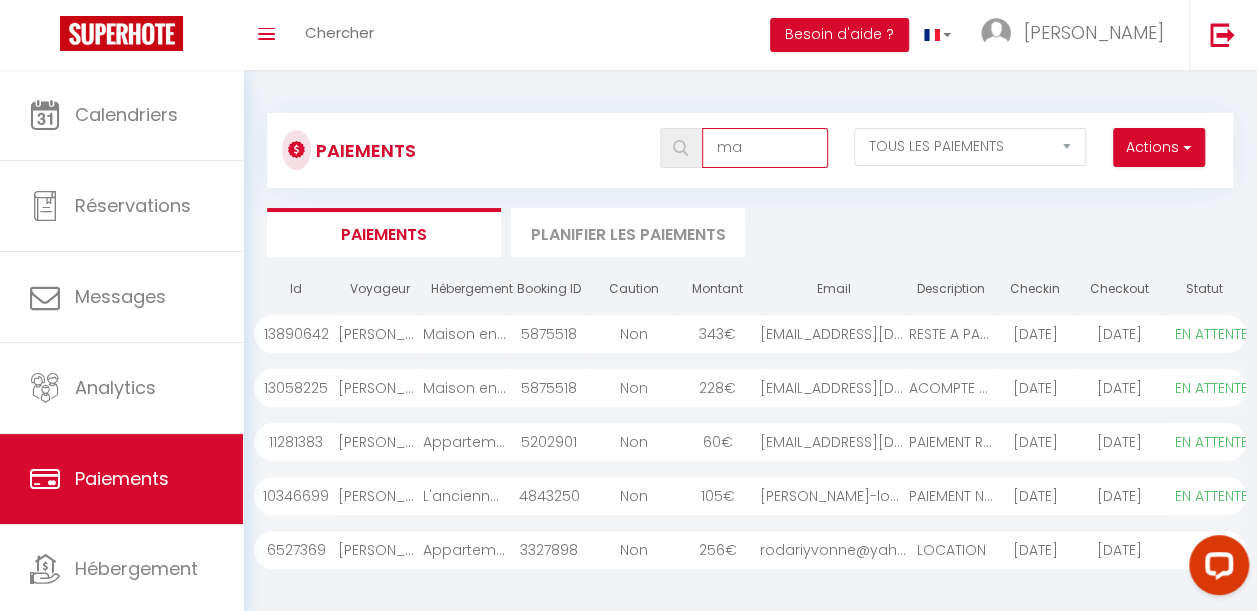 select on "0" 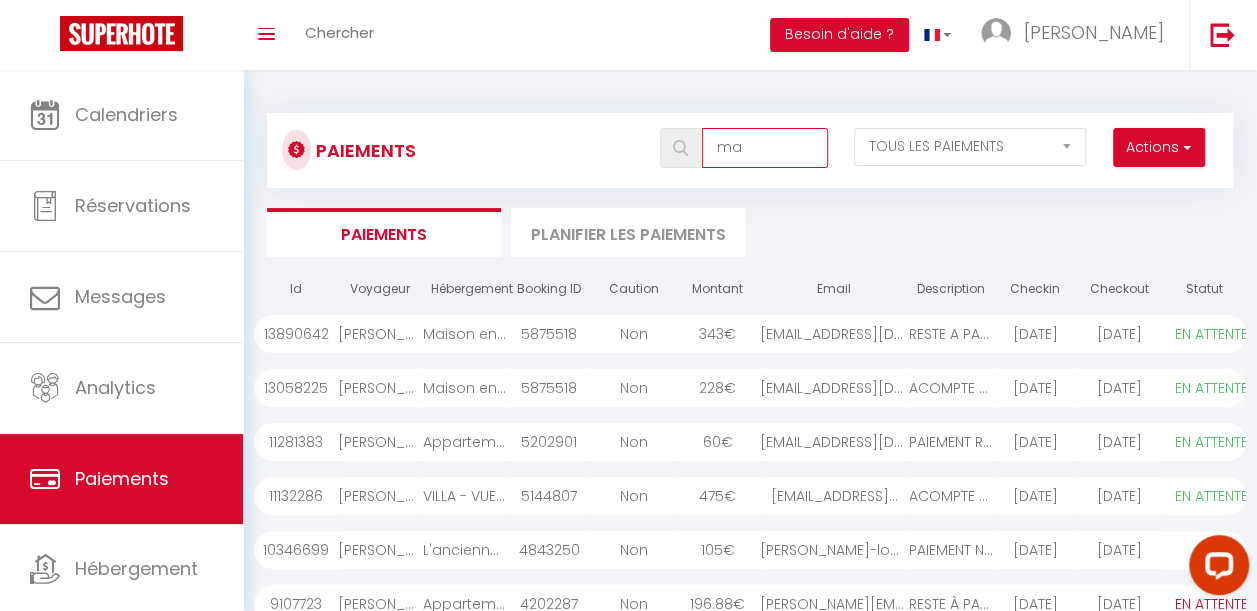 type on "m" 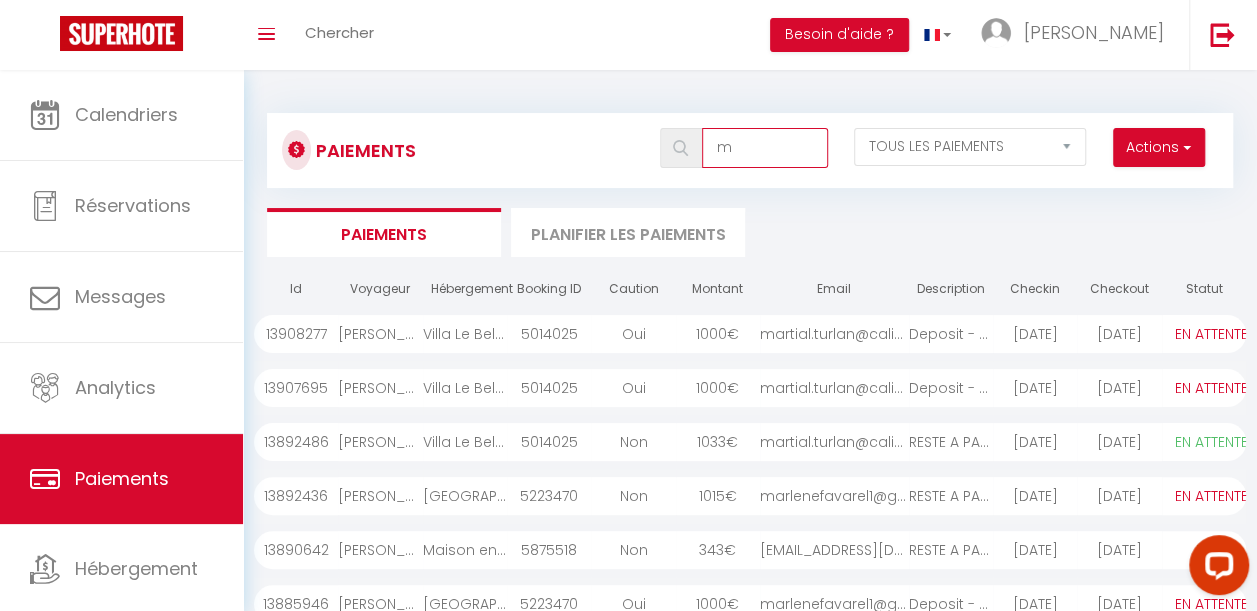 type 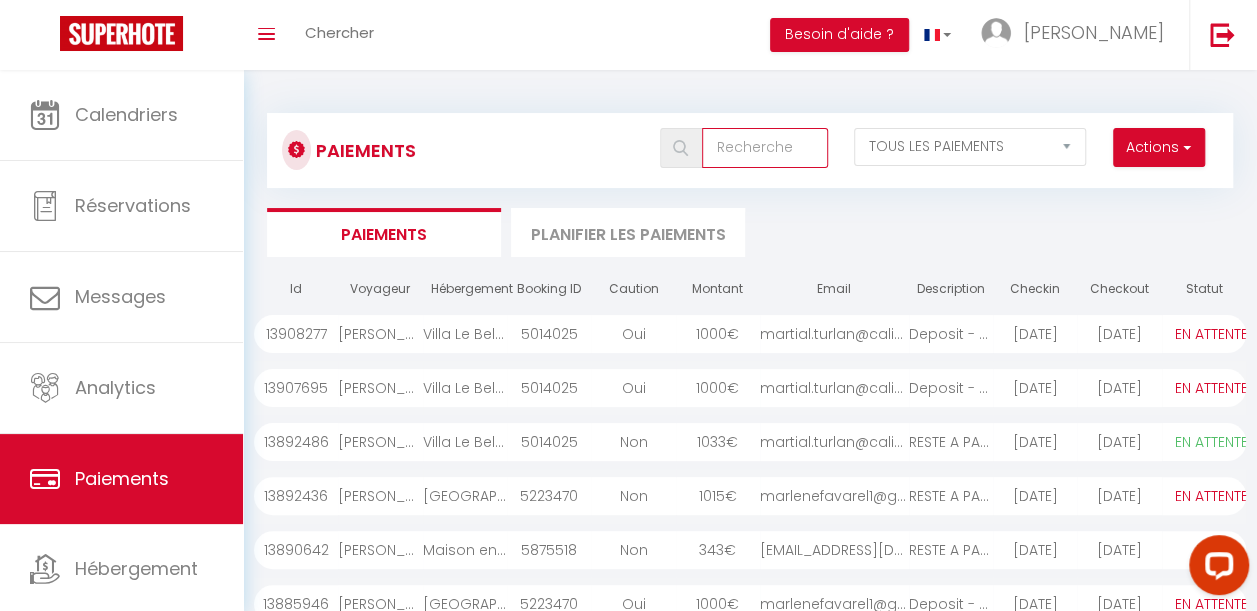 select on "0" 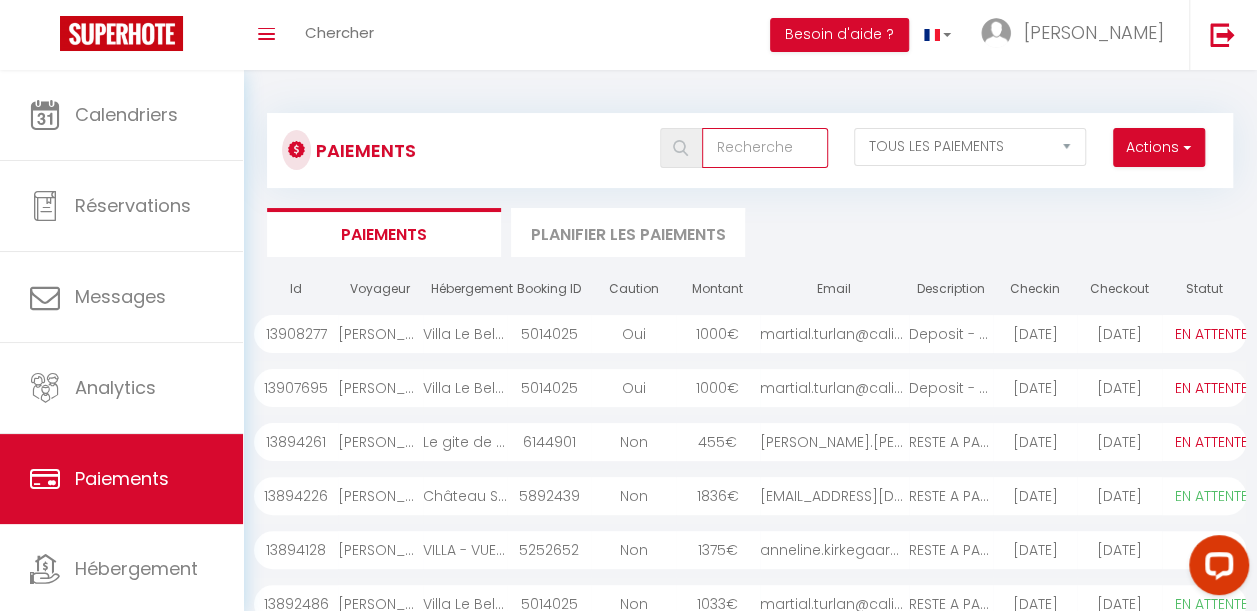 select on "0" 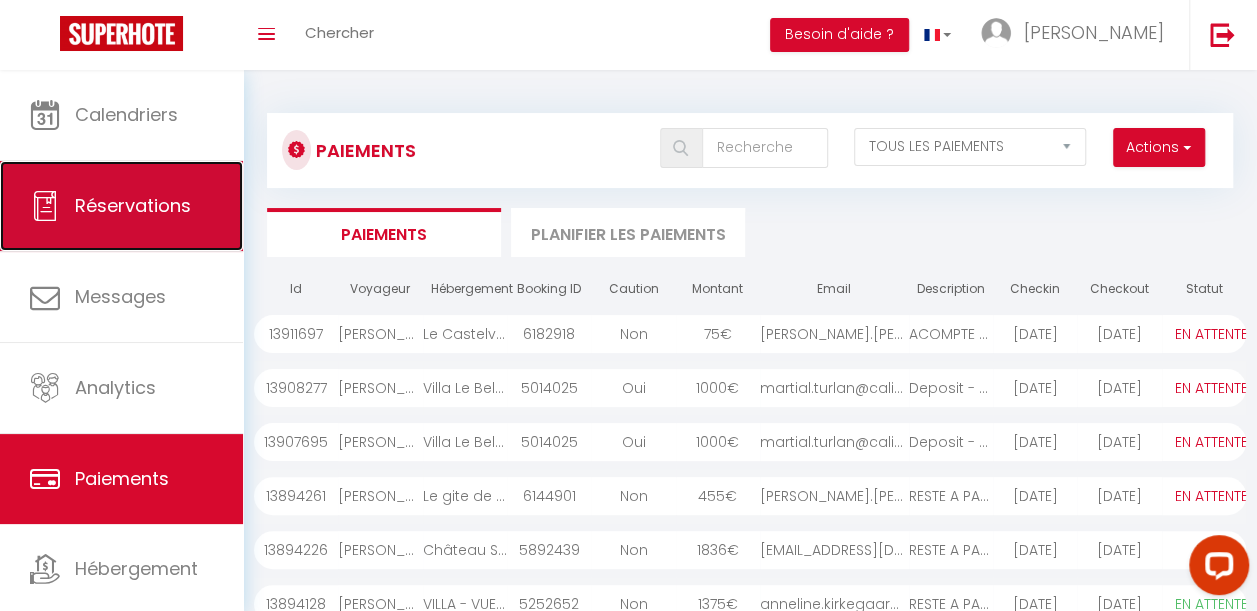 click on "Réservations" at bounding box center (121, 206) 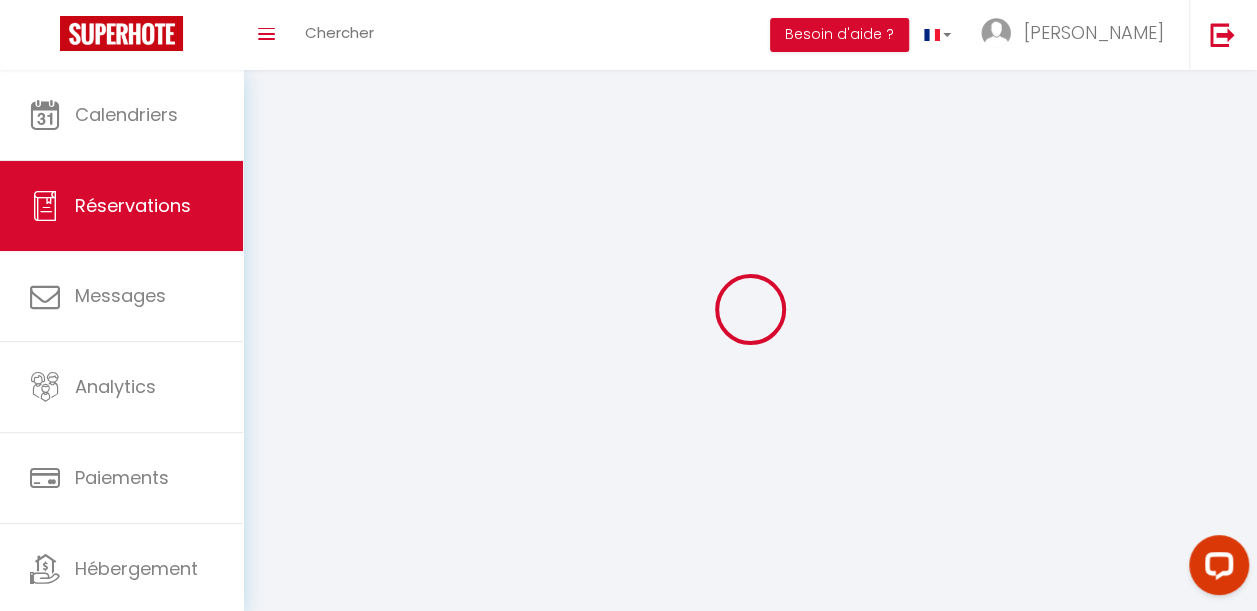 select on "all" 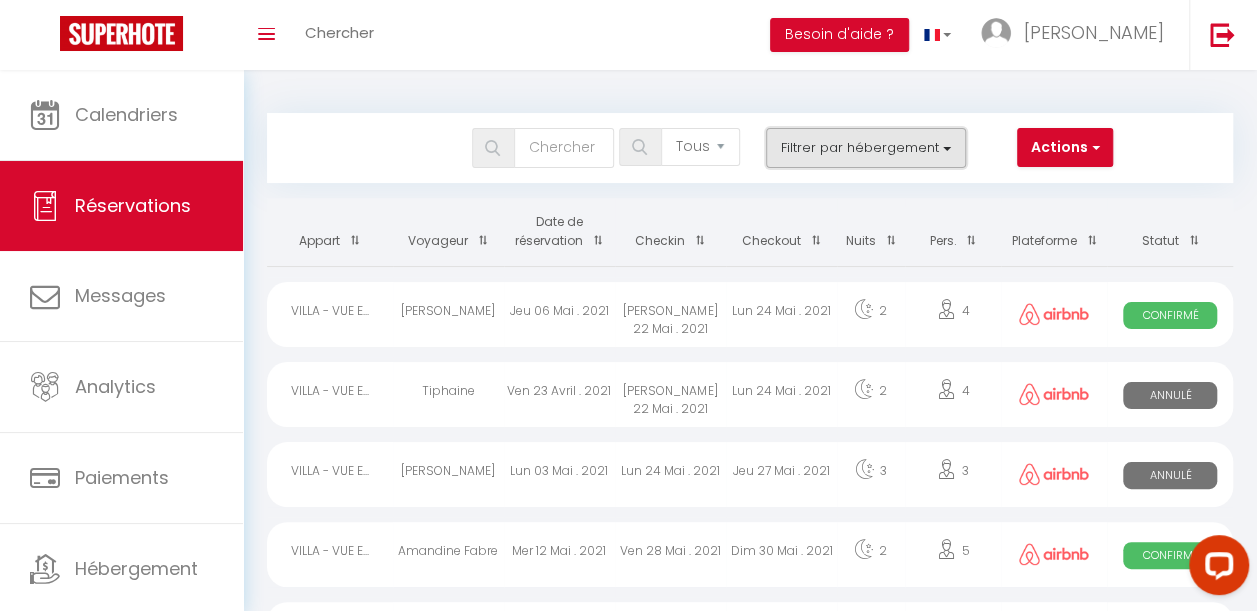 click on "Filtrer par hébergement" at bounding box center (866, 148) 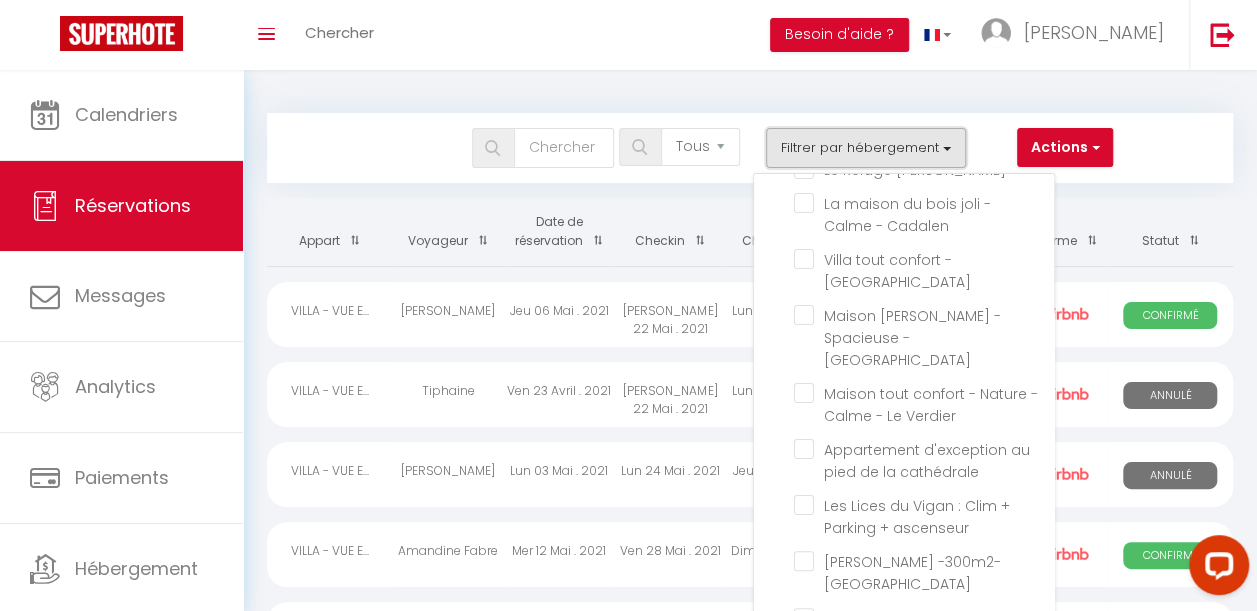 scroll, scrollTop: 0, scrollLeft: 0, axis: both 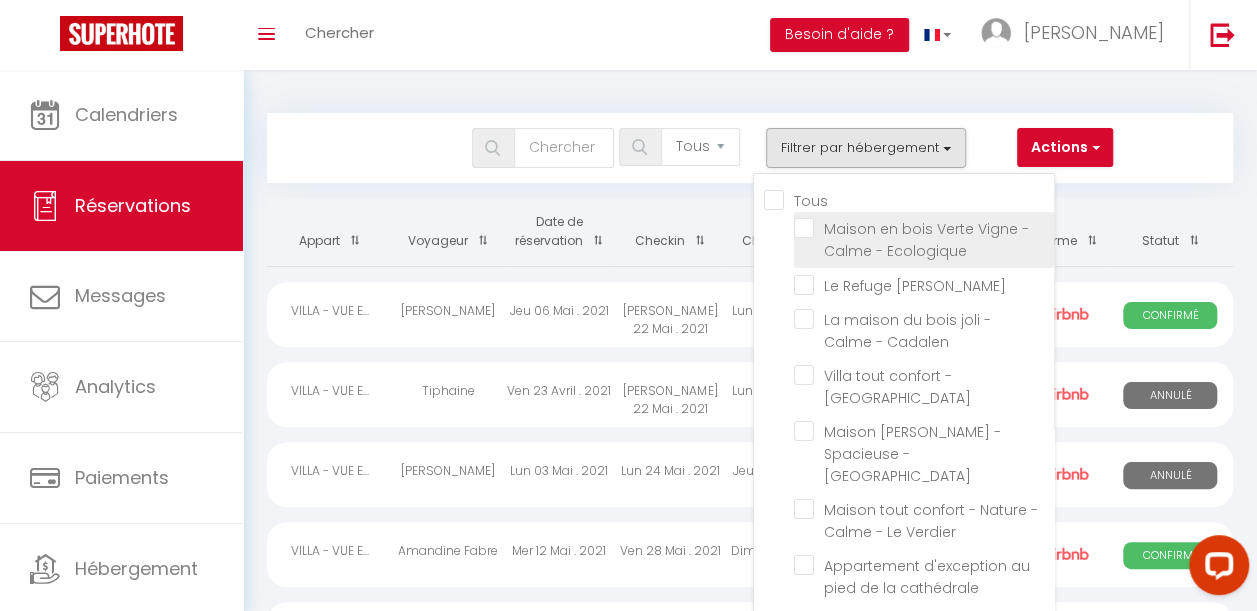 click on "Maison en bois Verte Vigne - Calme - Ecologique" at bounding box center (924, 228) 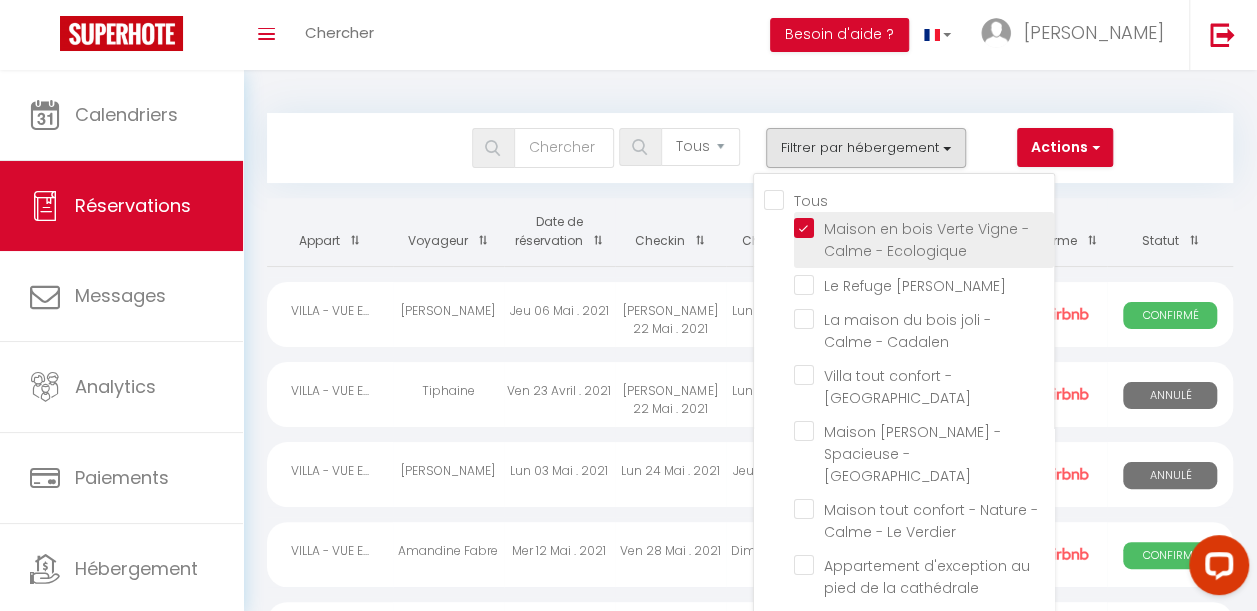 select 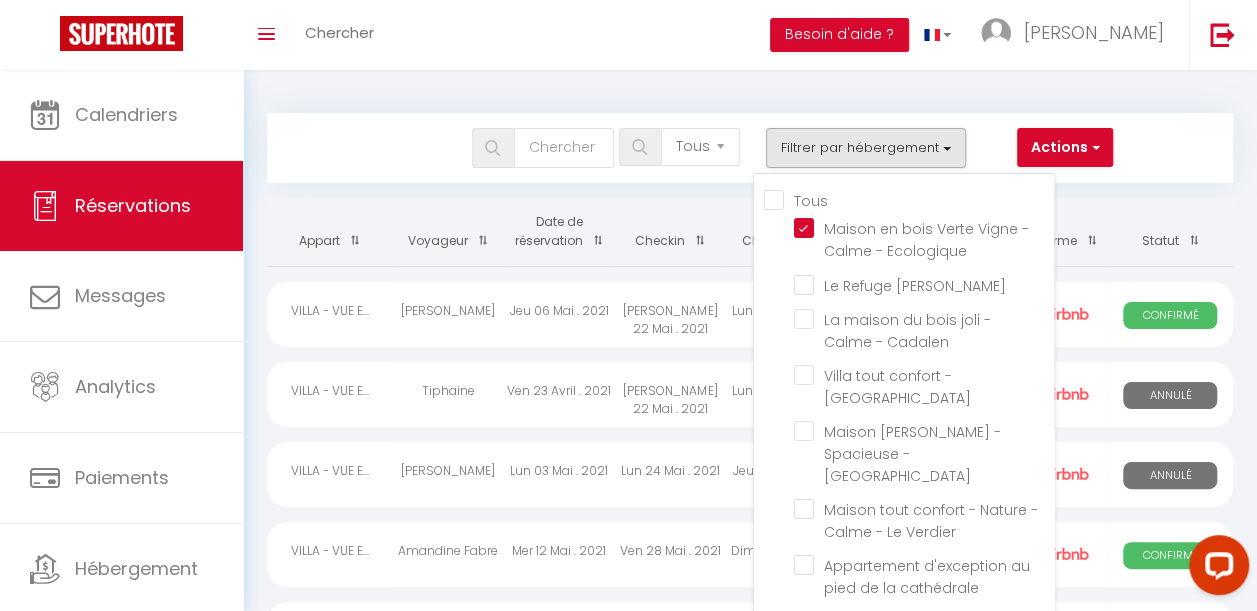 select 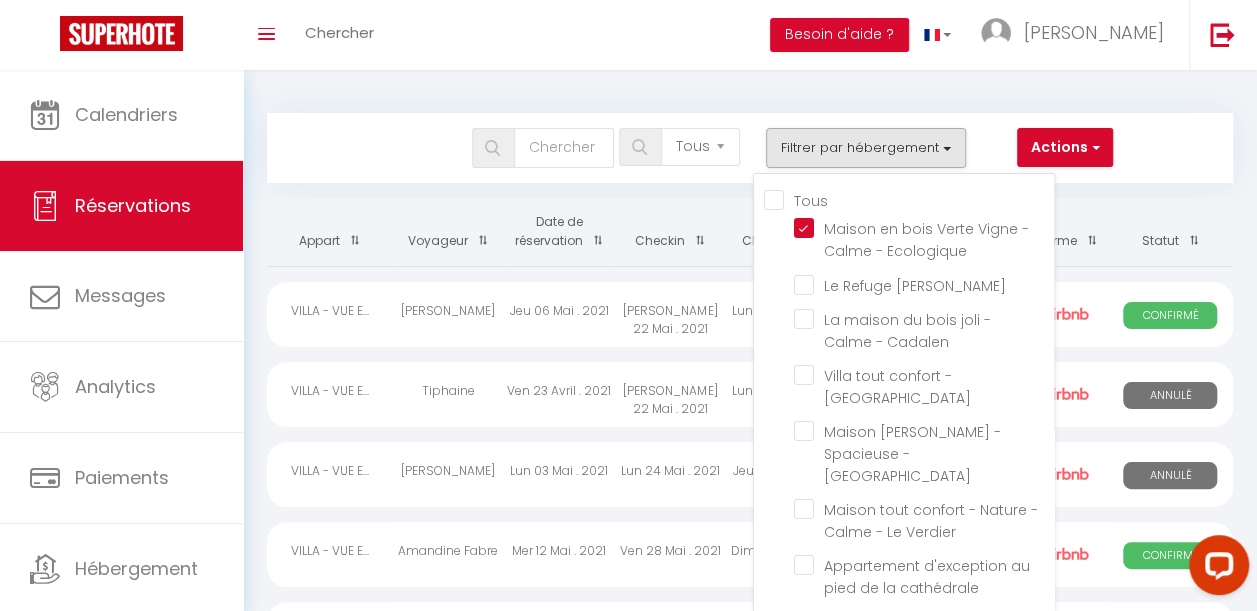 checkbox on "false" 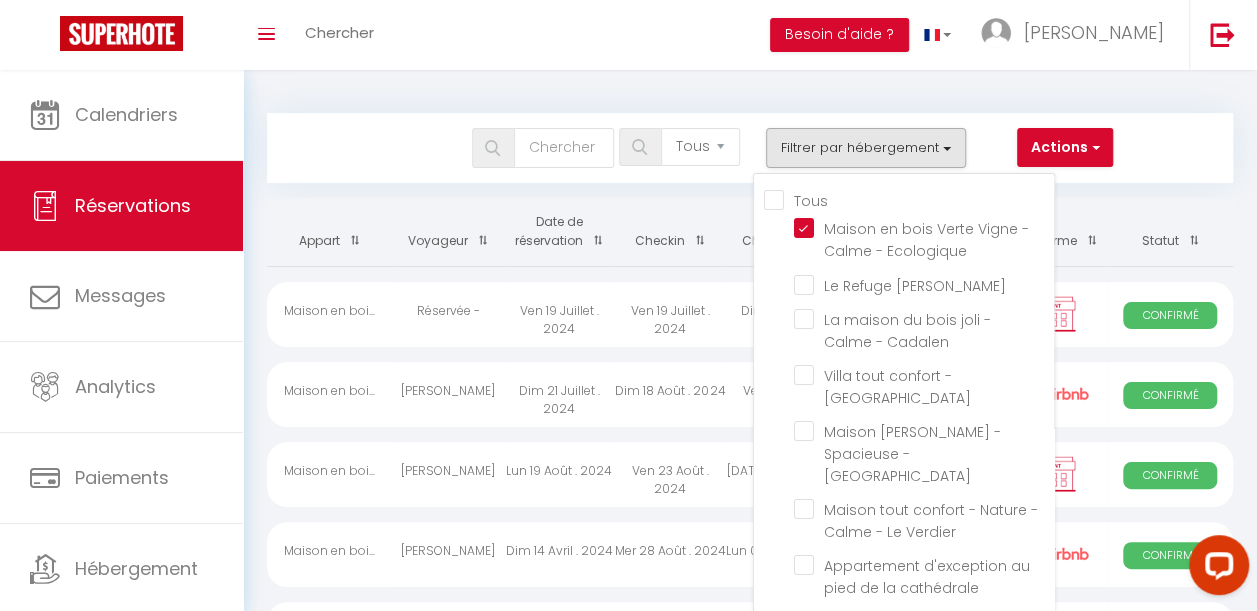 click on "Appart" at bounding box center [330, 232] 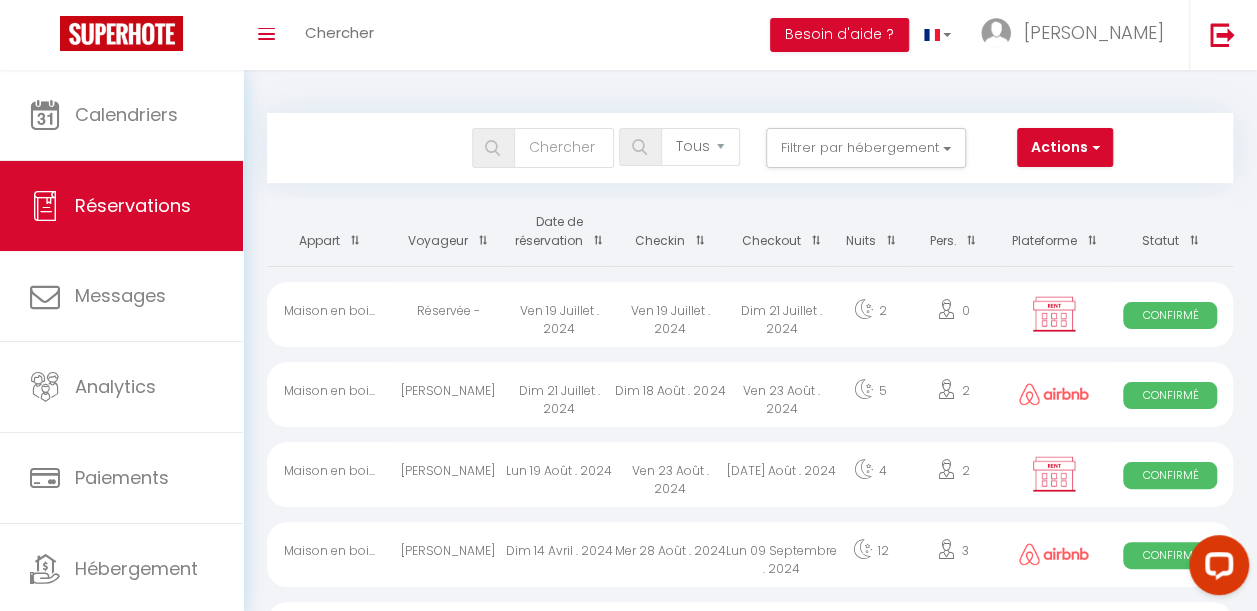 select 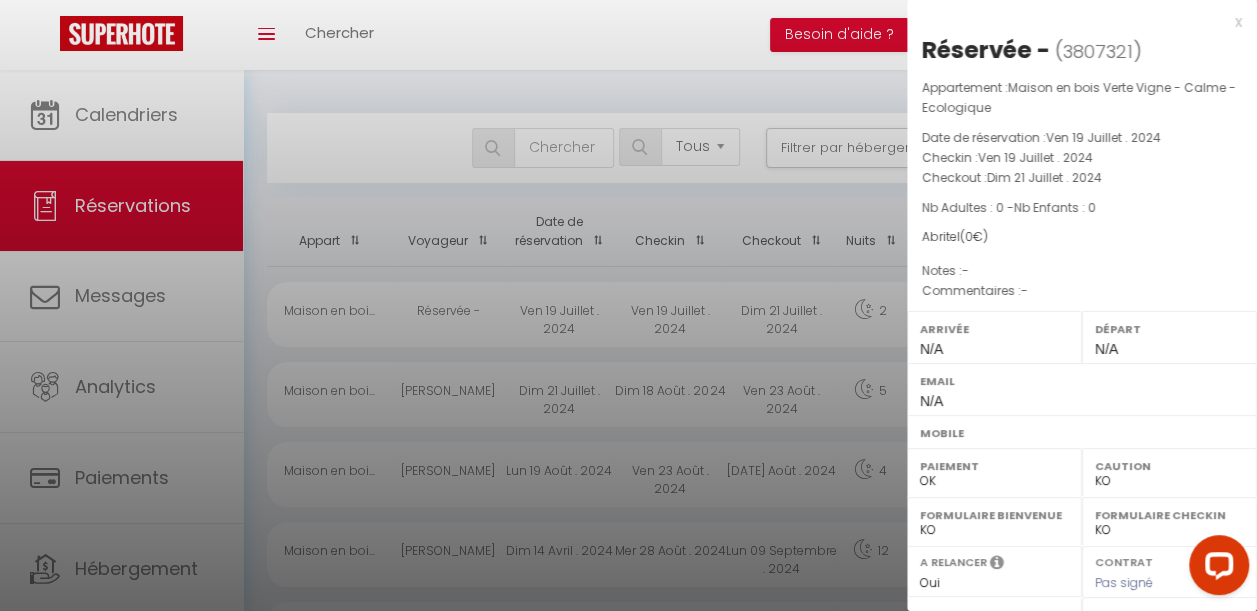 scroll, scrollTop: 19, scrollLeft: 0, axis: vertical 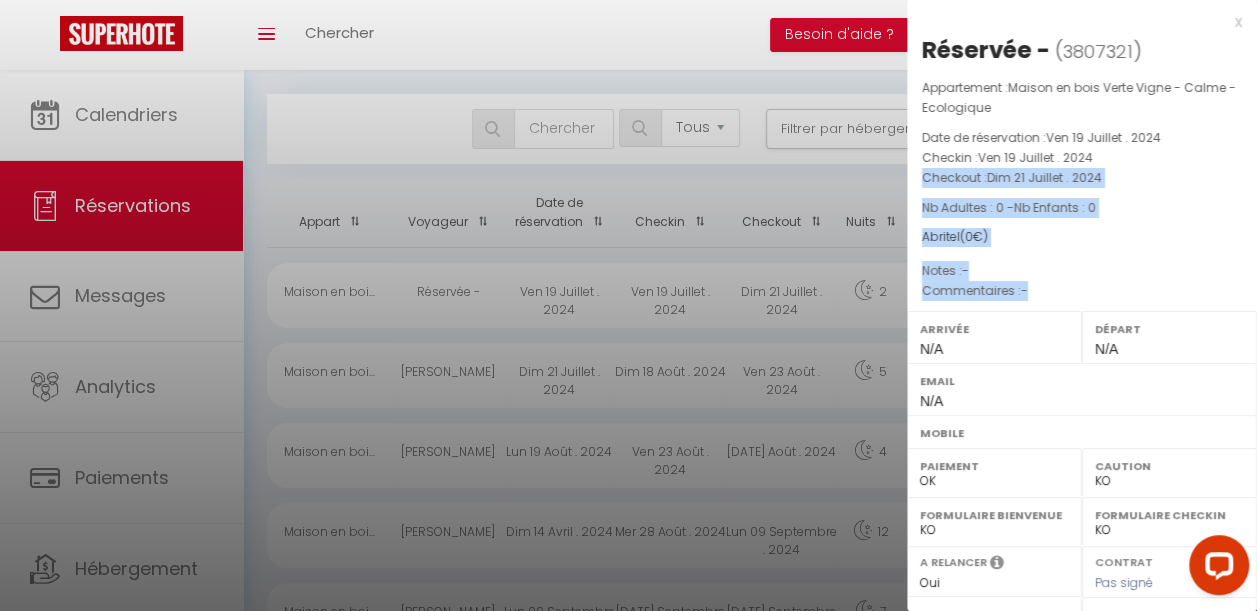 drag, startPoint x: 1236, startPoint y: 156, endPoint x: 1222, endPoint y: 311, distance: 155.63097 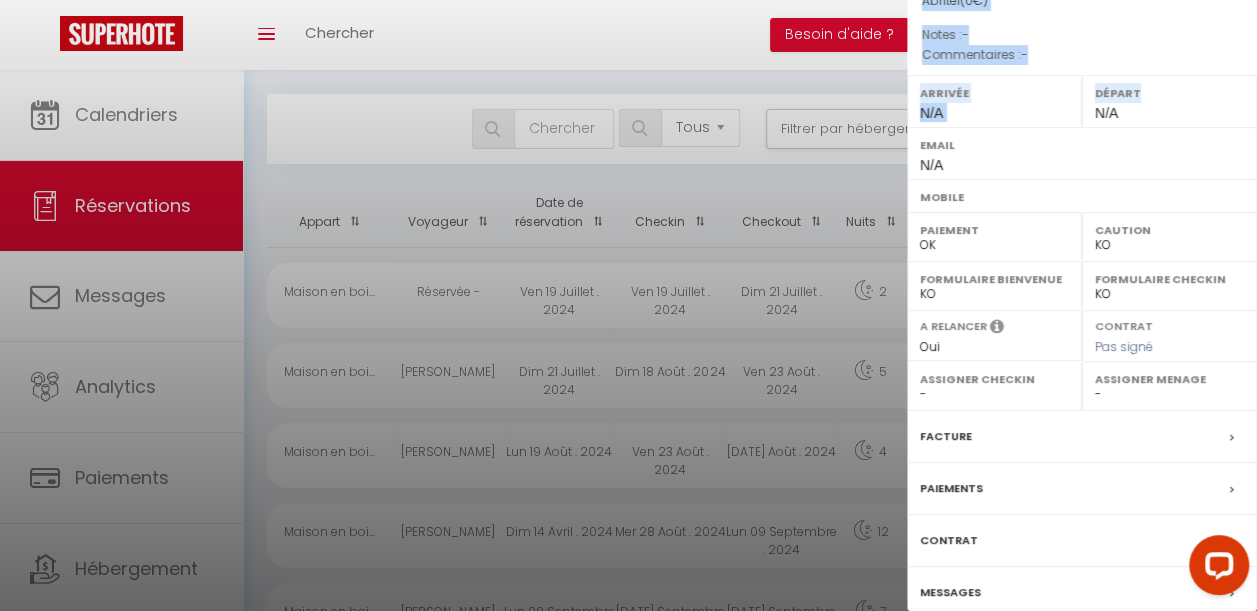 scroll, scrollTop: 316, scrollLeft: 0, axis: vertical 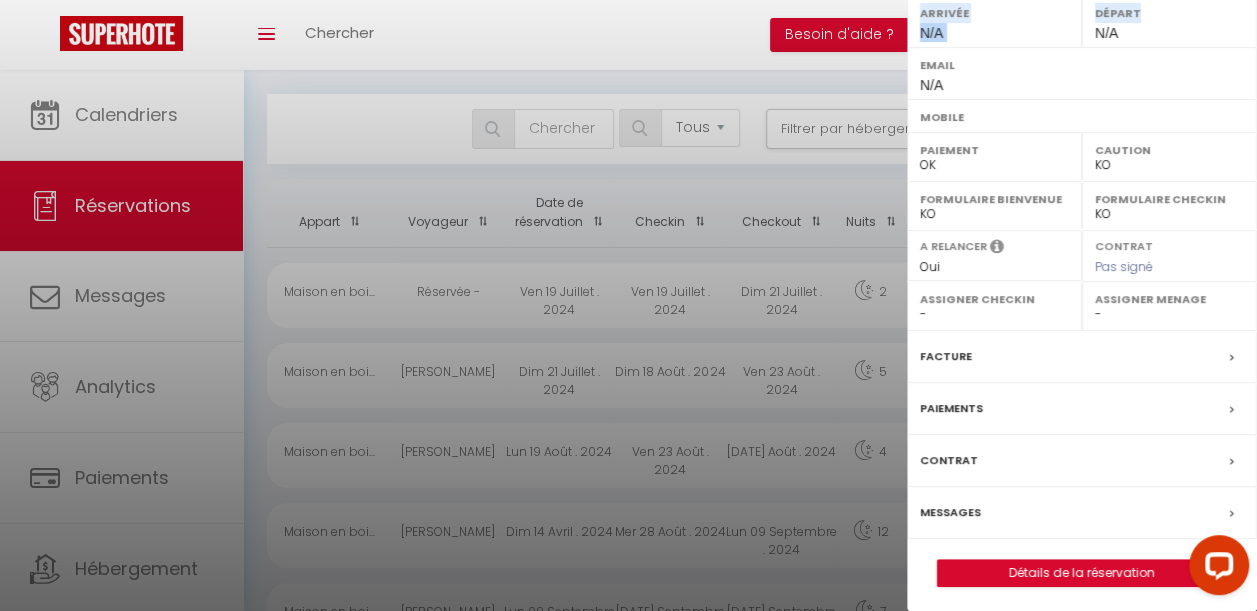 drag, startPoint x: 1222, startPoint y: 311, endPoint x: 10, endPoint y: 12, distance: 1248.3369 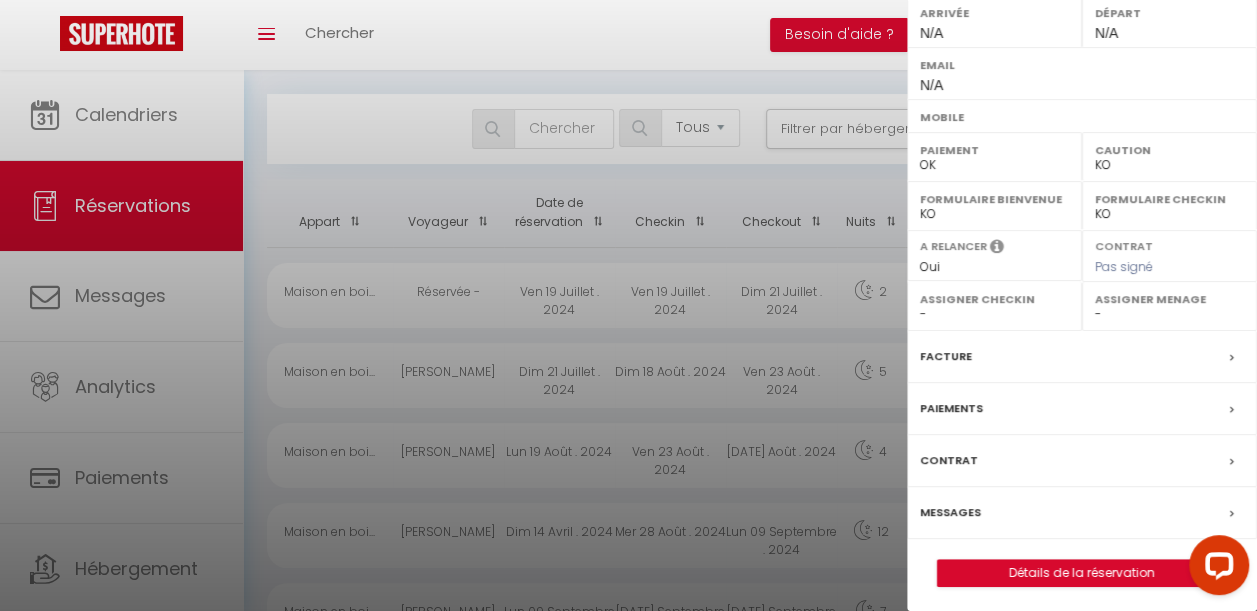 click at bounding box center (628, 305) 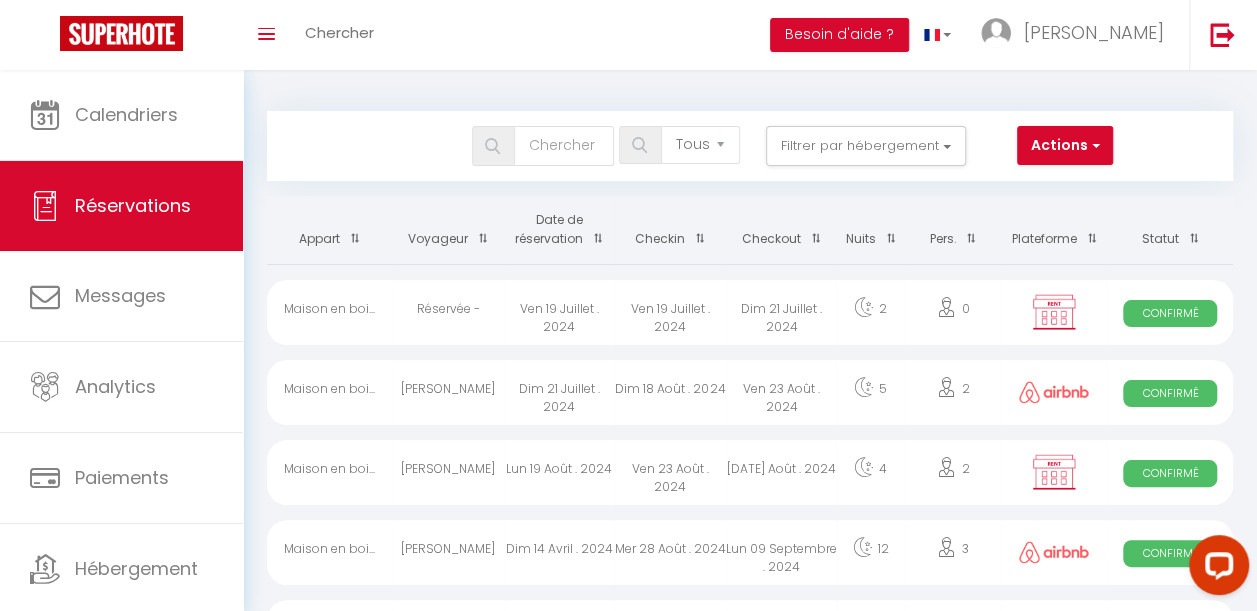 scroll, scrollTop: 0, scrollLeft: 0, axis: both 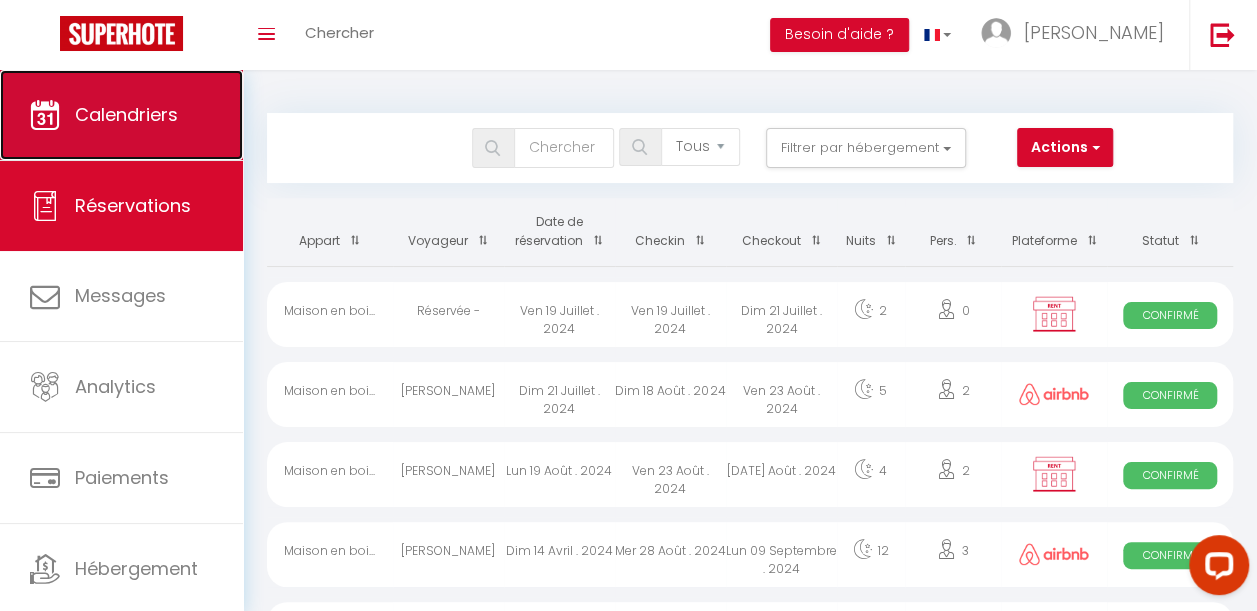 click on "Calendriers" at bounding box center [126, 114] 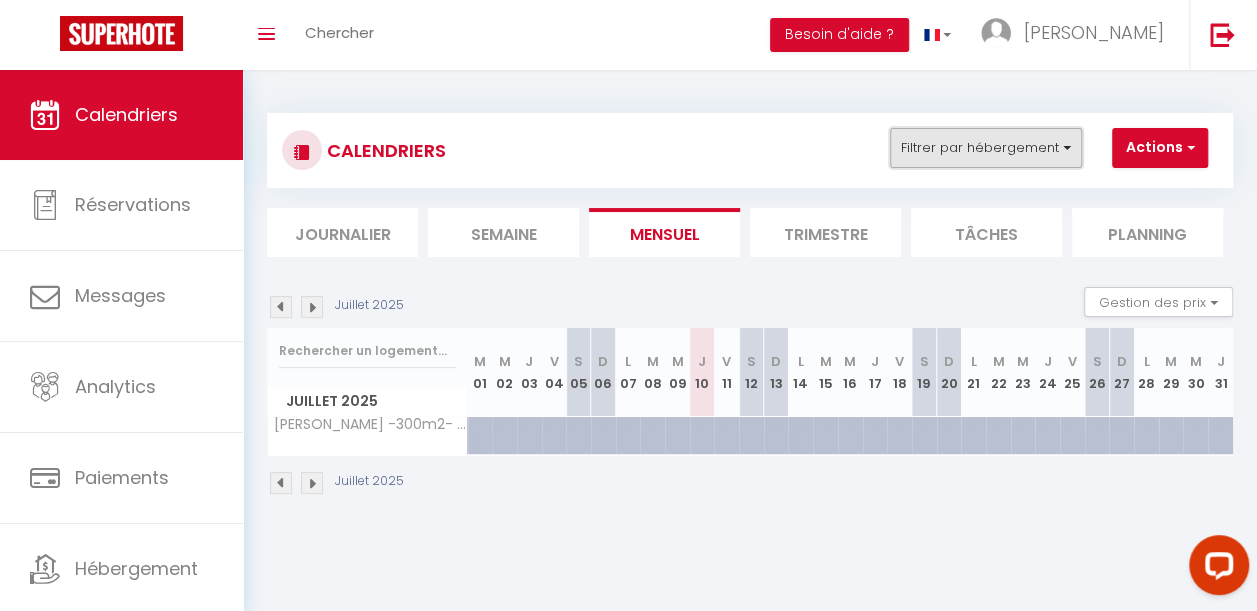 click on "Filtrer par hébergement" at bounding box center (986, 148) 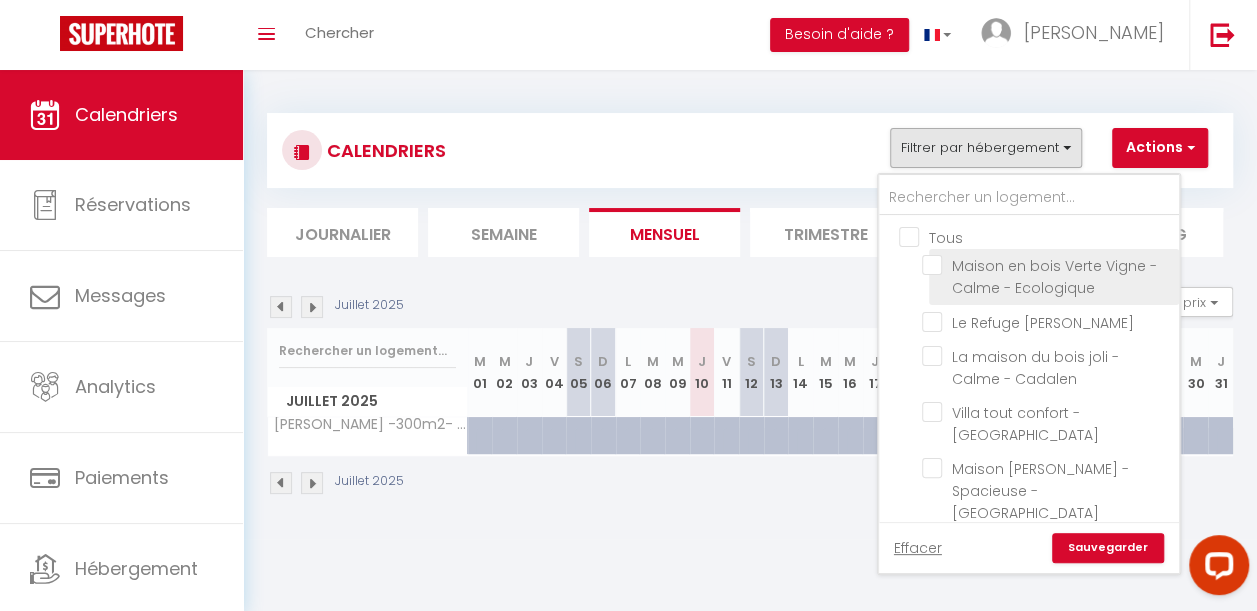 click on "Maison en bois Verte Vigne - Calme - Ecologique" at bounding box center [1047, 265] 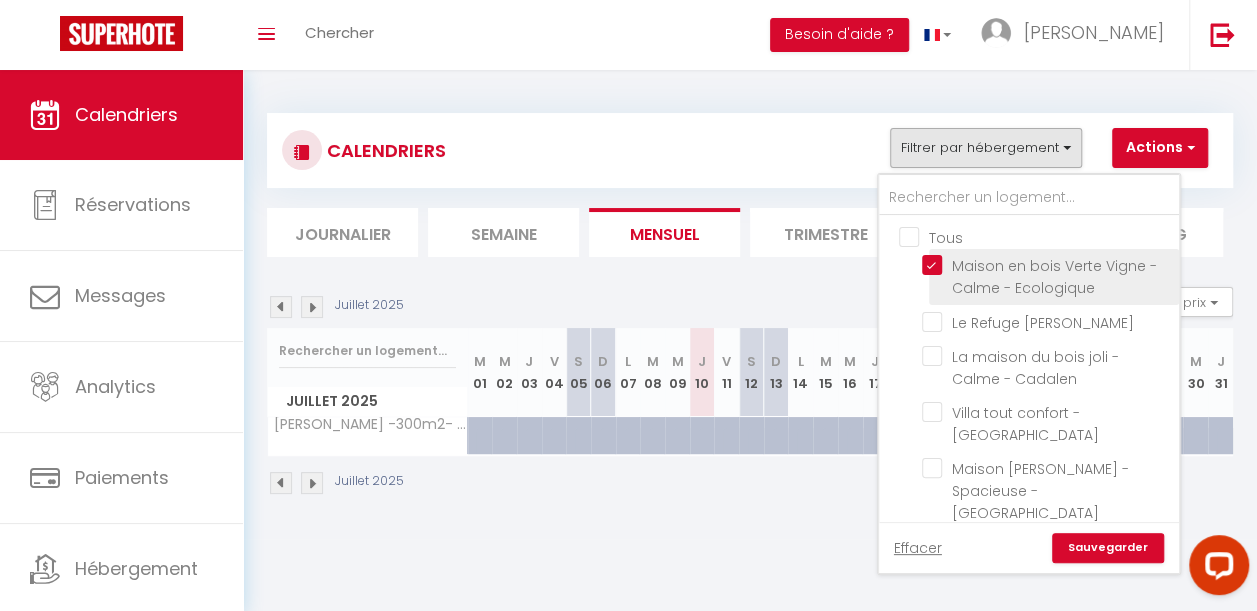 checkbox on "false" 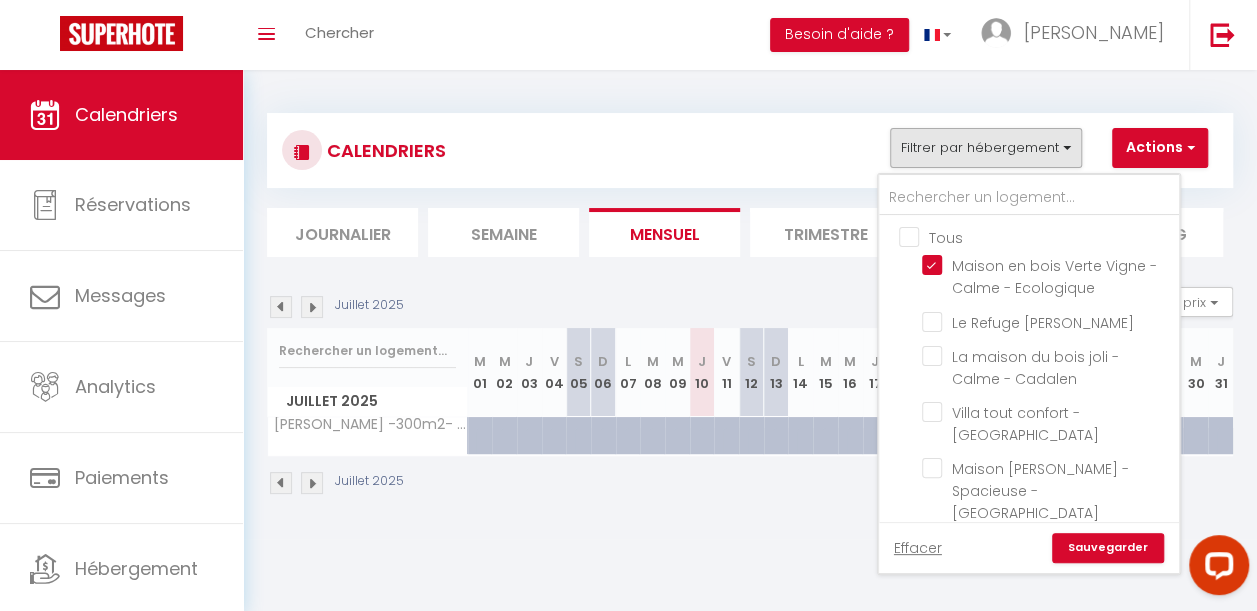 click on "Sauvegarder" at bounding box center (1108, 548) 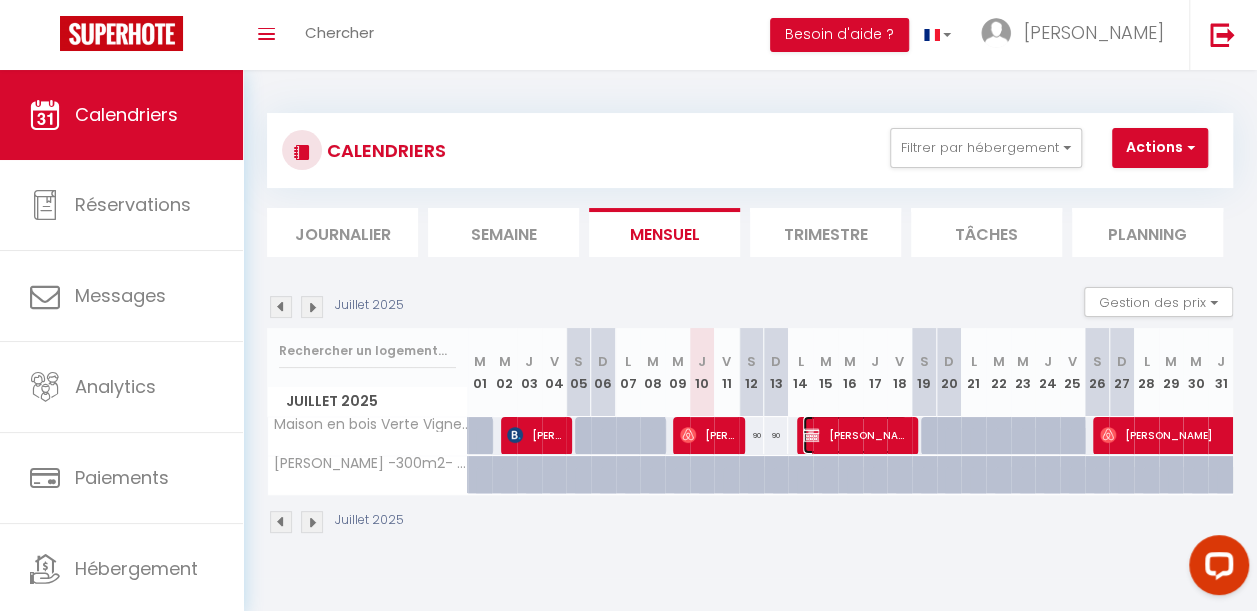 click on "[PERSON_NAME]" at bounding box center (855, 435) 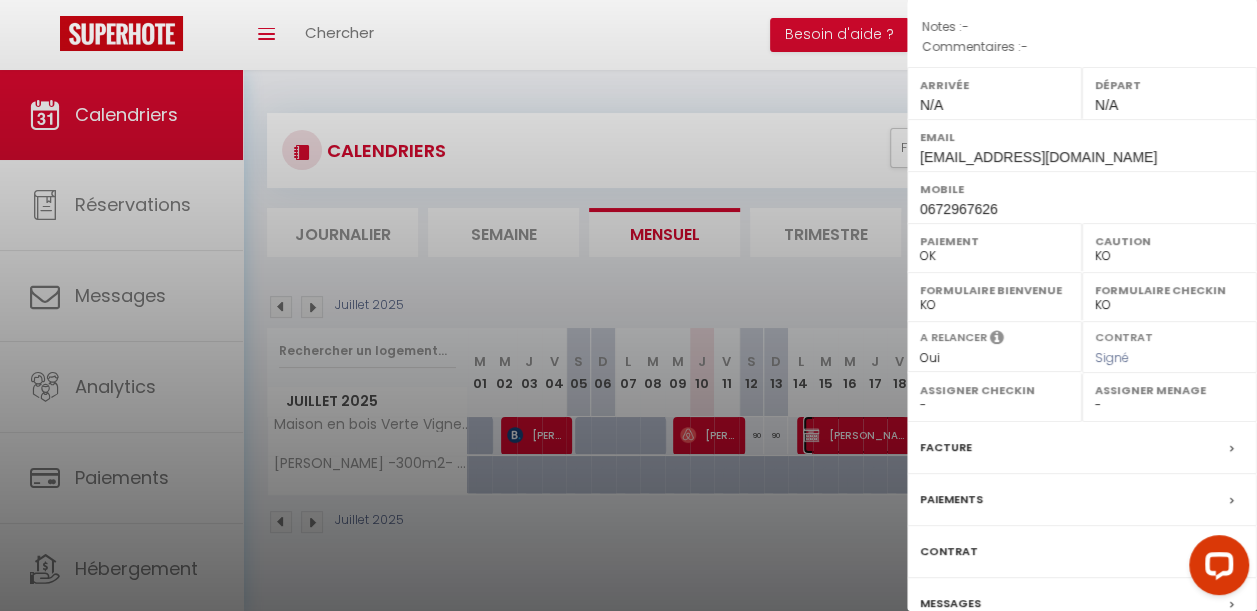 scroll, scrollTop: 368, scrollLeft: 0, axis: vertical 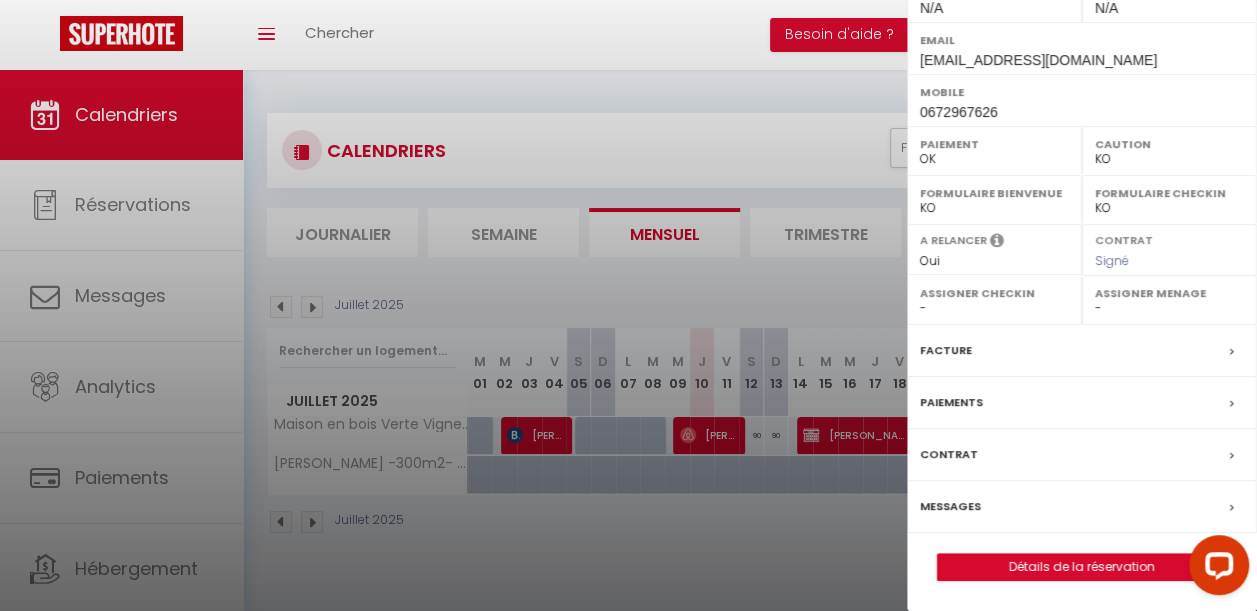 click on "Paiements" at bounding box center (951, 402) 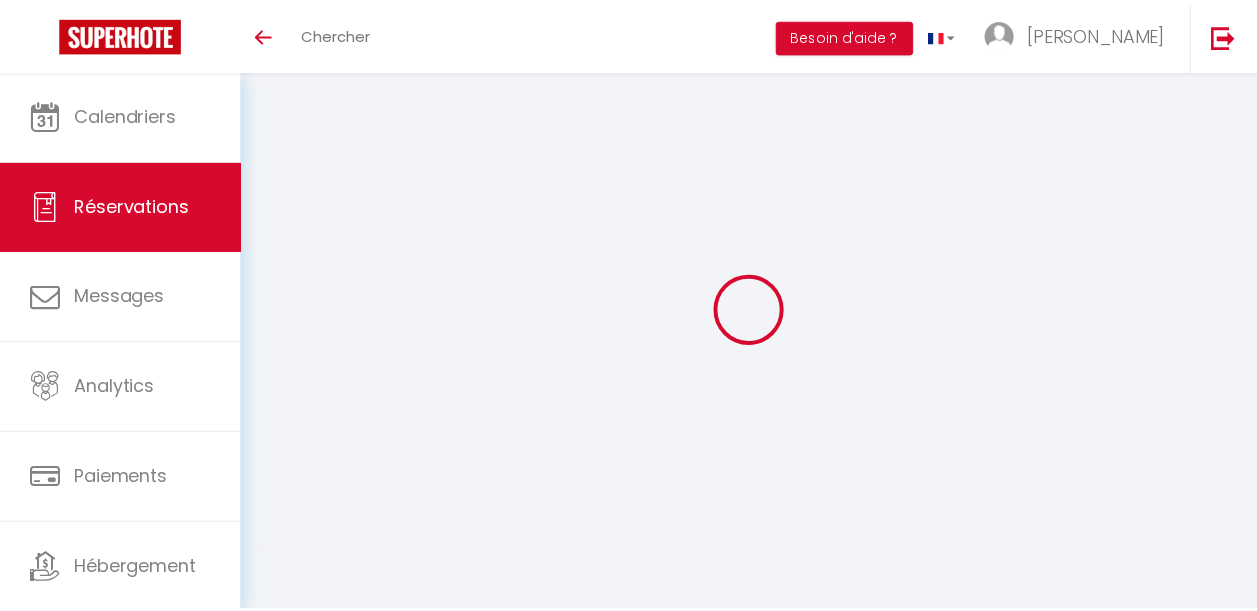 scroll, scrollTop: 0, scrollLeft: 0, axis: both 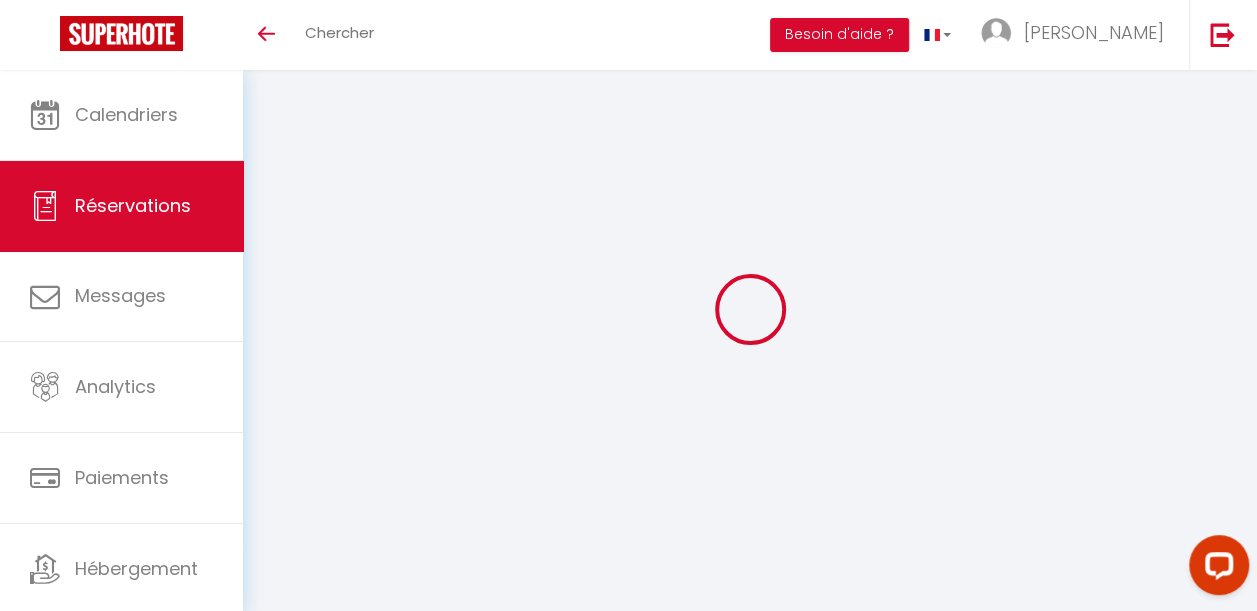select 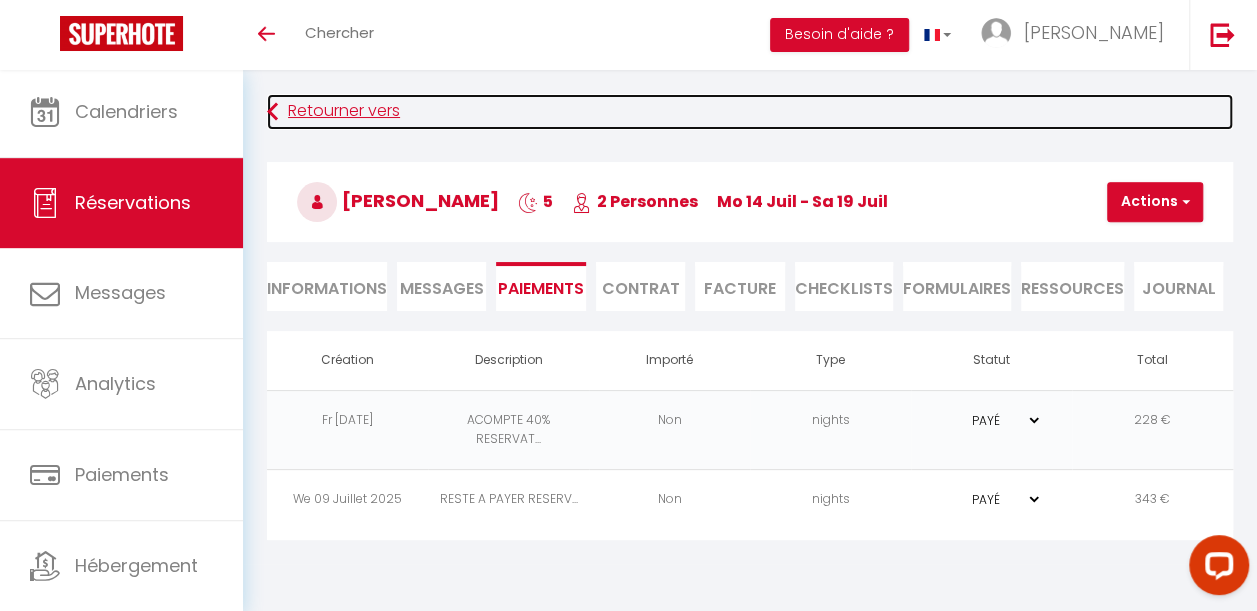 click on "Retourner vers" at bounding box center [750, 112] 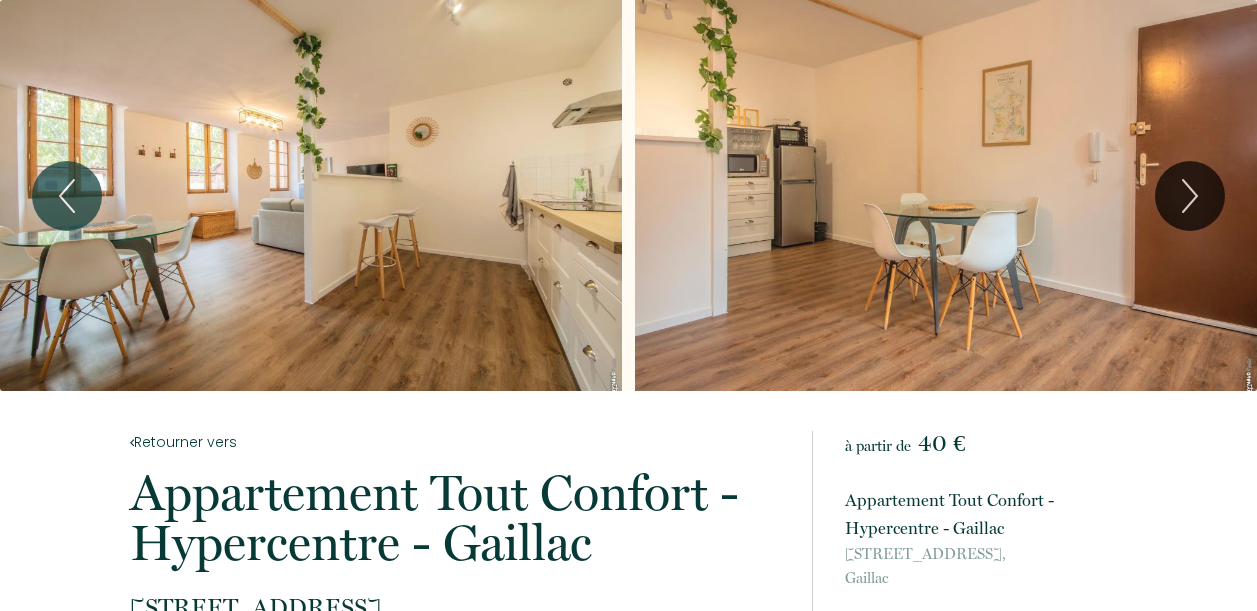 scroll, scrollTop: 0, scrollLeft: 0, axis: both 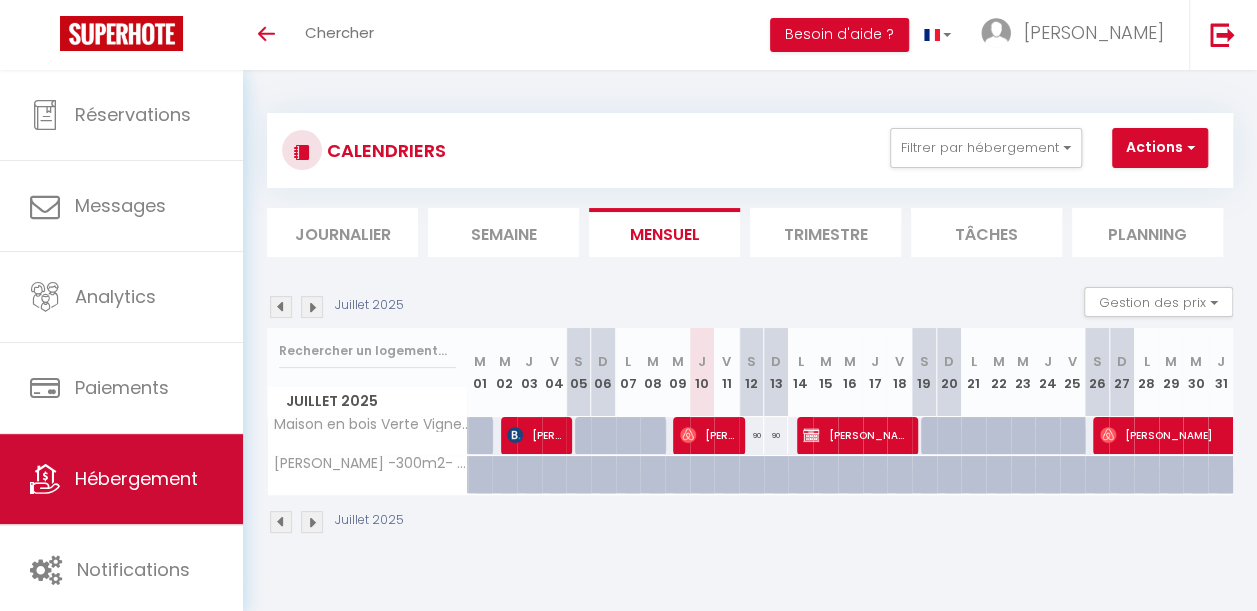click on "Hébergement" at bounding box center (121, 479) 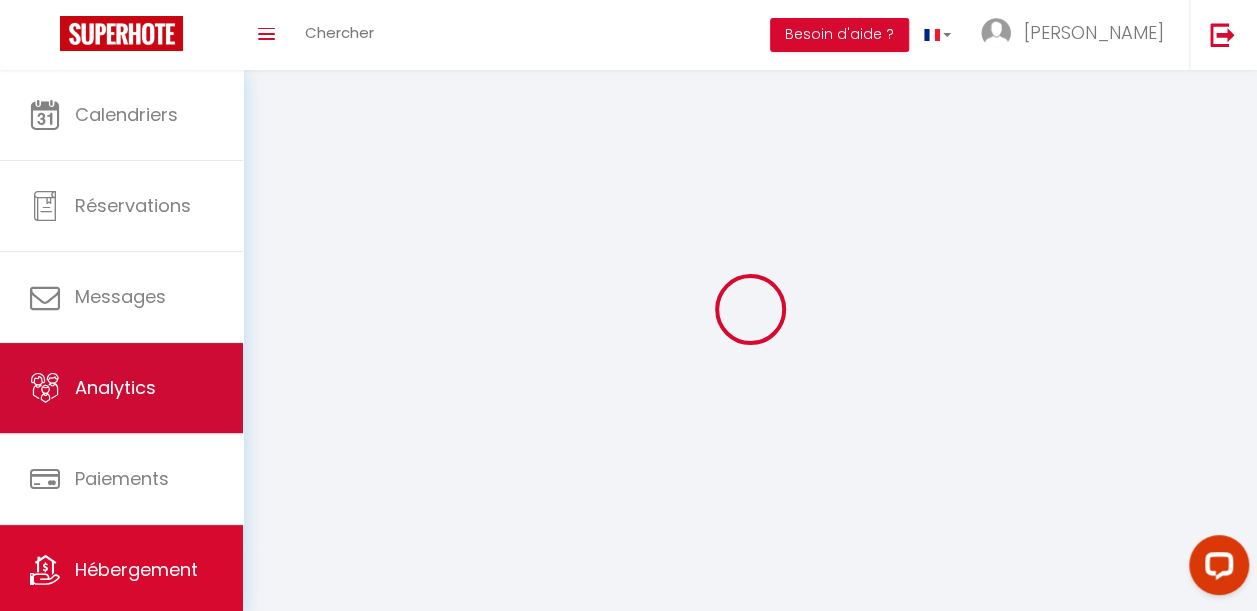 scroll, scrollTop: 0, scrollLeft: 0, axis: both 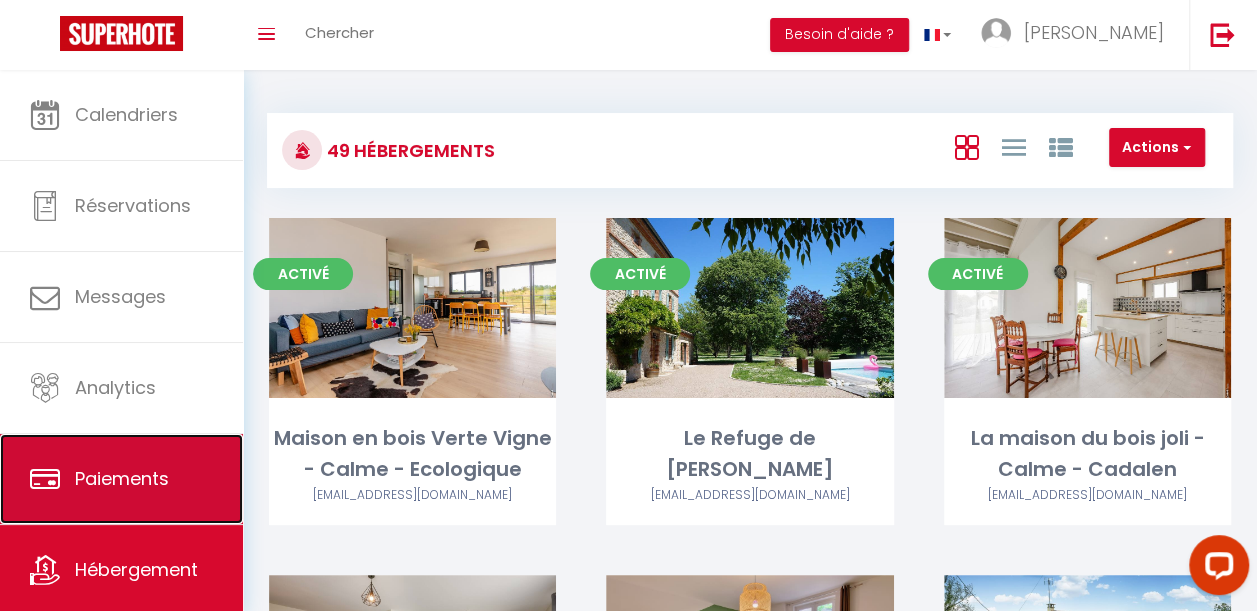 click on "Paiements" at bounding box center [122, 478] 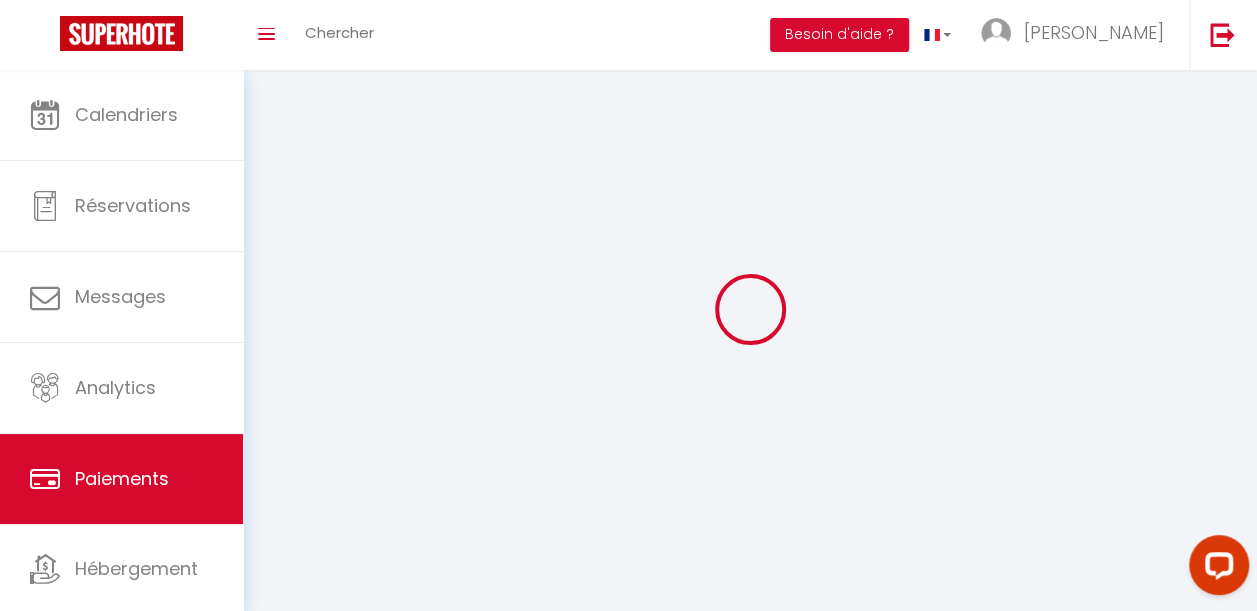select on "2" 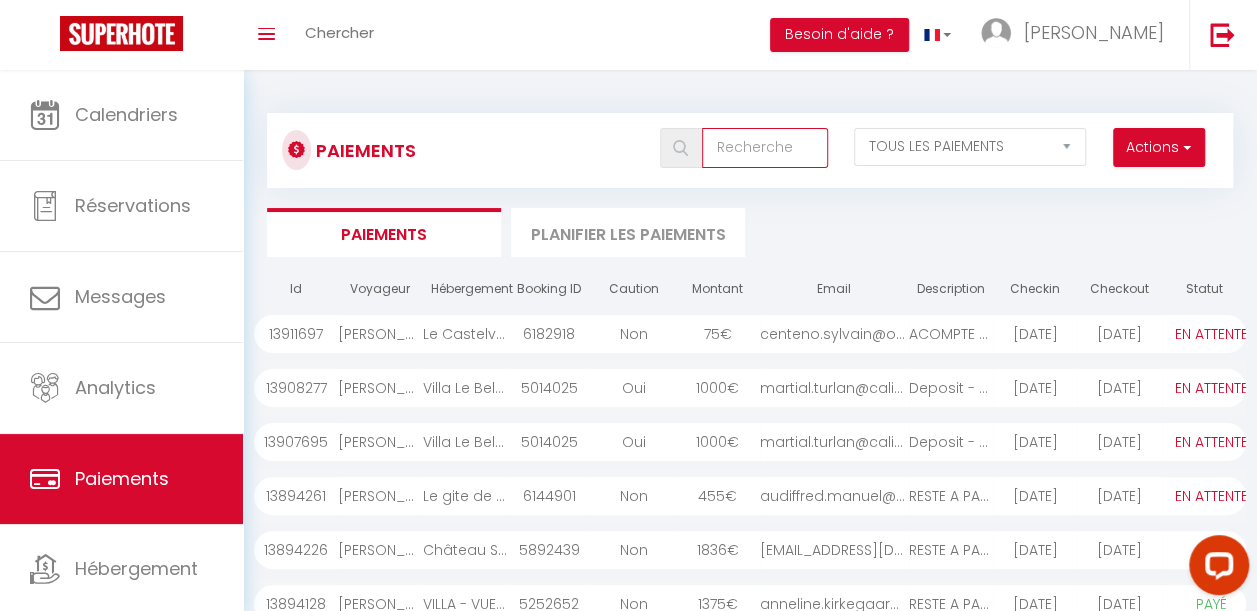 click at bounding box center [765, 148] 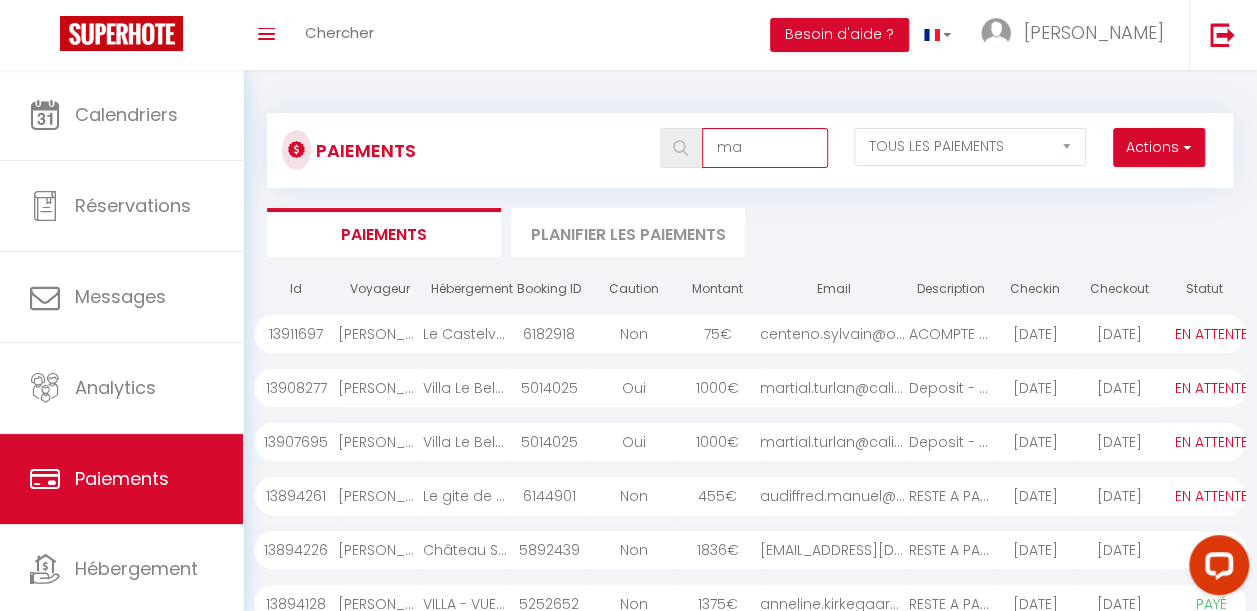 type on "mar" 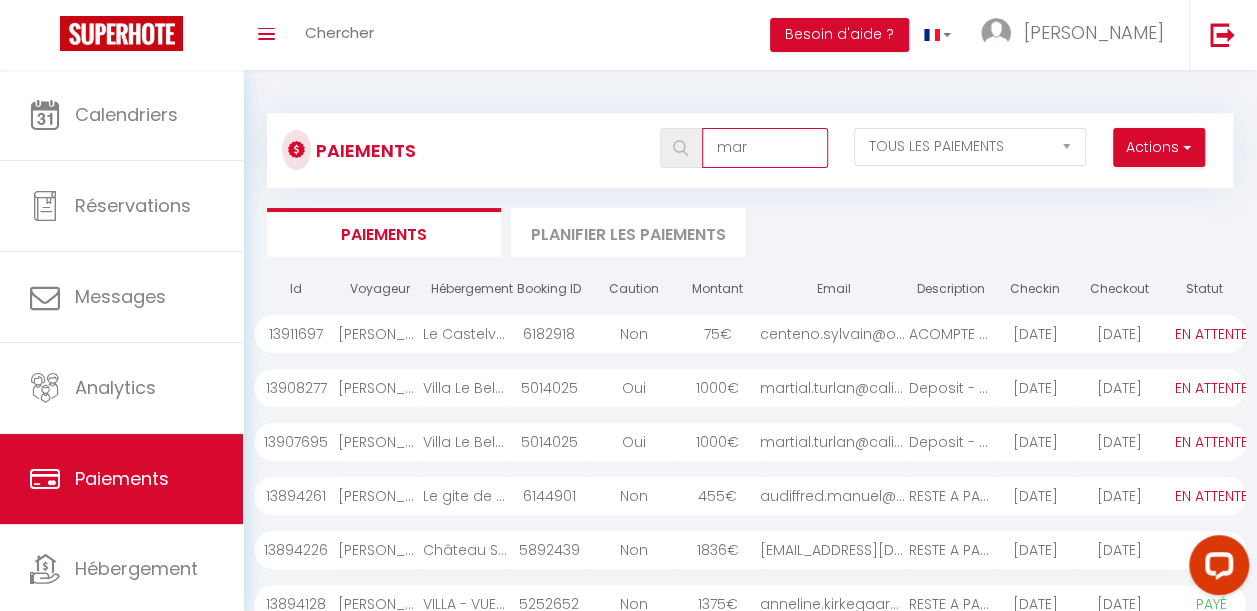 select on "1" 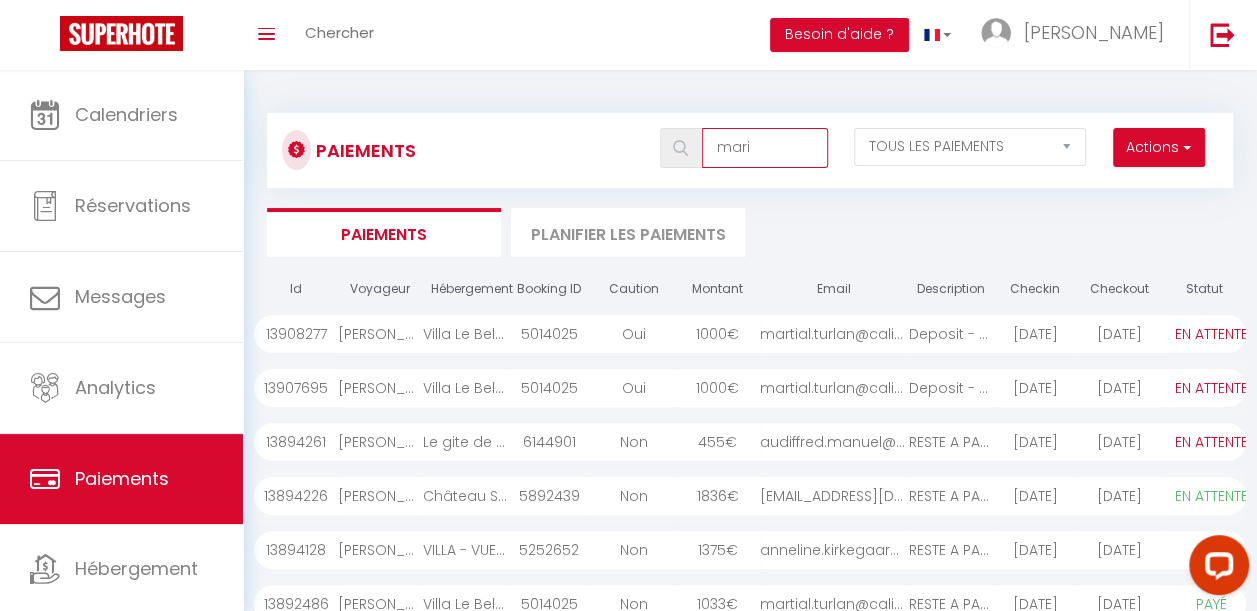 type on "marie" 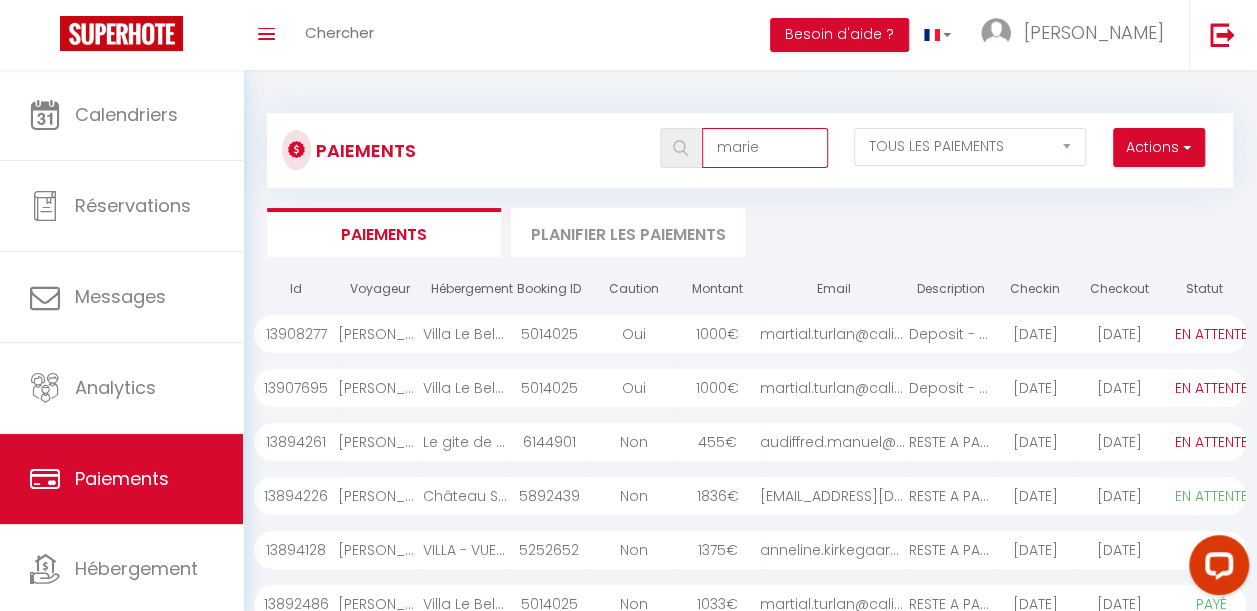 select on "1" 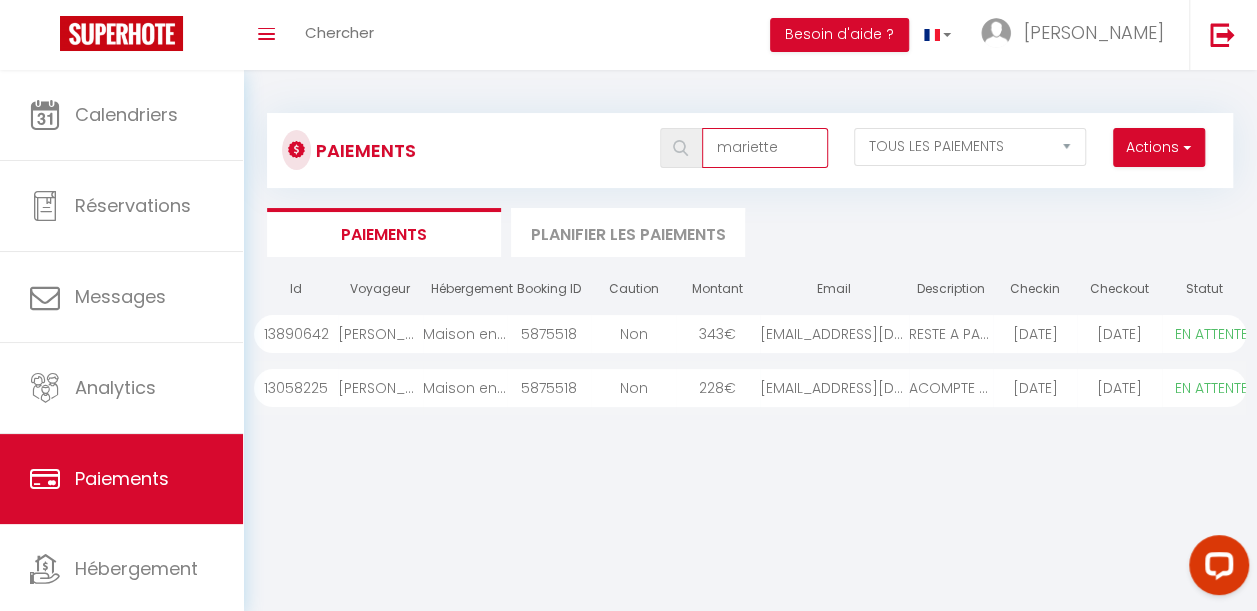type on "mariette" 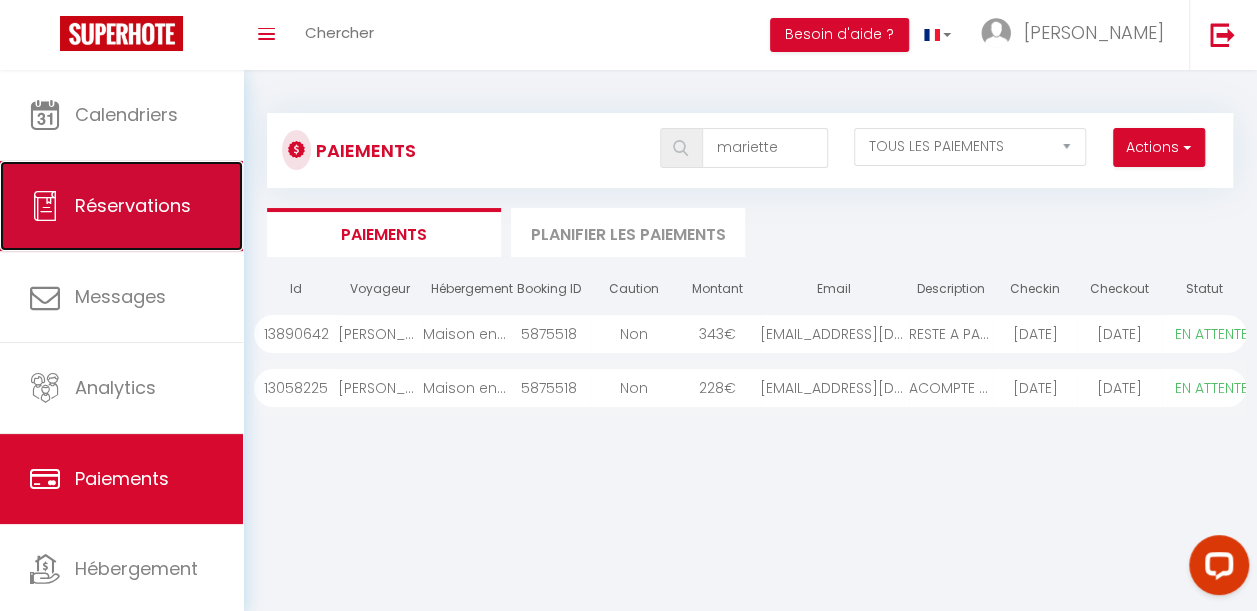 click on "Réservations" at bounding box center [121, 206] 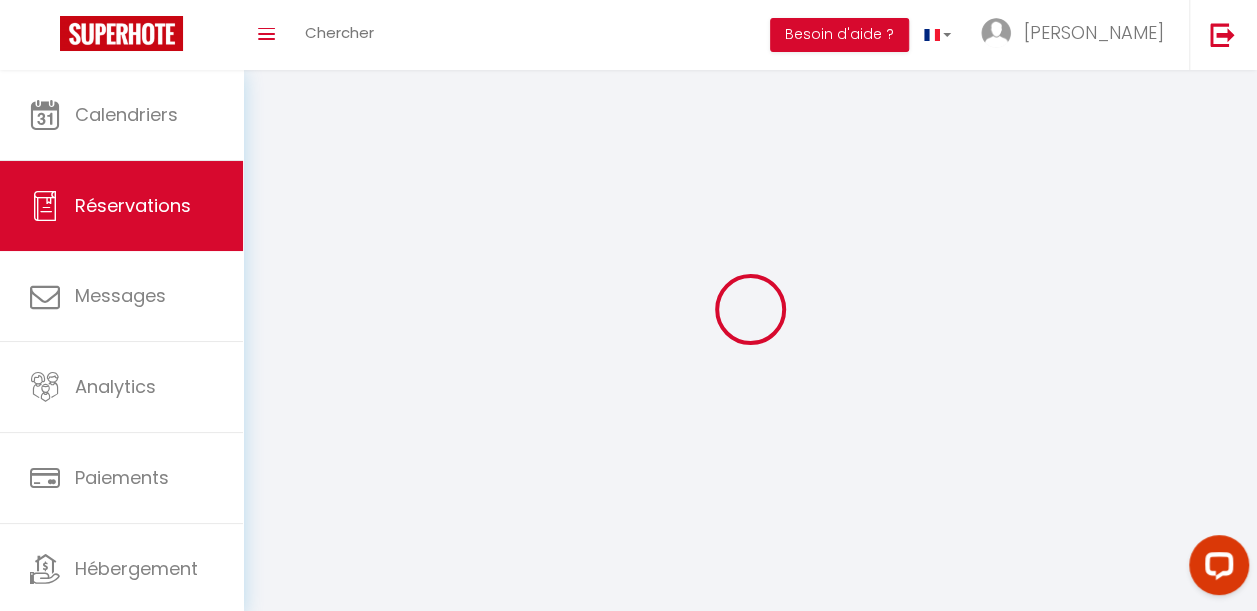 select on "all" 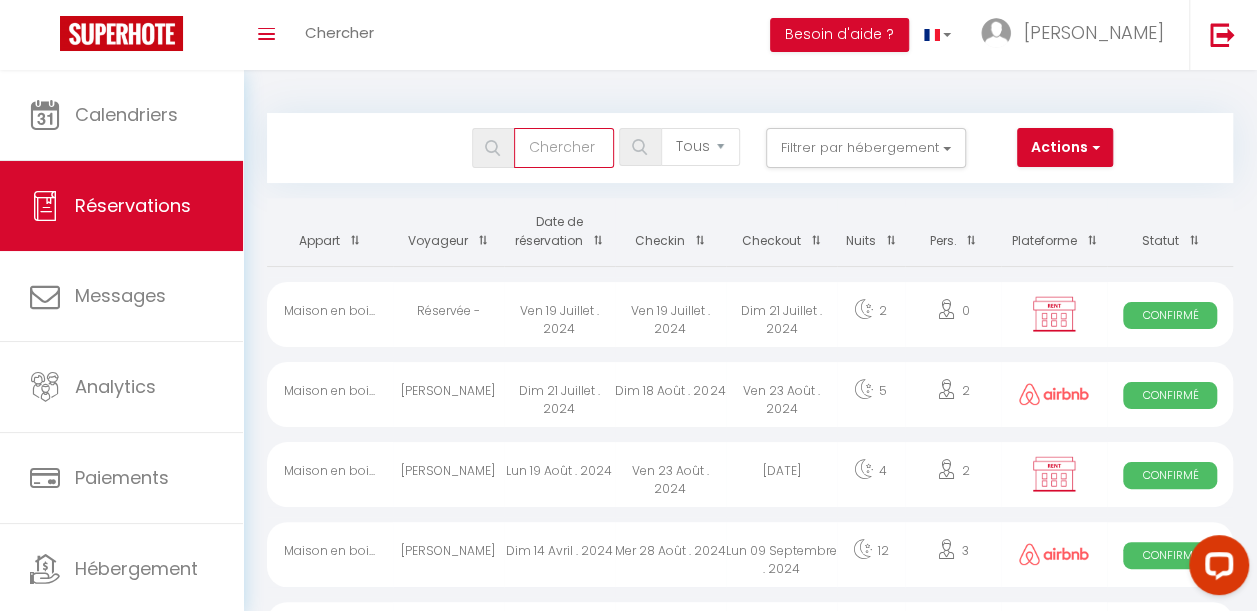 click at bounding box center [564, 148] 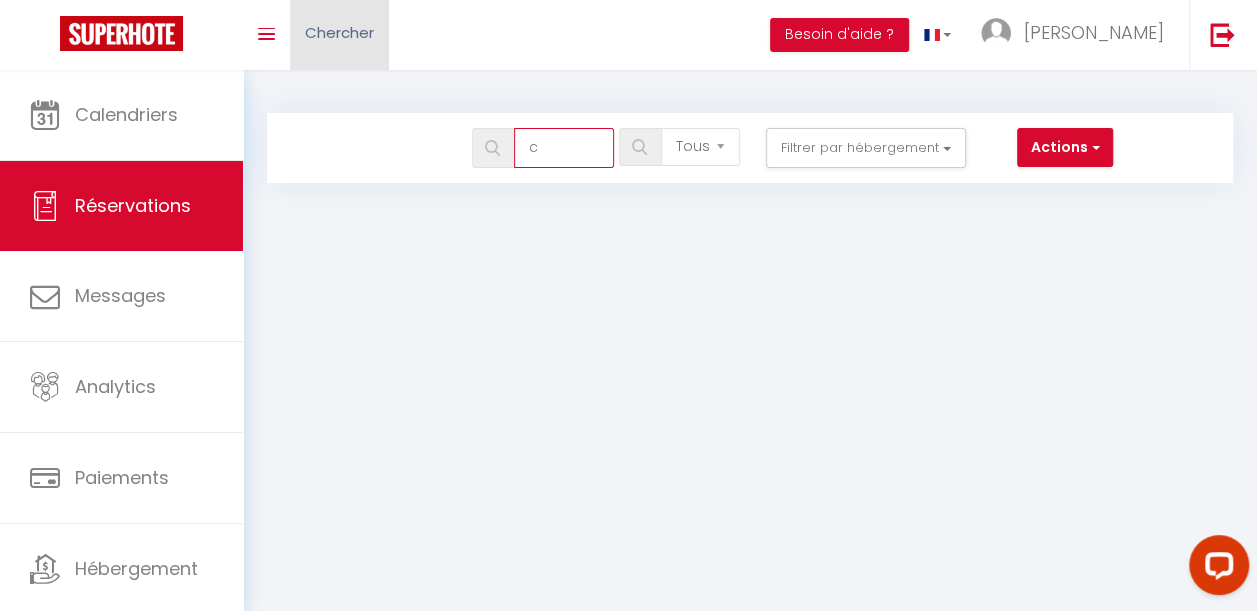 type on "c" 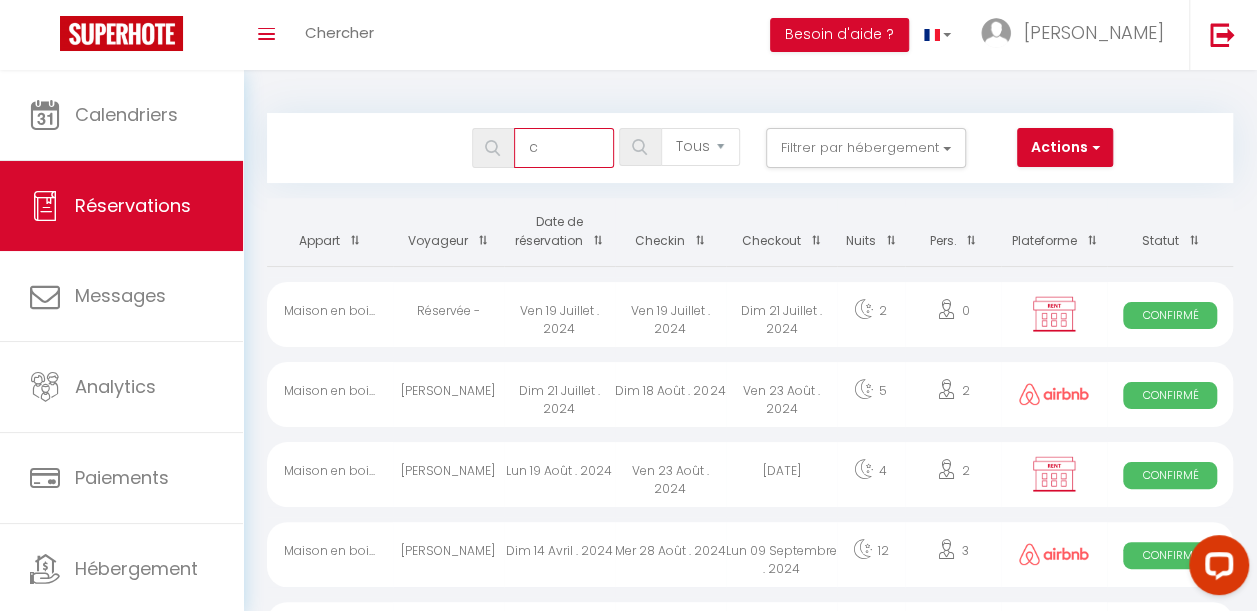 type 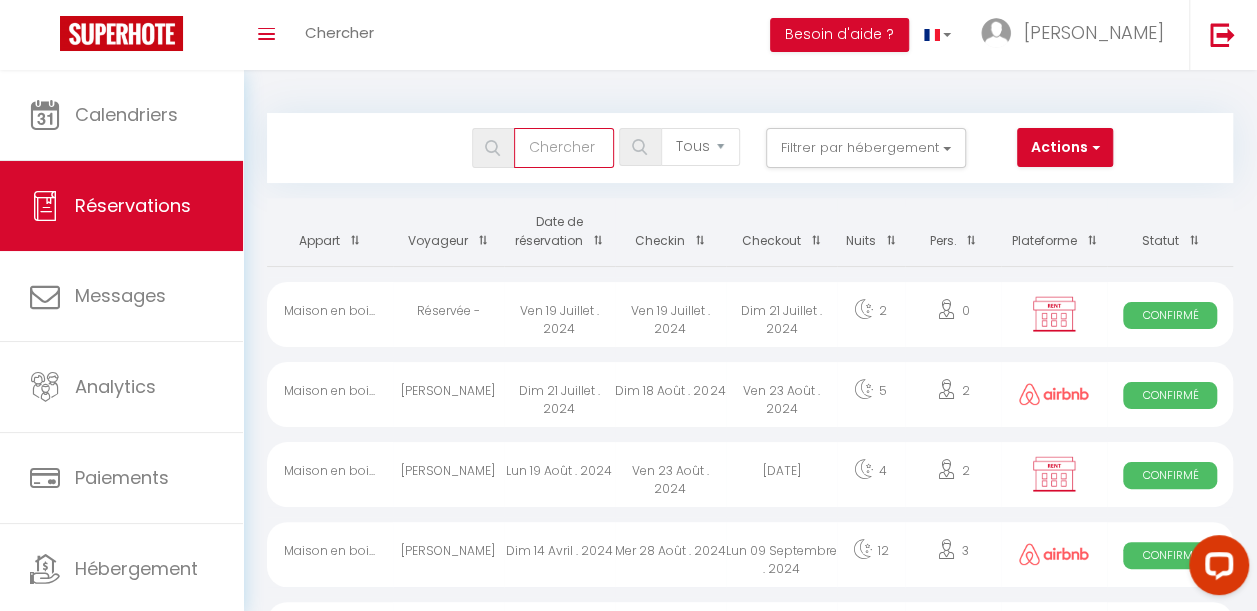 checkbox on "false" 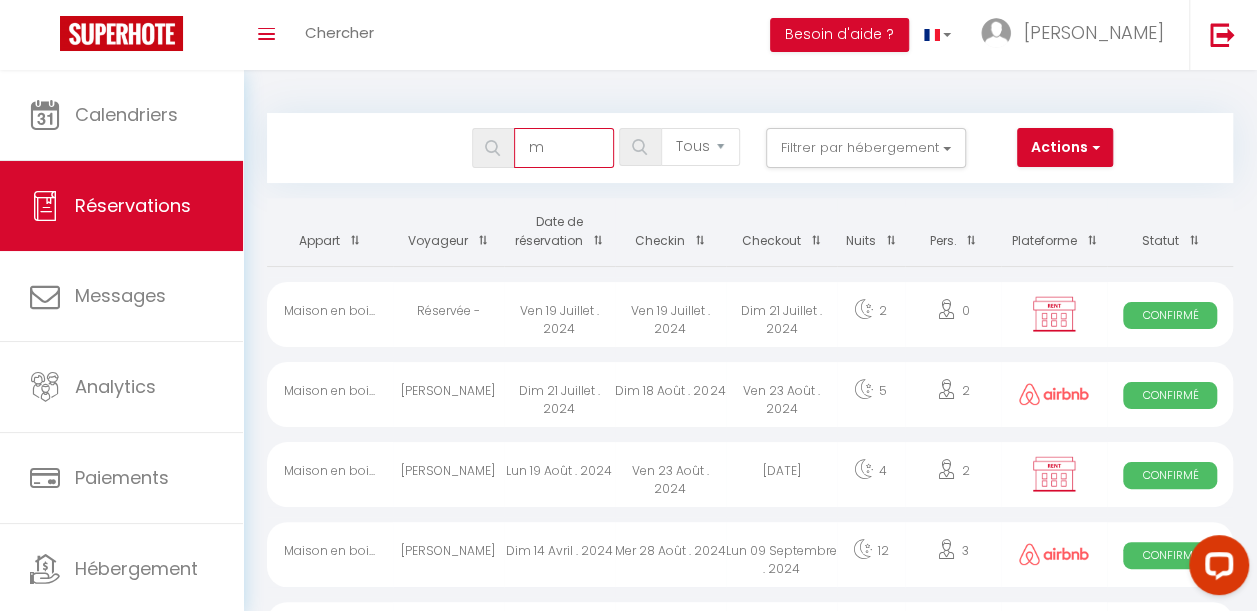 checkbox on "false" 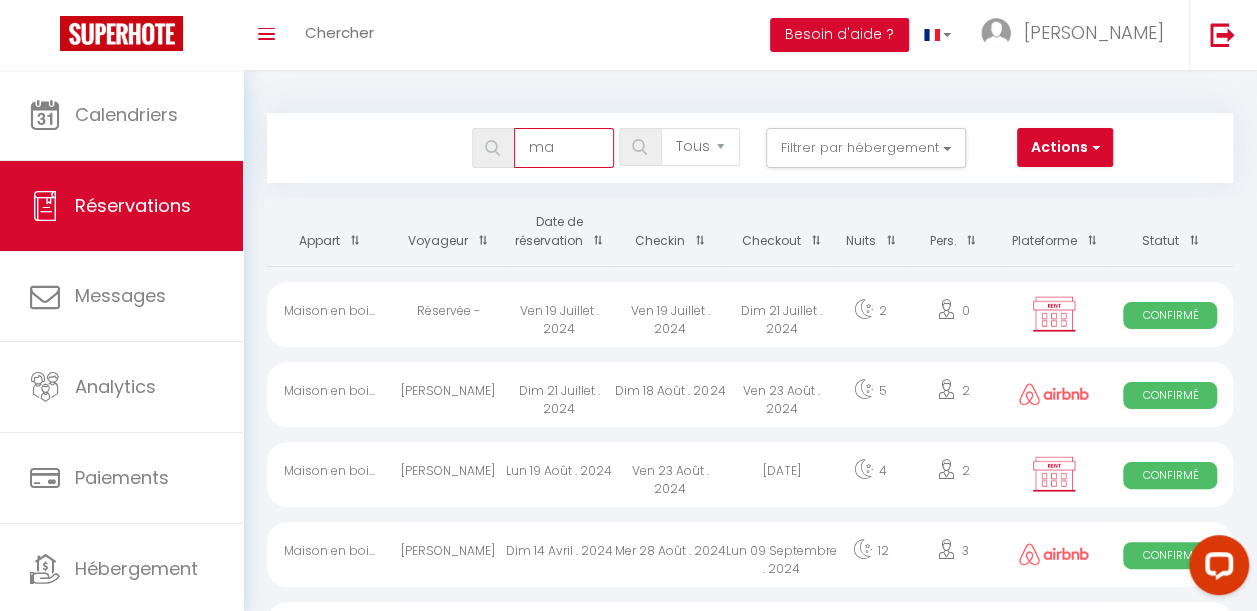 checkbox on "false" 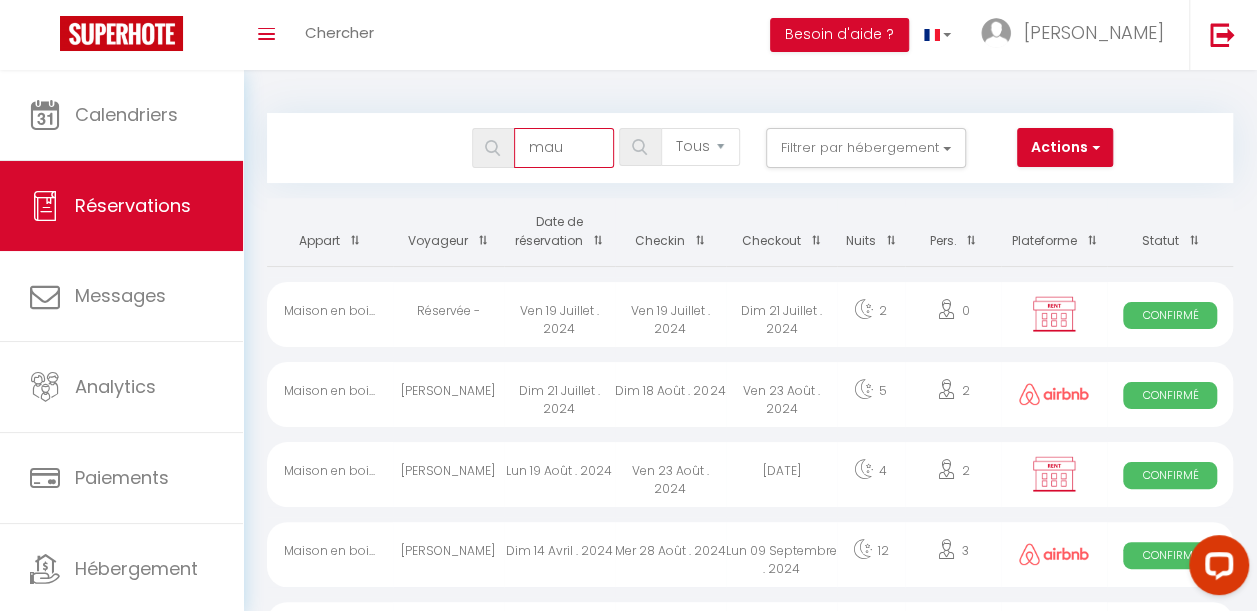 checkbox on "false" 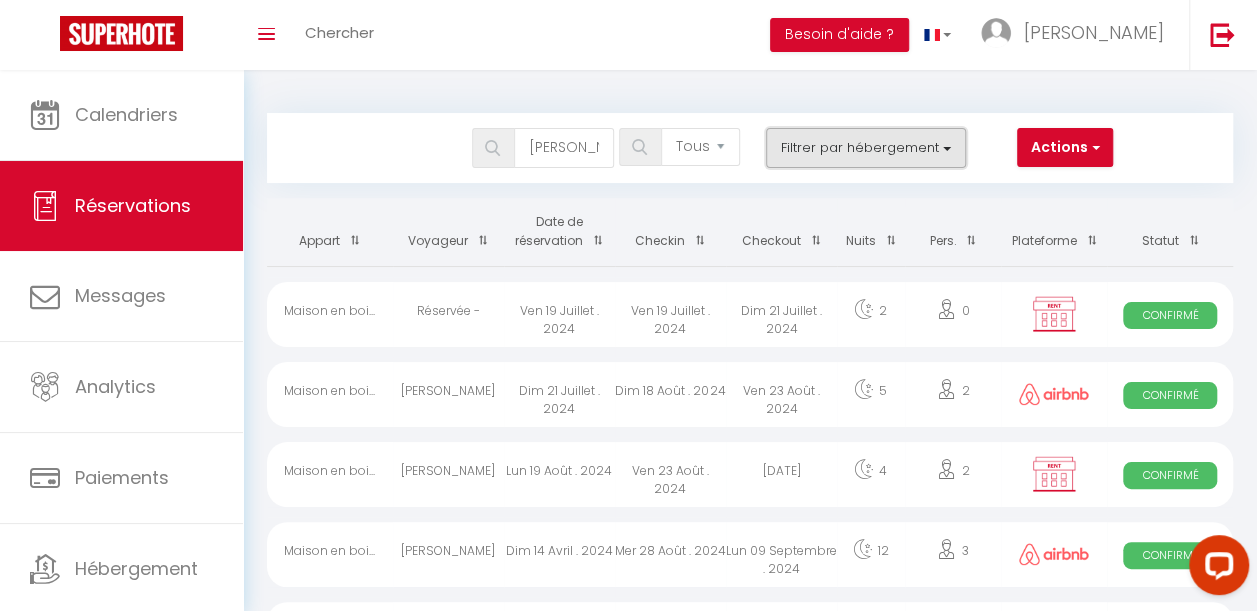 click on "Filtrer par hébergement" at bounding box center [866, 148] 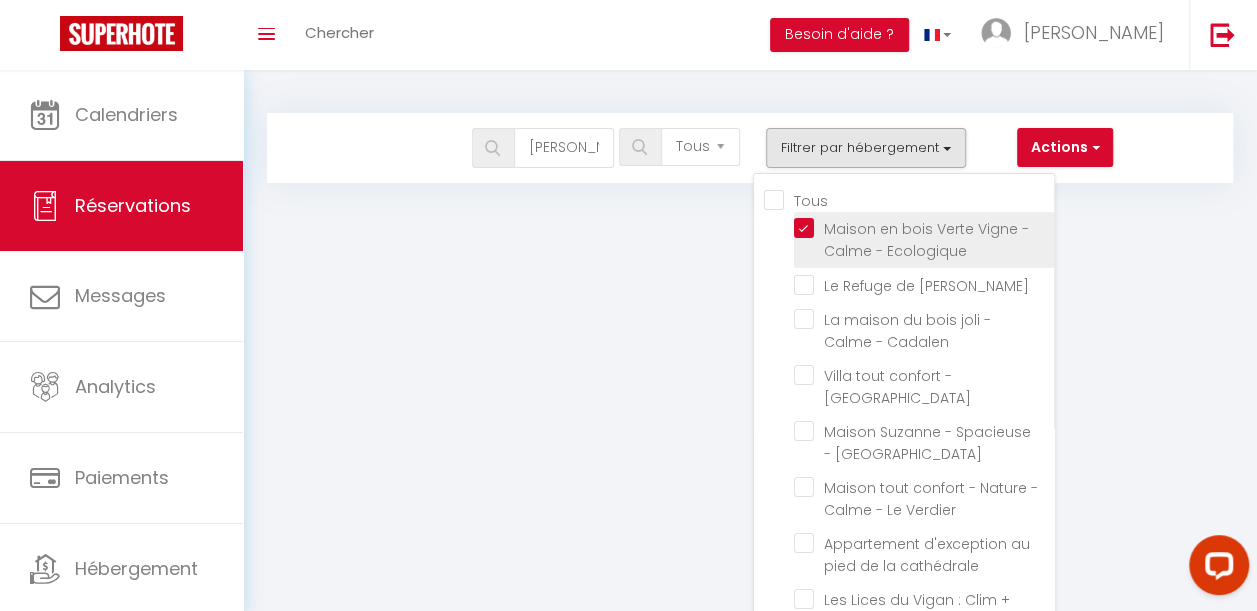 click on "Maison en bois Verte Vigne - Calme - Ecologique" at bounding box center [924, 228] 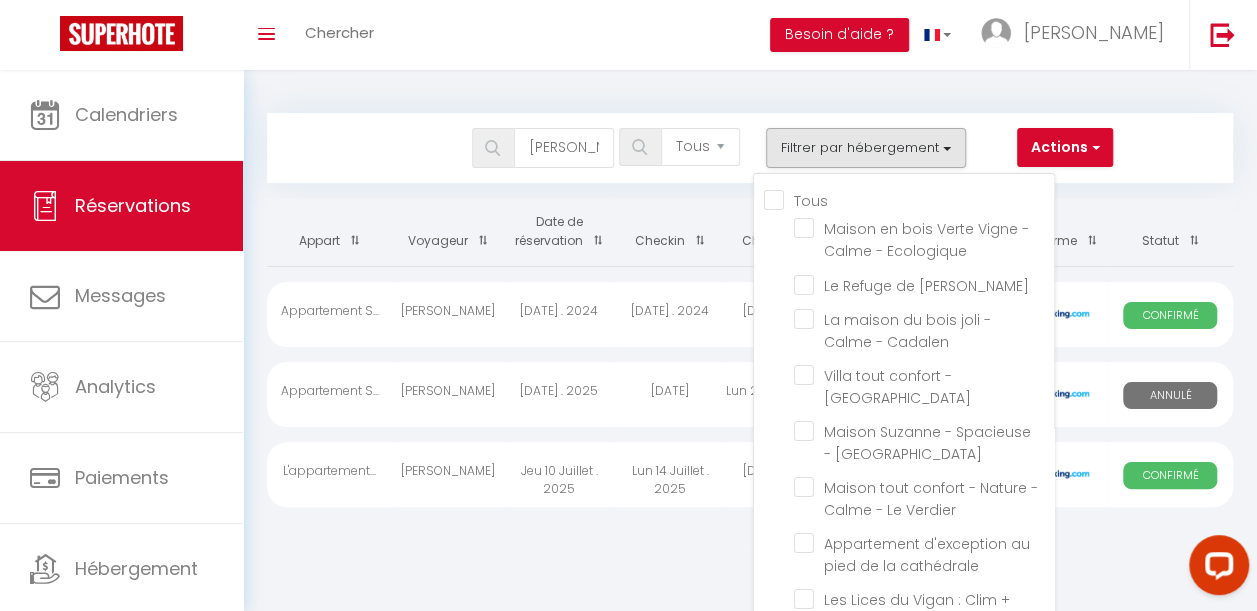 click on "maurice     Tous les statuts   Annulé   Confirmé   Non Confirmé   Tout sauf annulé   No Show   Request
Filtrer par hébergement
Tous
Maison en bois Verte Vigne - Calme - Ecologique
Le Refuge de Labastide
La maison du bois joli - Calme - Cadalen
Villa tout confort - Jardin - Calme
Maison Suzanne - Spacieuse - Jardin - Albi
Maison tout confort - Nature - Calme - Le Verdier
Appartement d'exception au pied de la cathédrale
Les Lices du Vigan : Clim + Parking + ascenseur" at bounding box center (710, 148) 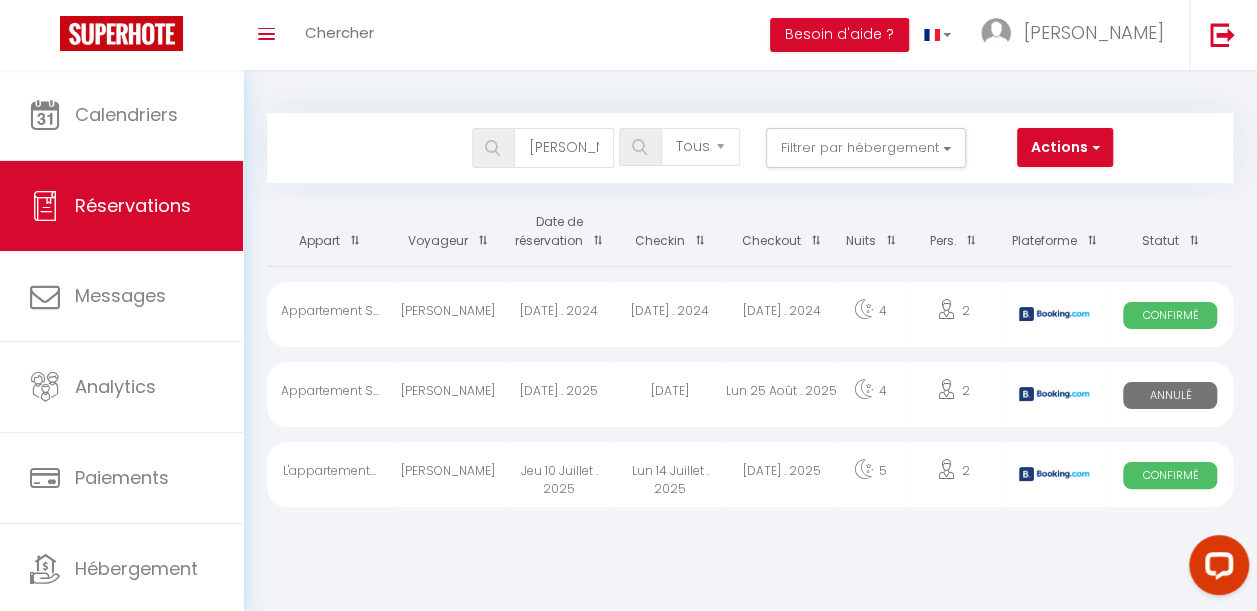 click on "Confirmé" at bounding box center [1170, 475] 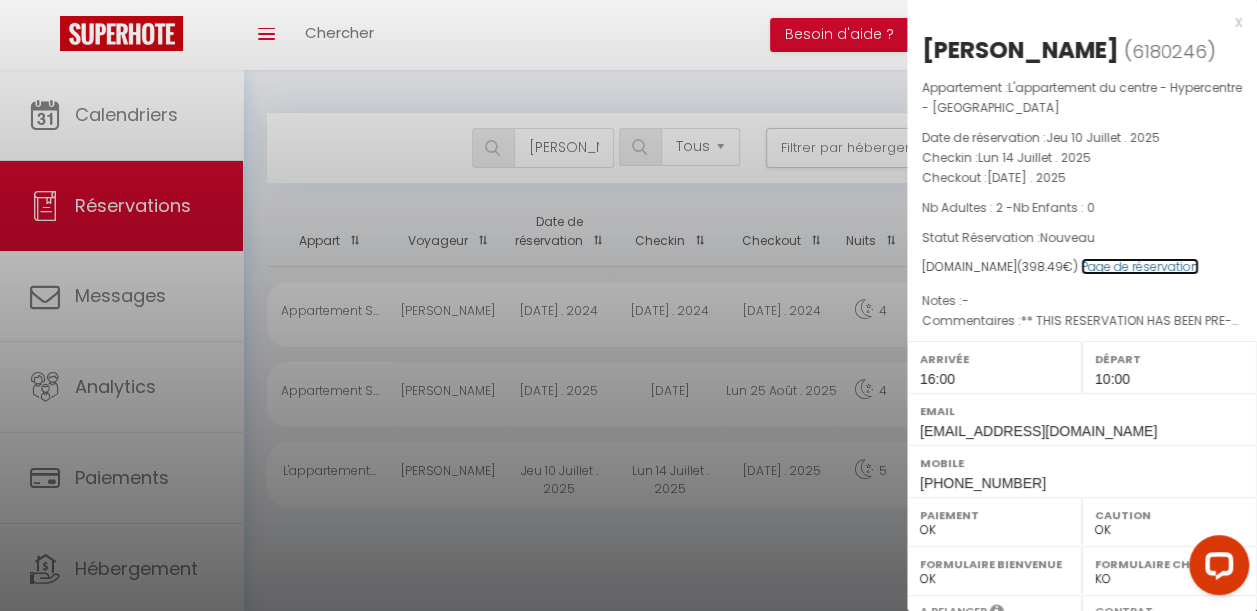 click on "Page de réservation" at bounding box center [1140, 266] 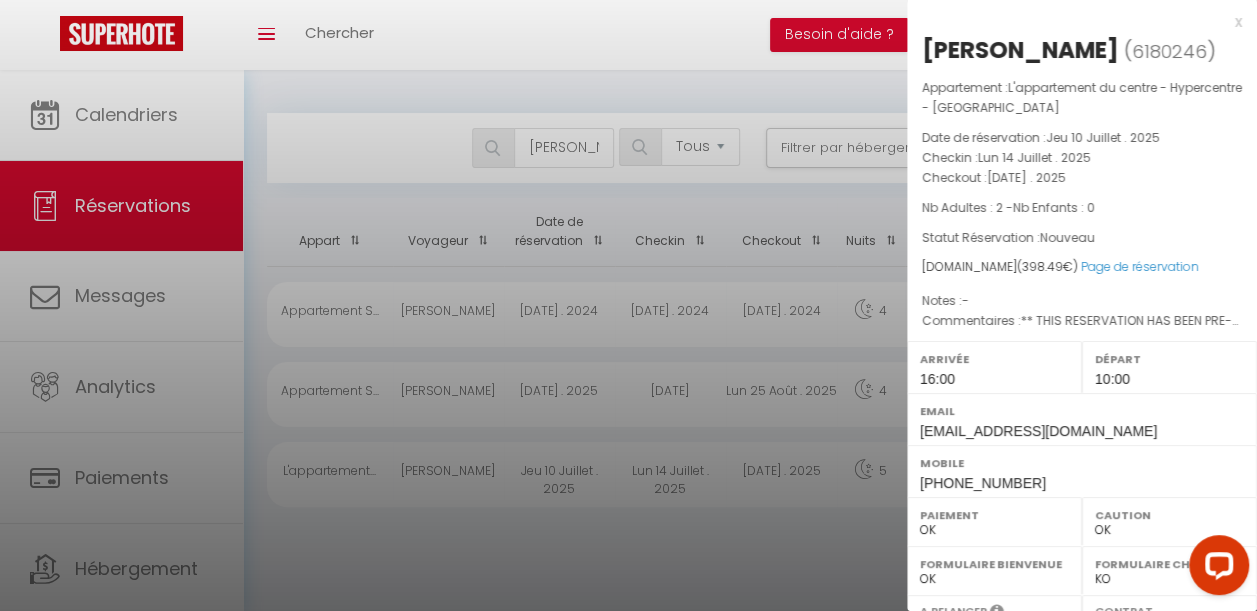 click at bounding box center [628, 305] 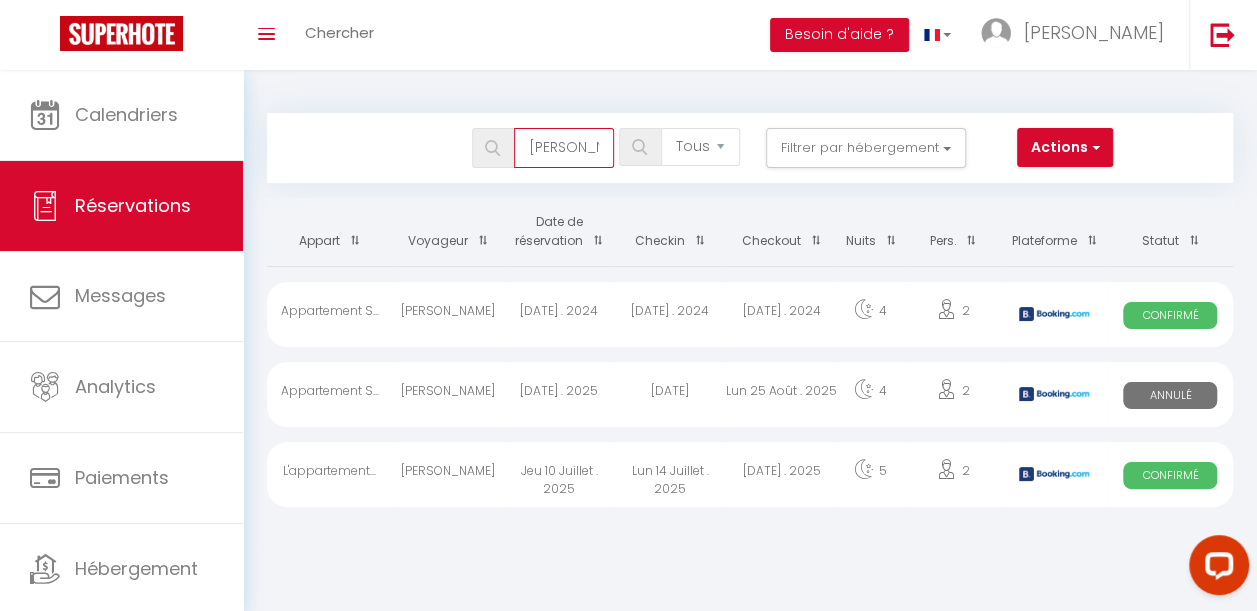 click on "maurice" at bounding box center (564, 148) 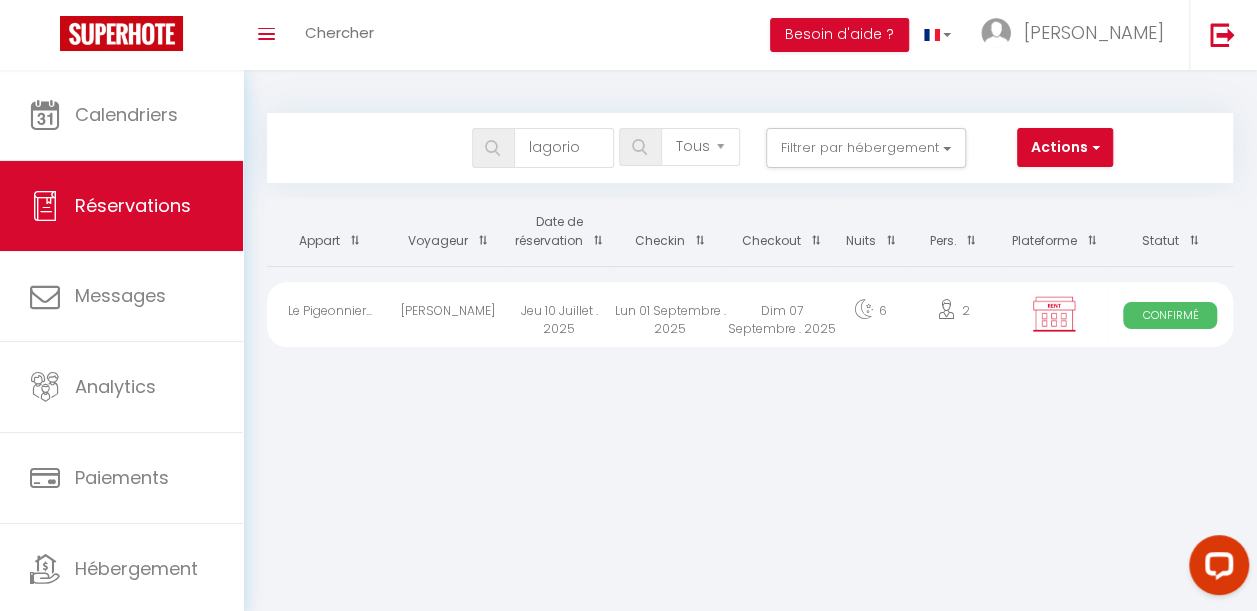 click on "6" at bounding box center (871, 314) 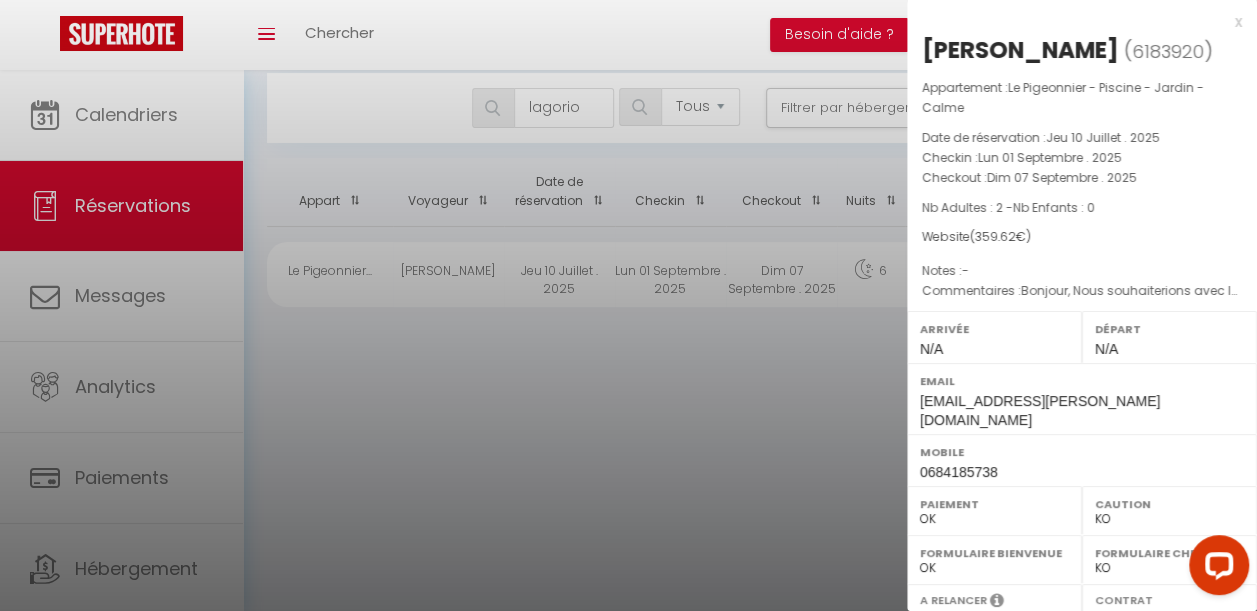 scroll, scrollTop: 46, scrollLeft: 0, axis: vertical 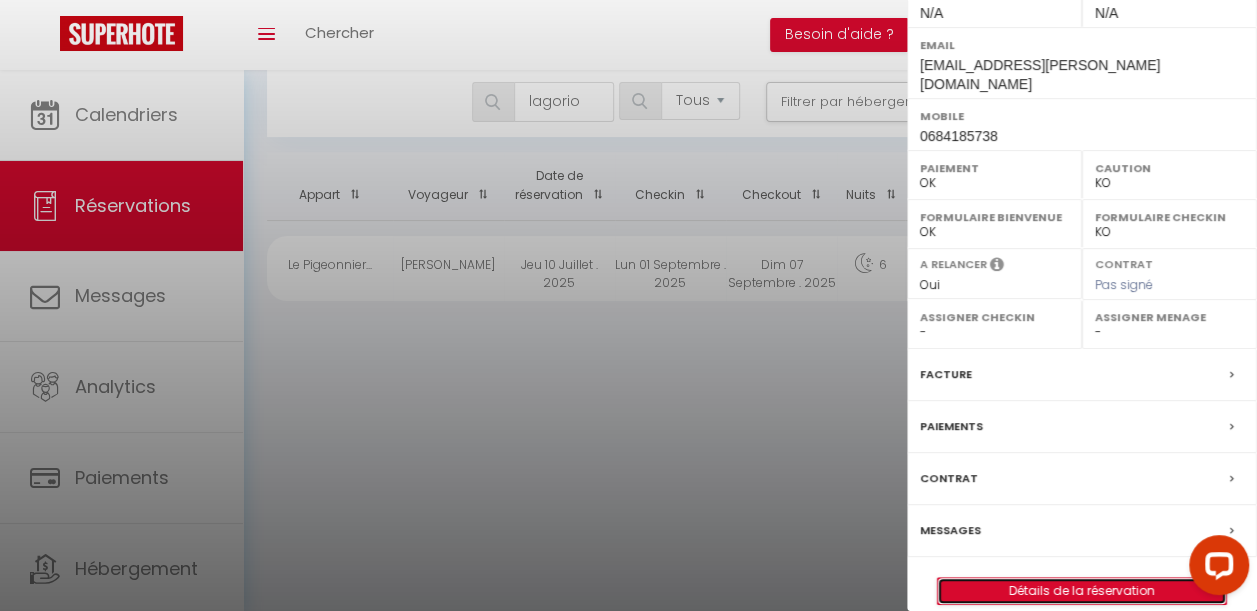 click on "Détails de la réservation" at bounding box center (1082, 591) 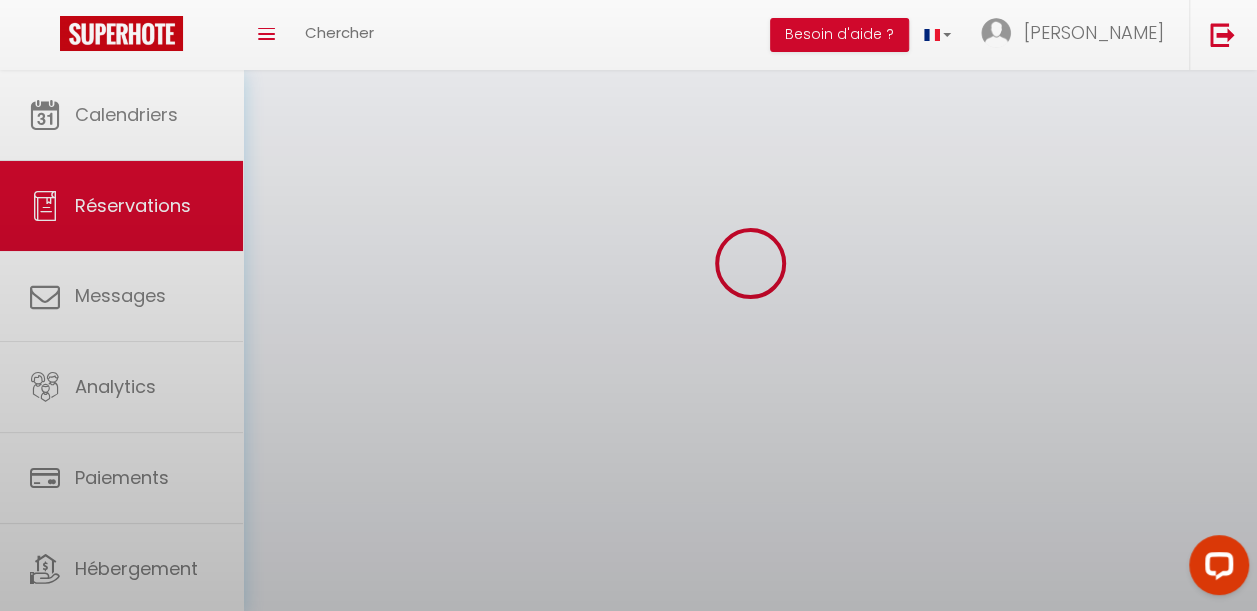scroll, scrollTop: 0, scrollLeft: 0, axis: both 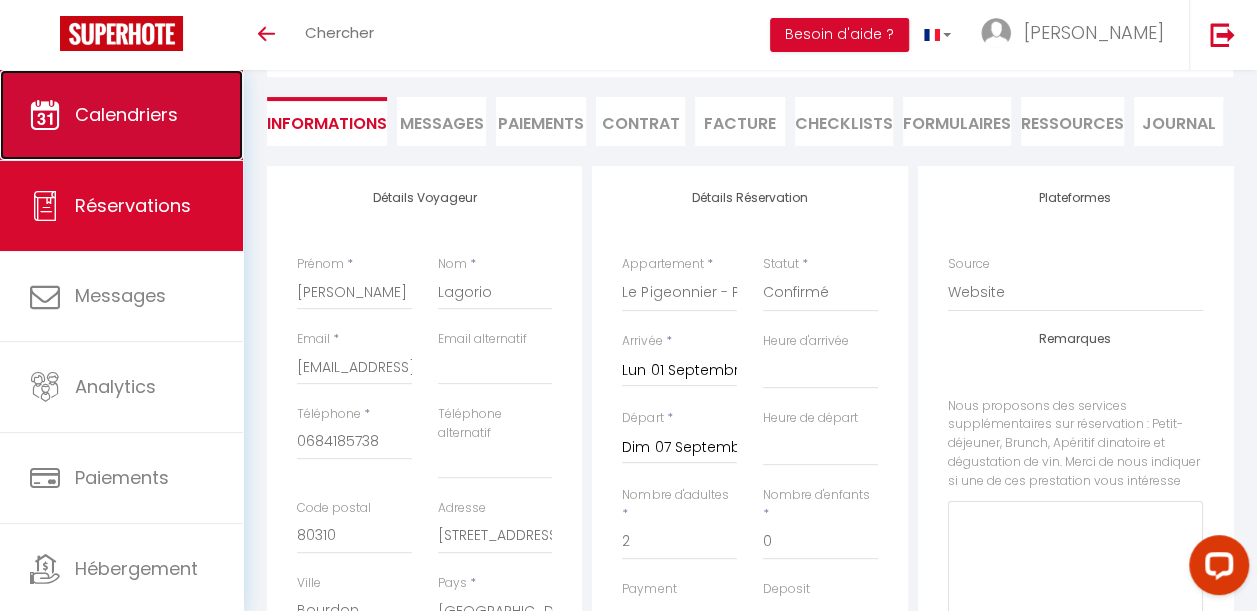 click on "Calendriers" at bounding box center (121, 115) 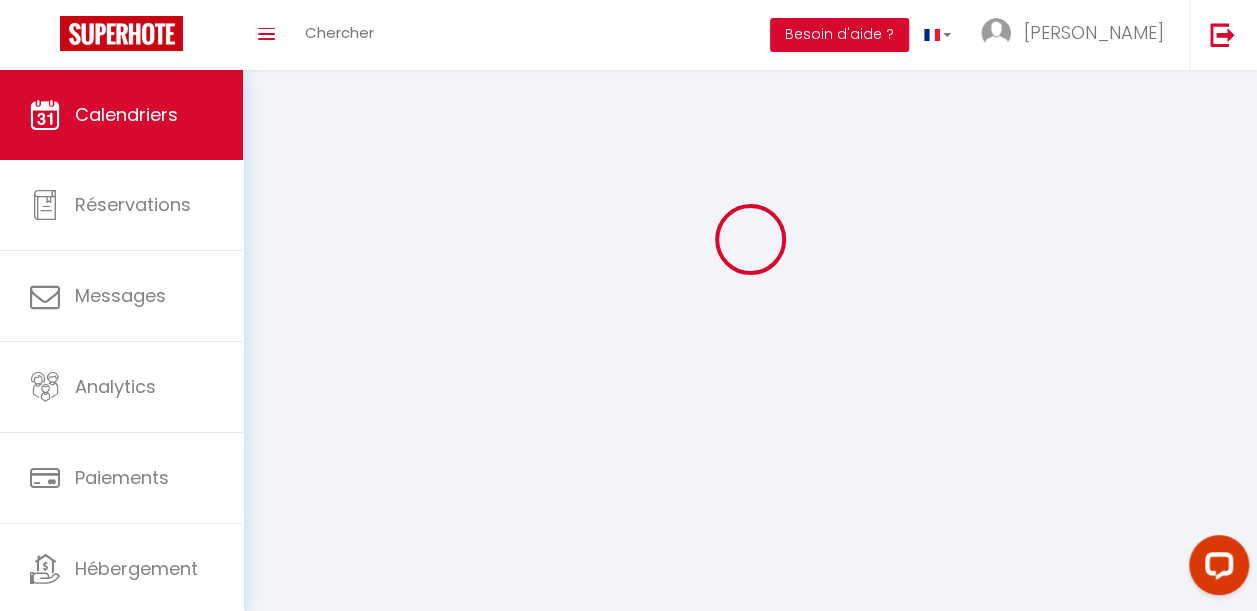 scroll, scrollTop: 0, scrollLeft: 0, axis: both 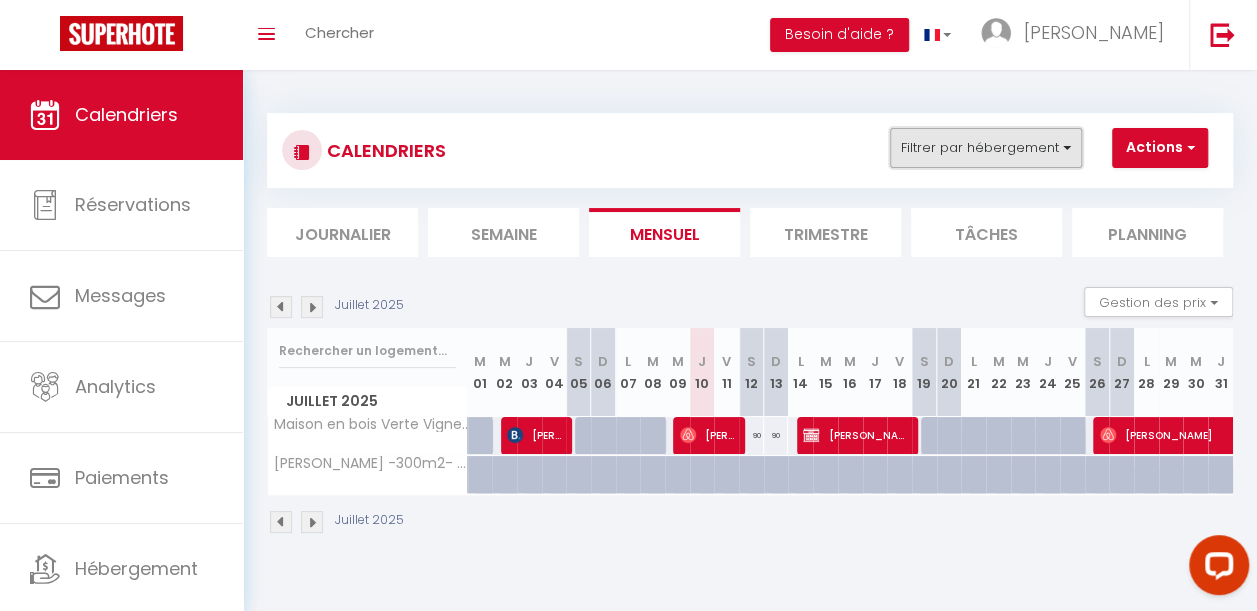 click on "Filtrer par hébergement" at bounding box center (986, 148) 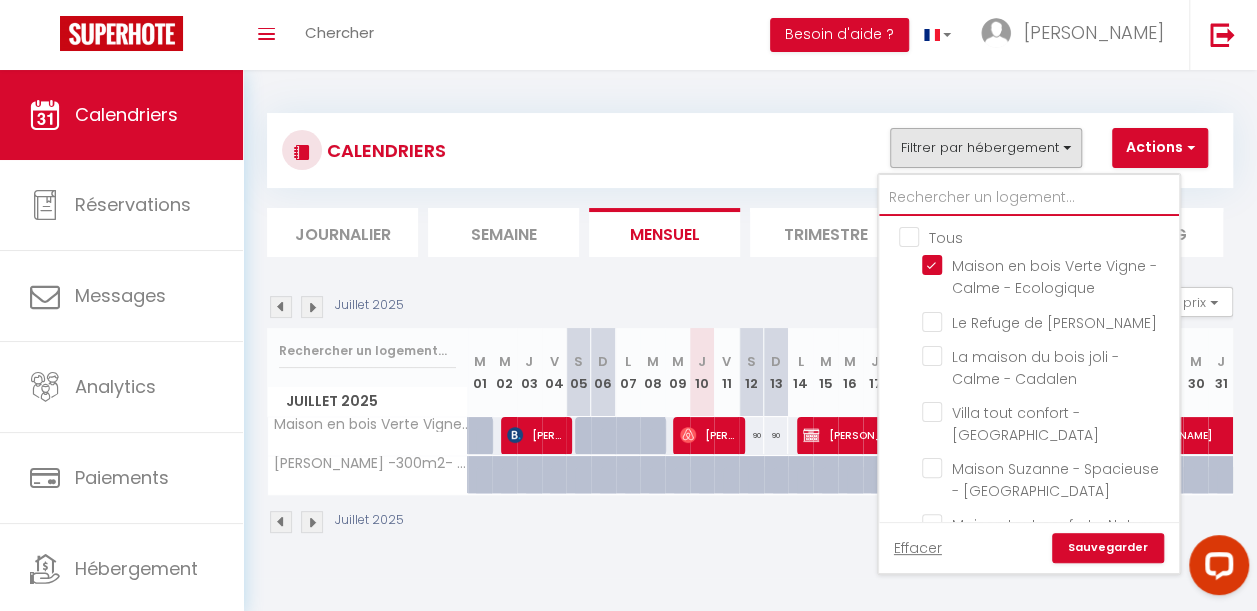click at bounding box center (1029, 198) 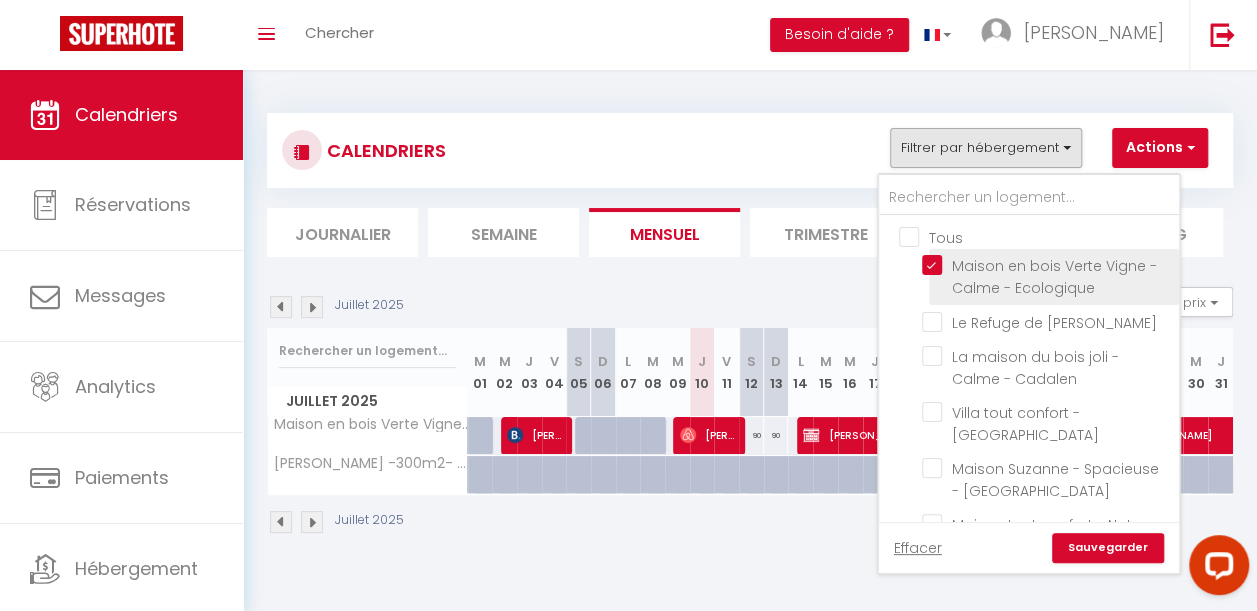 click on "Maison en bois Verte Vigne - Calme - Ecologique" at bounding box center (1047, 265) 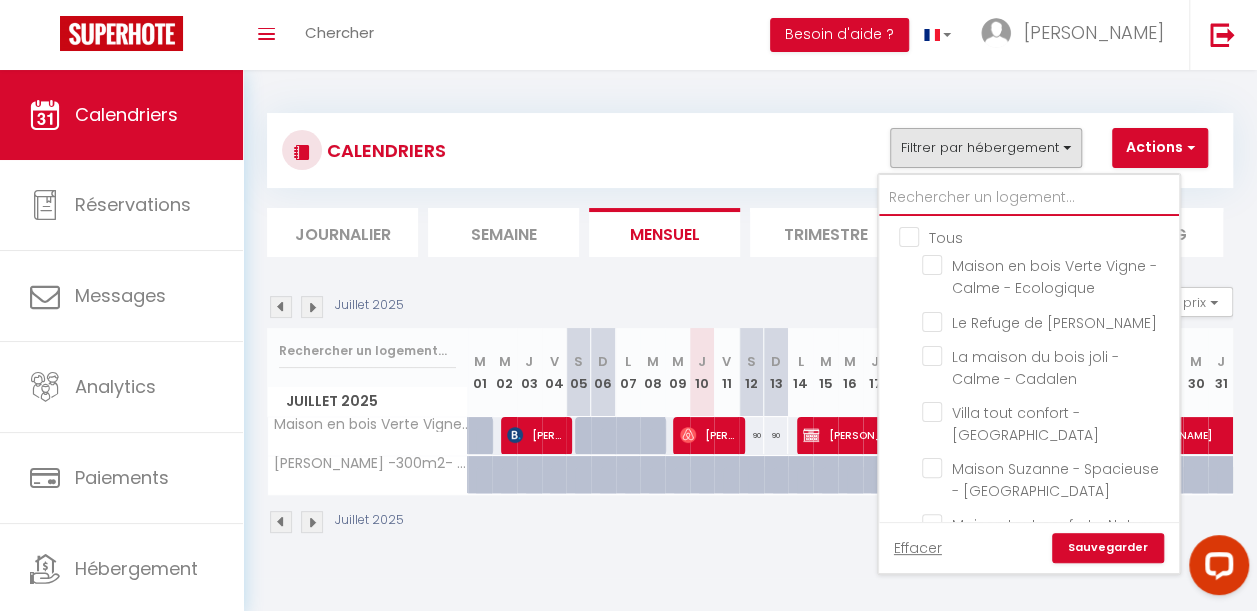 click at bounding box center [1029, 198] 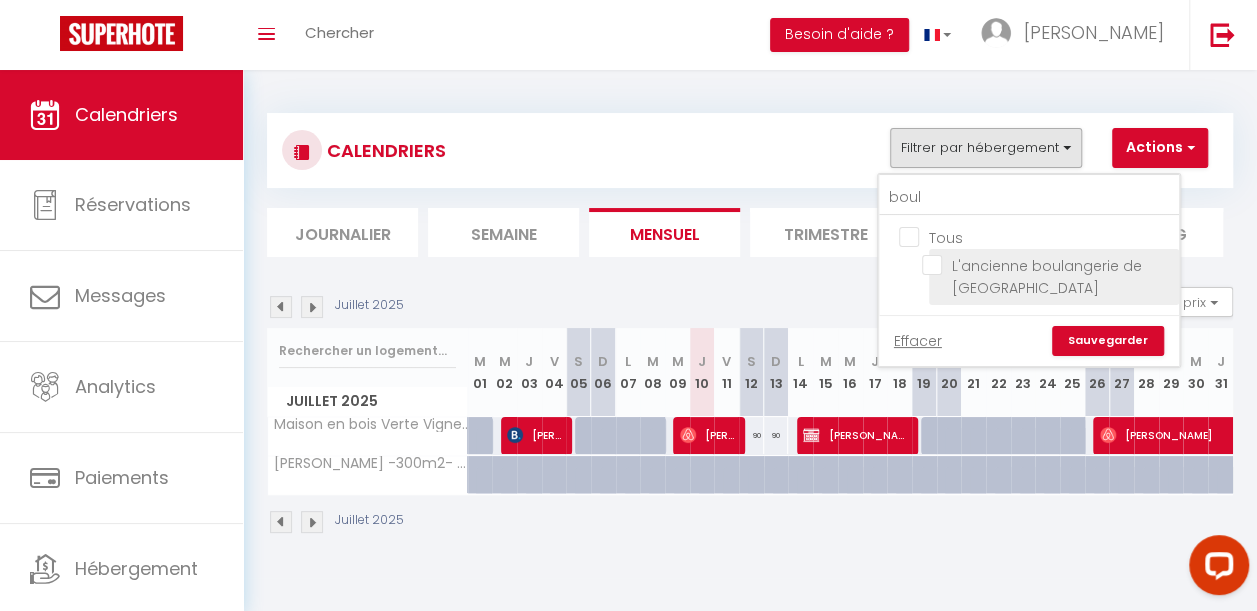 click on "L'ancienne boulangerie de [GEOGRAPHIC_DATA]" at bounding box center [1047, 265] 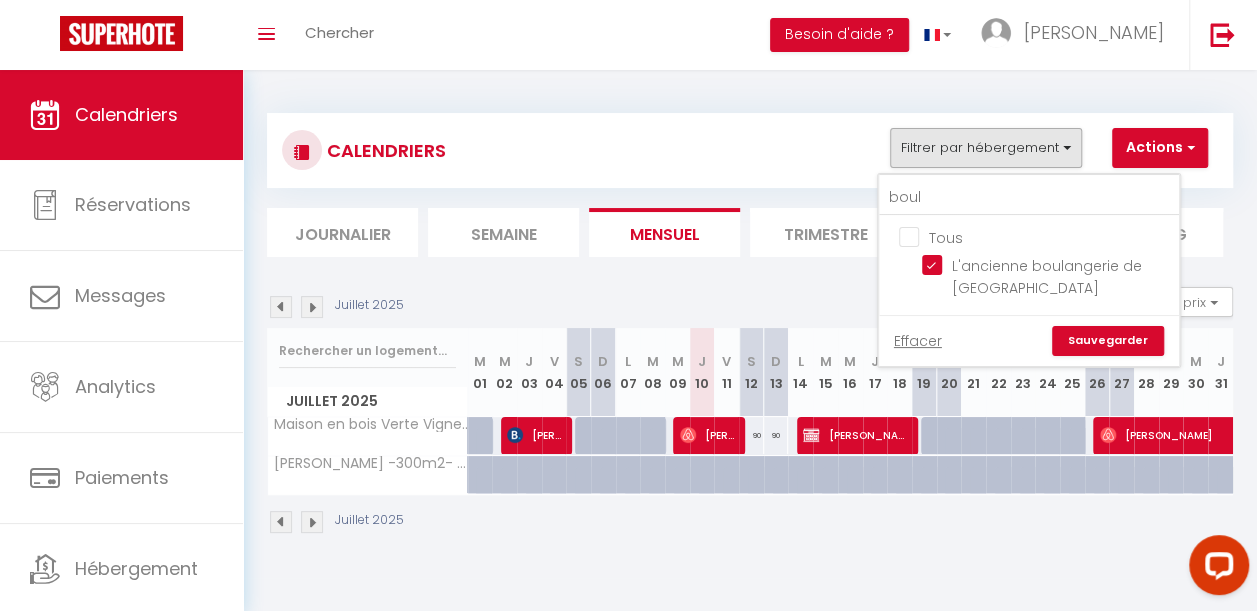 click on "Sauvegarder" at bounding box center (1108, 341) 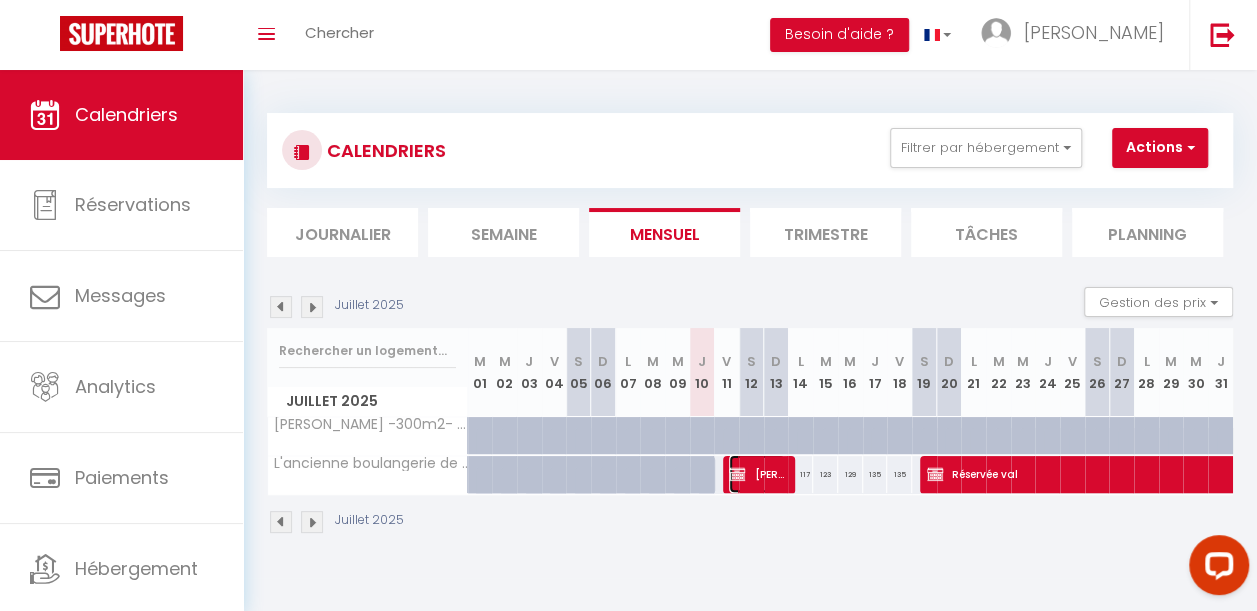 click on "Claude Rhault" at bounding box center (757, 474) 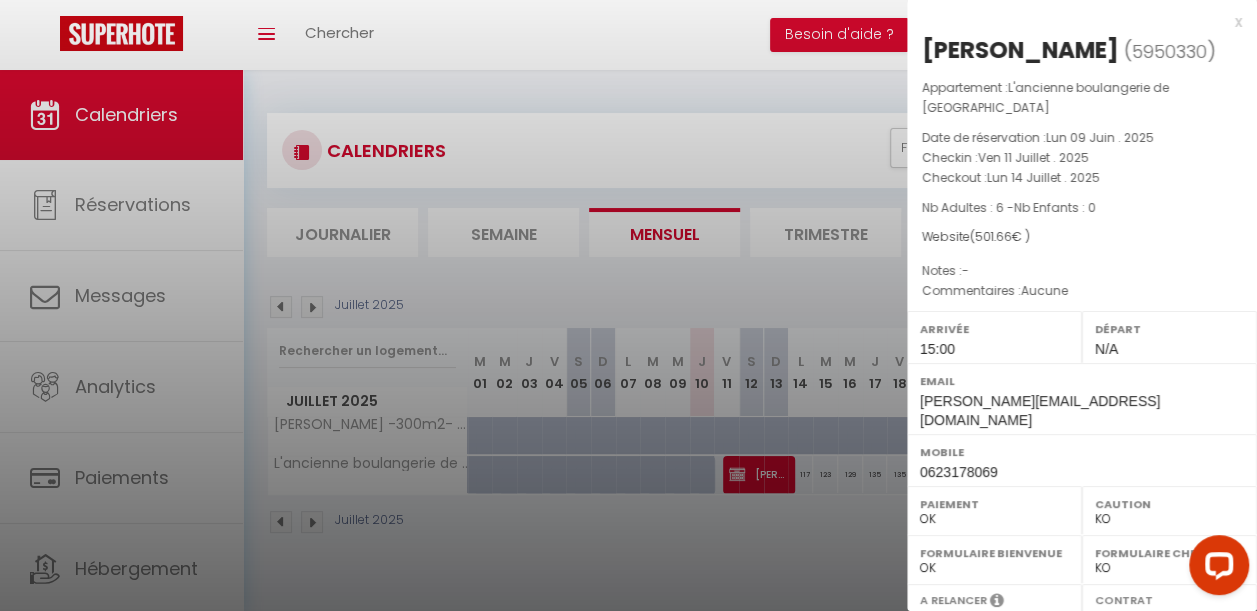 click at bounding box center (628, 305) 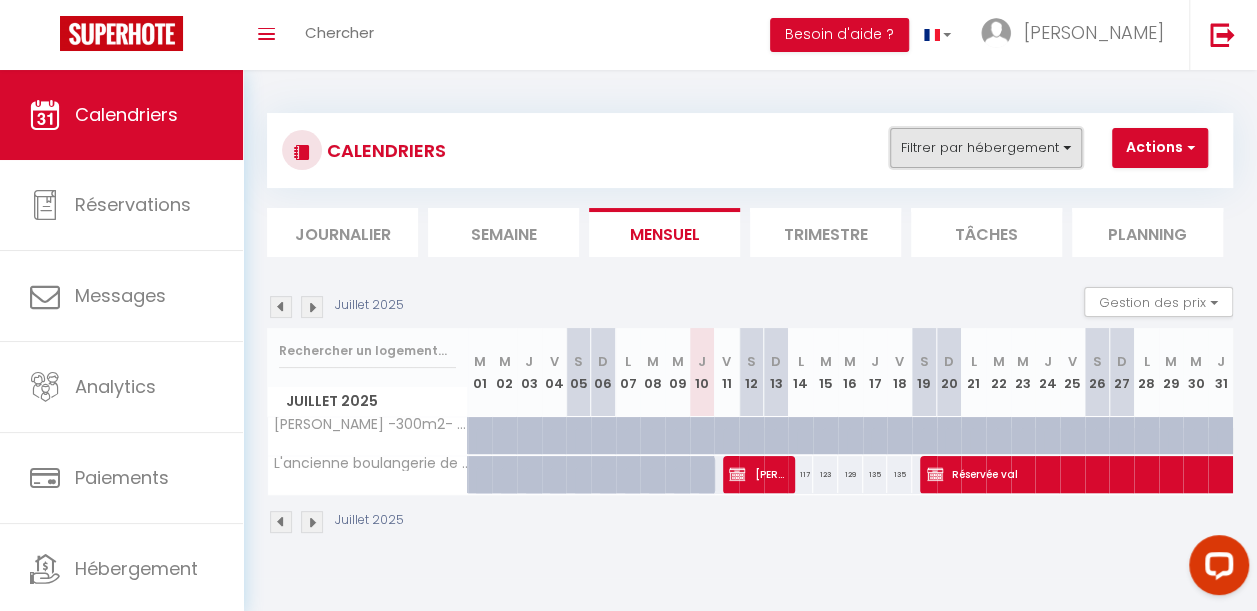 click on "Filtrer par hébergement" at bounding box center [986, 148] 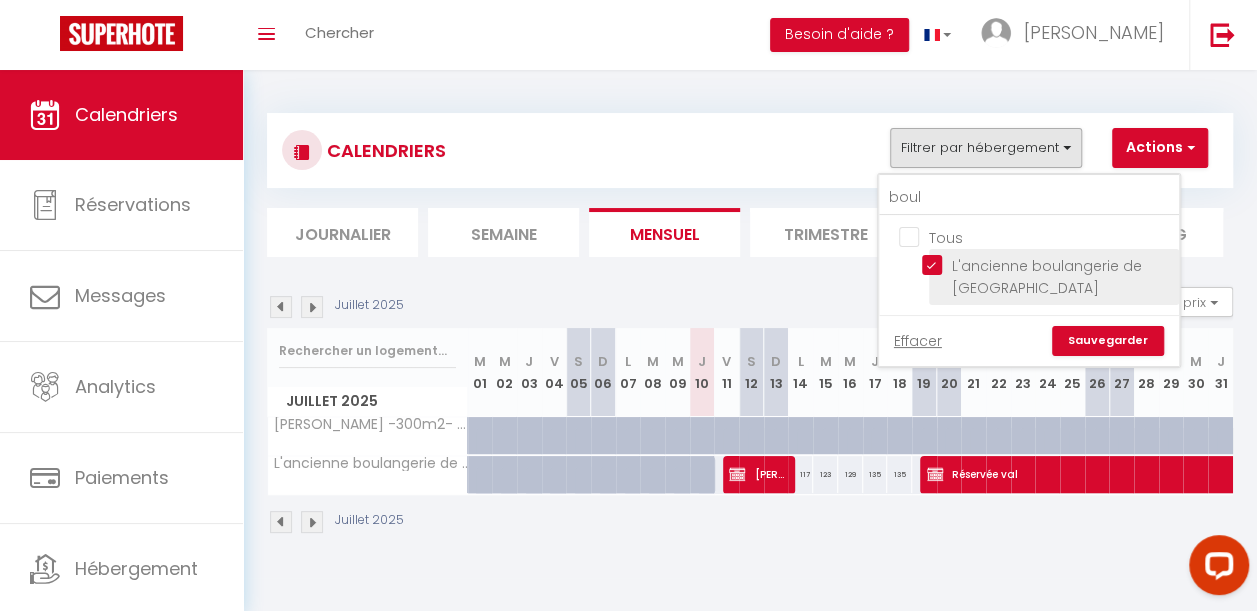 click on "L'ancienne boulangerie de [GEOGRAPHIC_DATA]" at bounding box center [1047, 265] 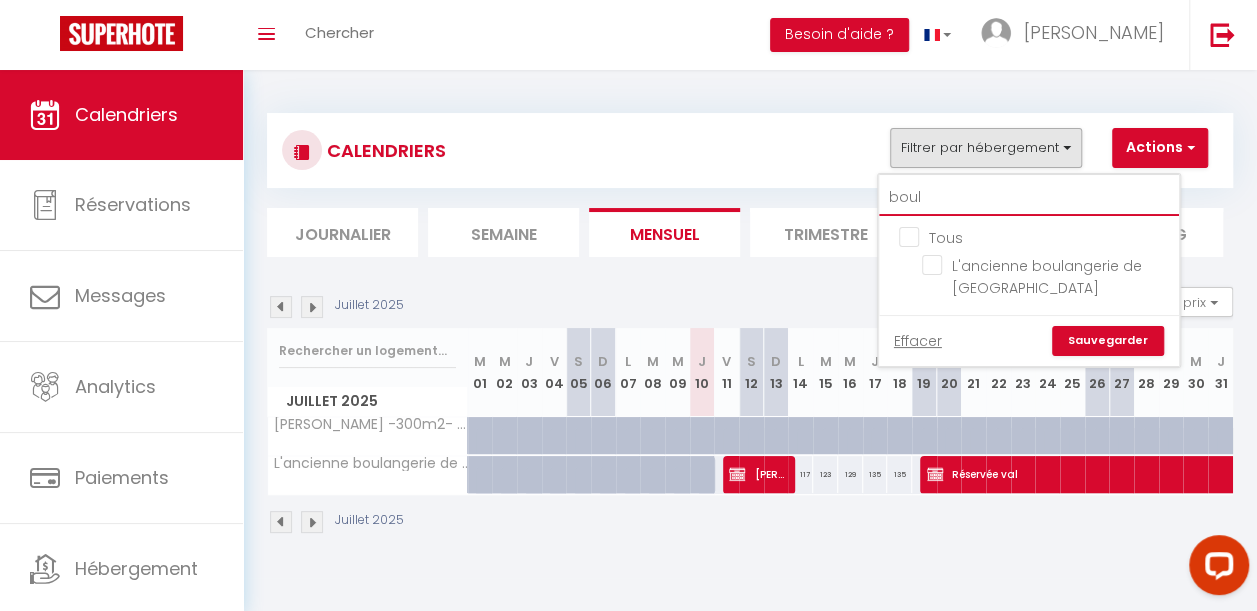 click on "boul" at bounding box center (1029, 198) 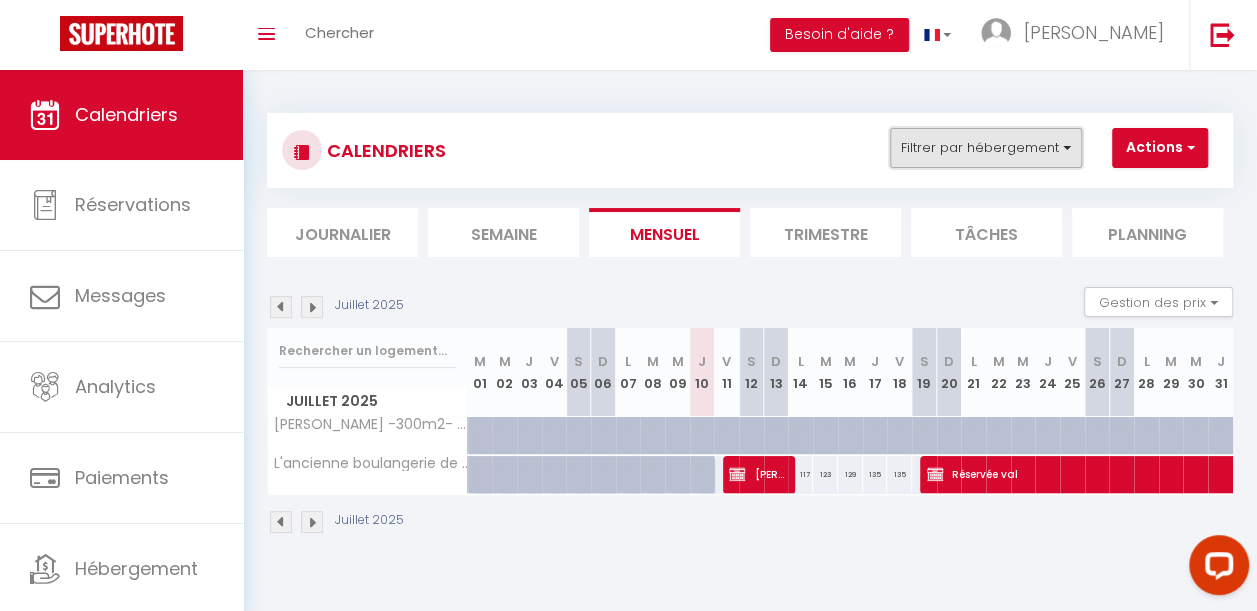 click on "Filtrer par hébergement" at bounding box center (986, 148) 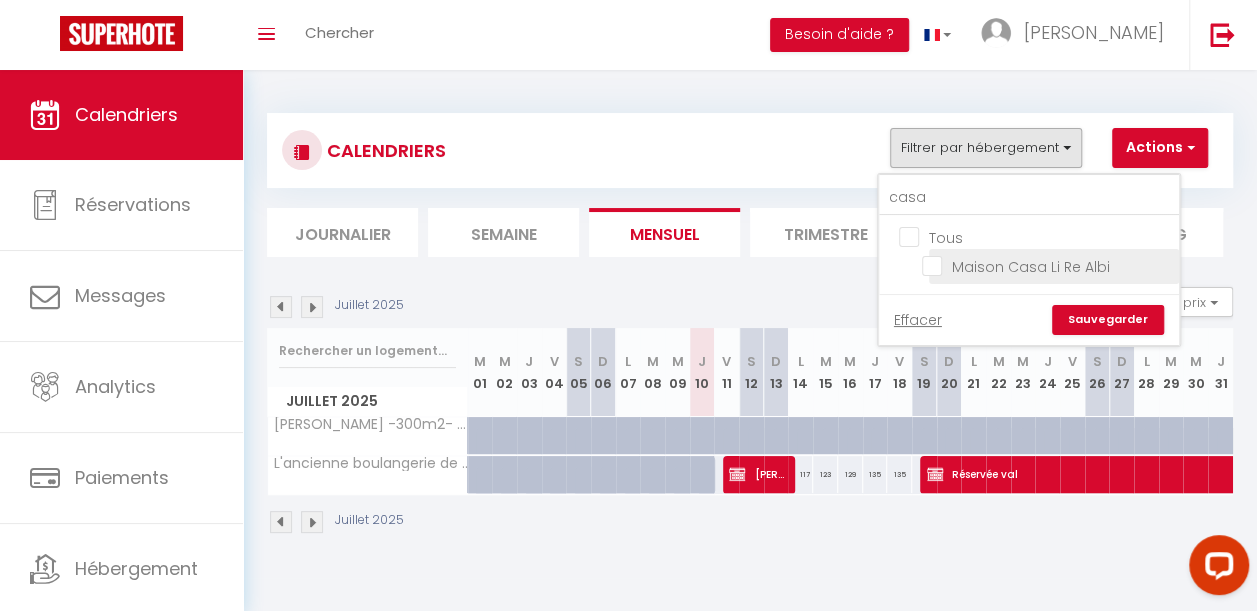 click on "Maison Casa Li Re Albi" at bounding box center (1047, 265) 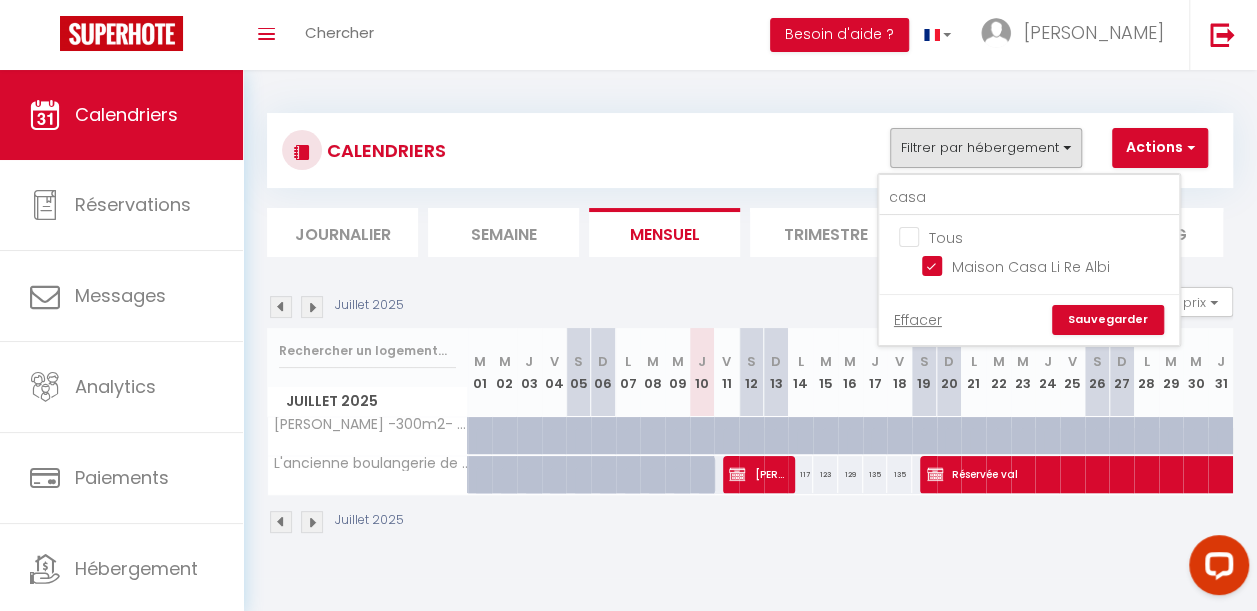click on "Sauvegarder" at bounding box center (1108, 320) 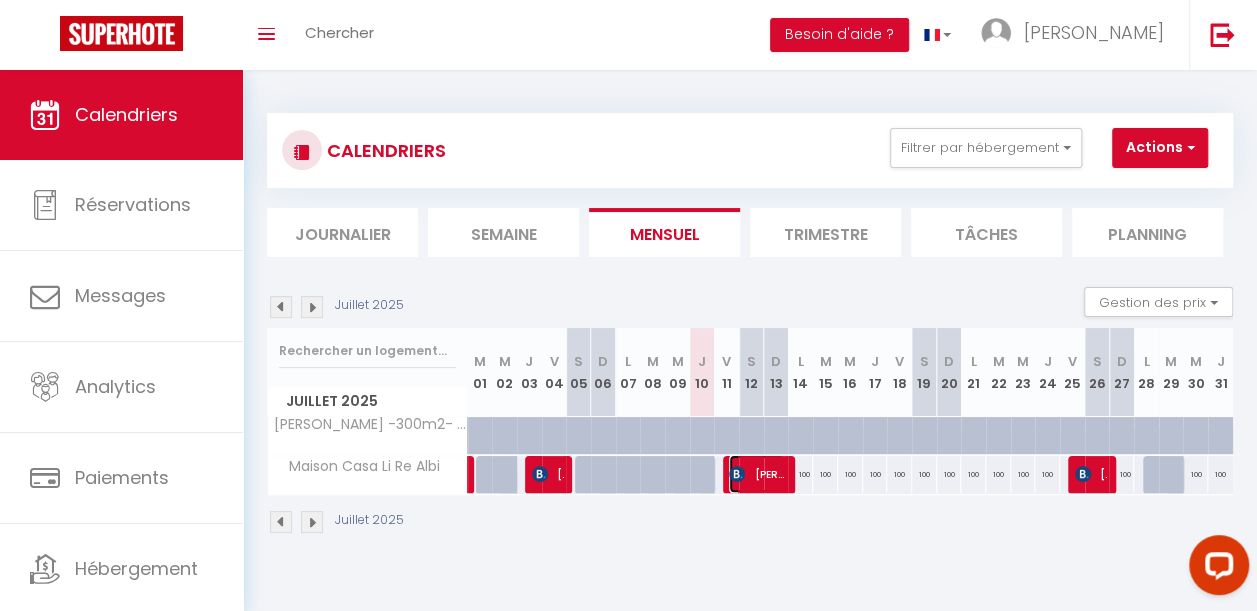 click on "Delphine Desplanches" at bounding box center (757, 474) 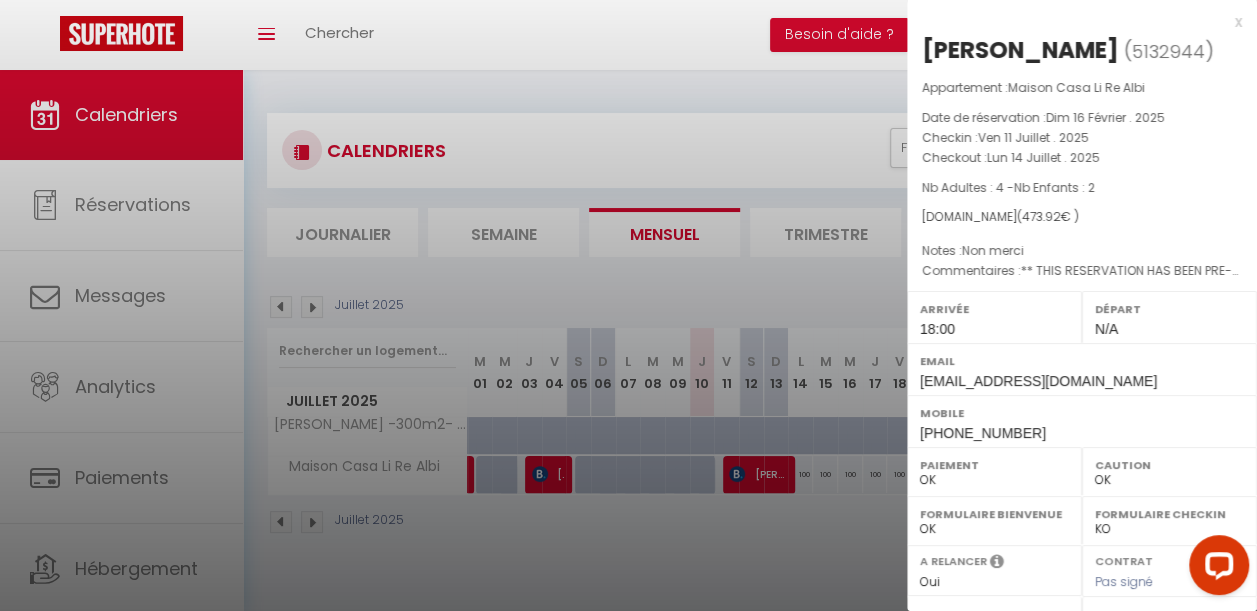 click on "x" at bounding box center [1074, 22] 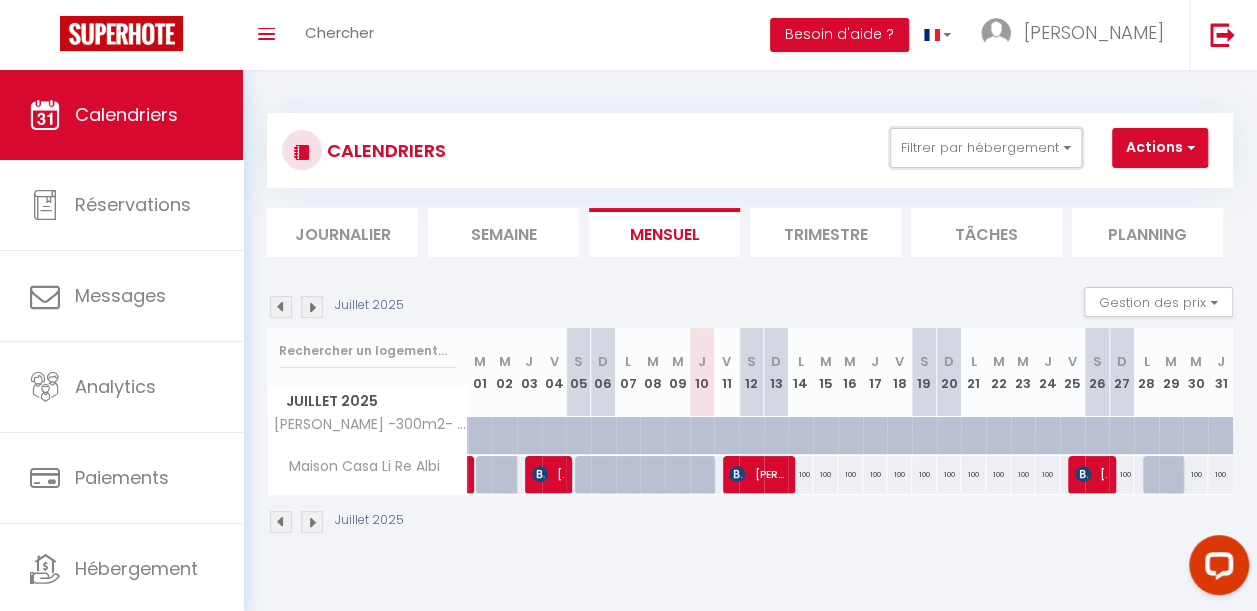 click on "Filtrer par hébergement" at bounding box center [986, 148] 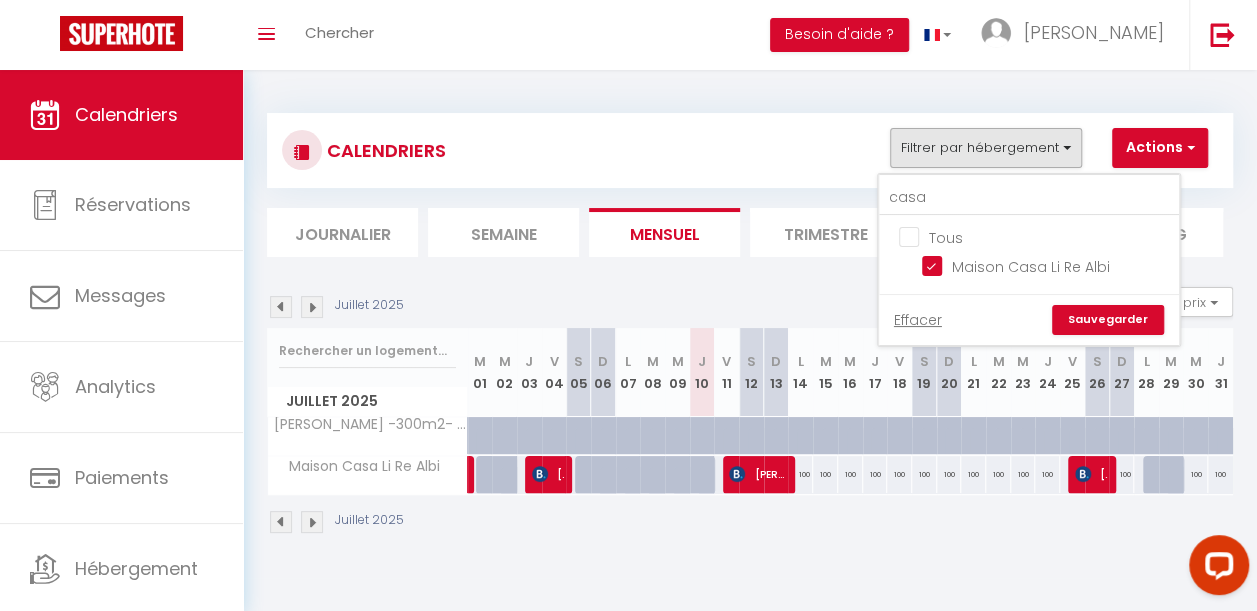 drag, startPoint x: 926, startPoint y: 263, endPoint x: 944, endPoint y: 234, distance: 34.132095 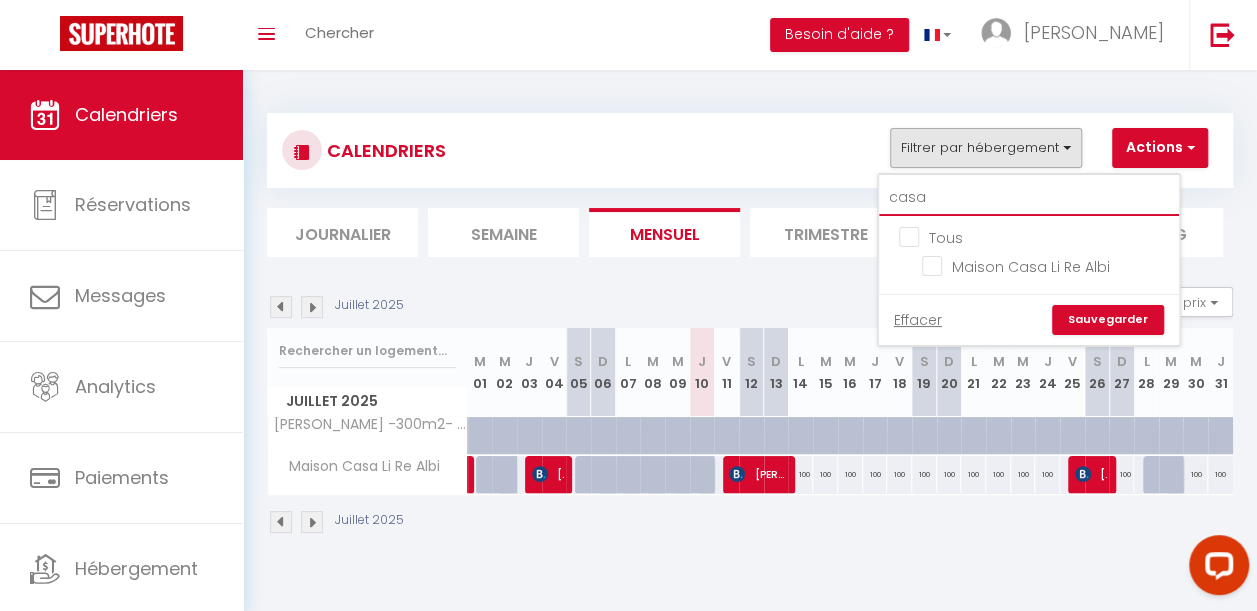 drag, startPoint x: 953, startPoint y: 200, endPoint x: 690, endPoint y: 232, distance: 264.9396 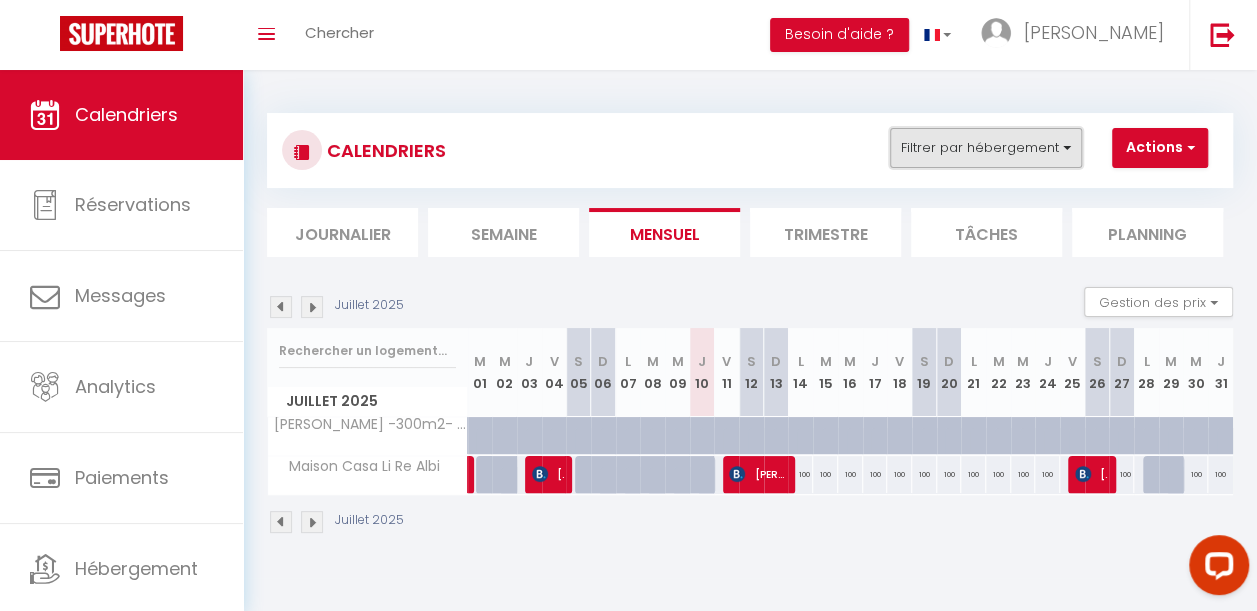 click on "Filtrer par hébergement" at bounding box center [986, 148] 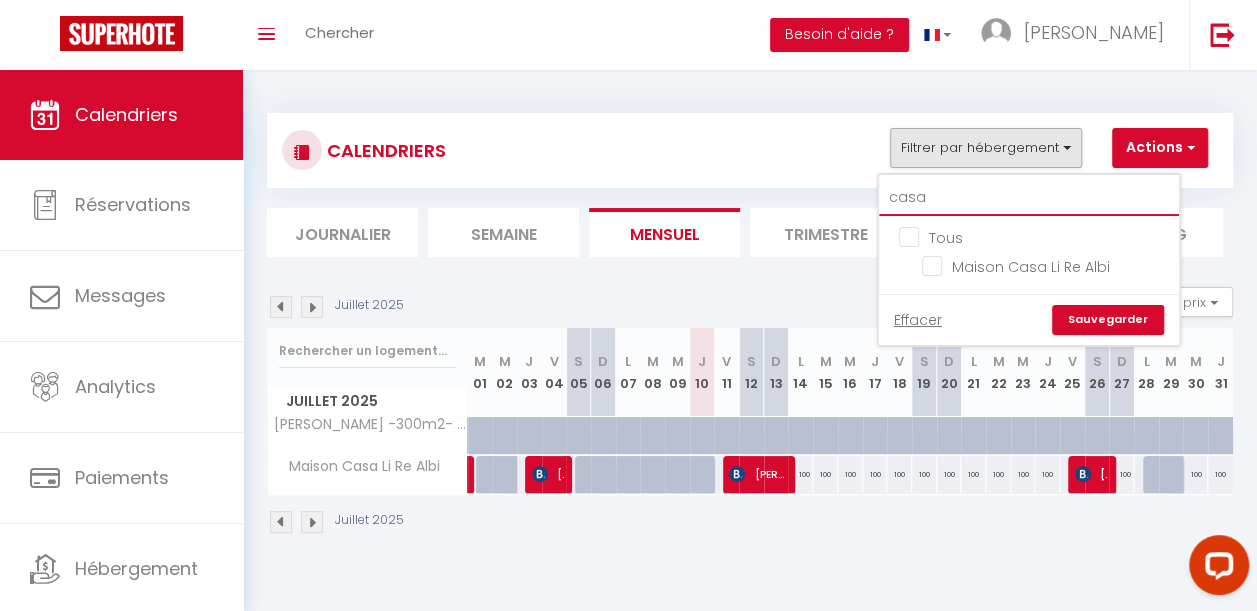 click on "casa" at bounding box center (1029, 198) 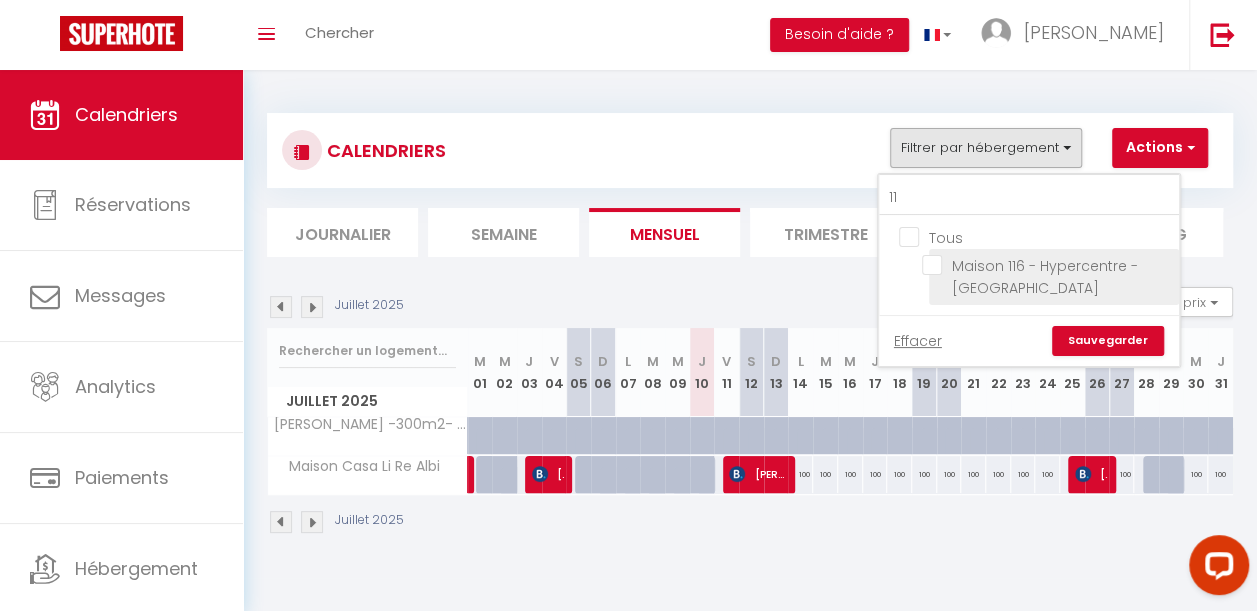 click on "Maison 116 - Hypercentre - [GEOGRAPHIC_DATA]" at bounding box center [1047, 265] 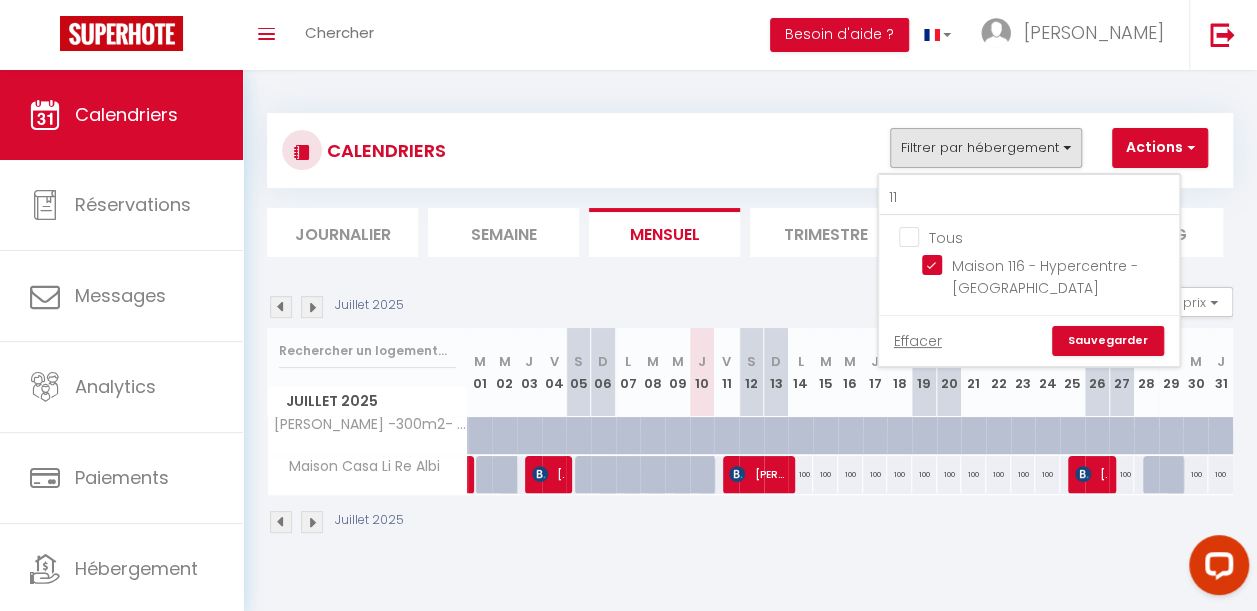 click on "Sauvegarder" at bounding box center (1108, 341) 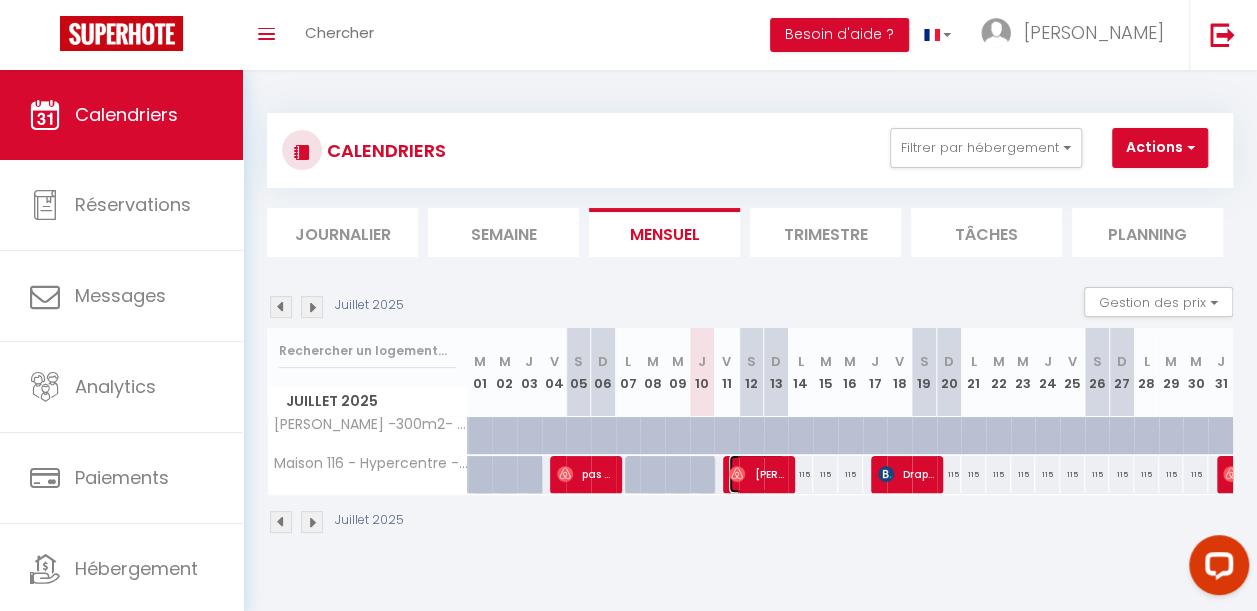 click on "Flavian Gauthier-Vexenat" at bounding box center [757, 474] 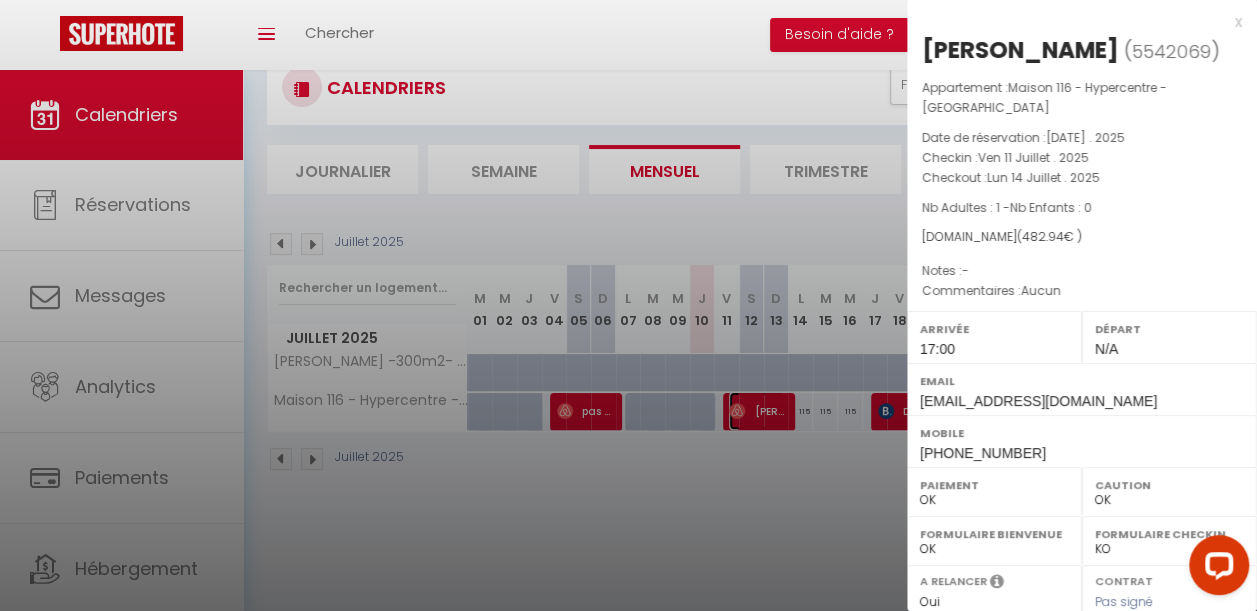 scroll, scrollTop: 70, scrollLeft: 0, axis: vertical 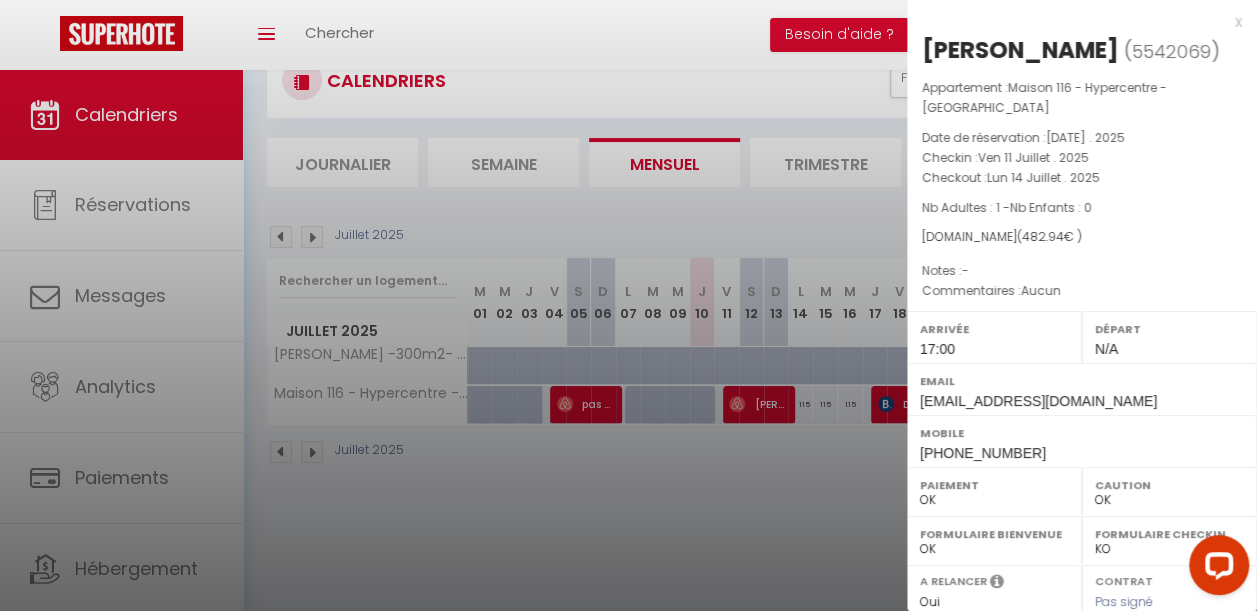 click at bounding box center (628, 305) 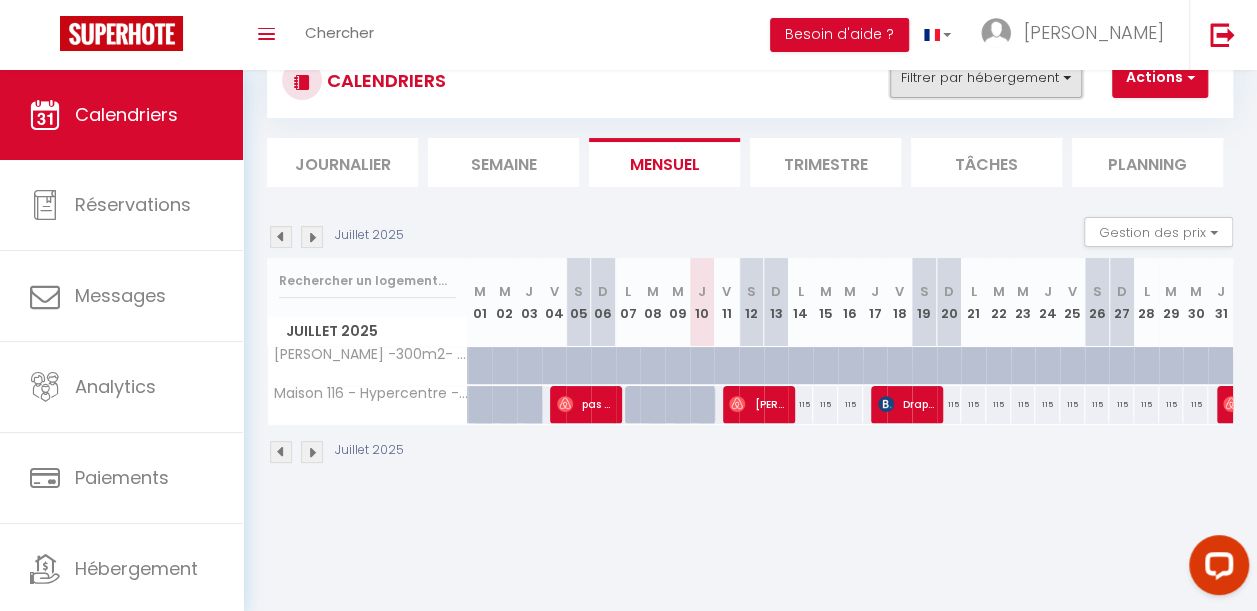 click on "Filtrer par hébergement" at bounding box center (986, 78) 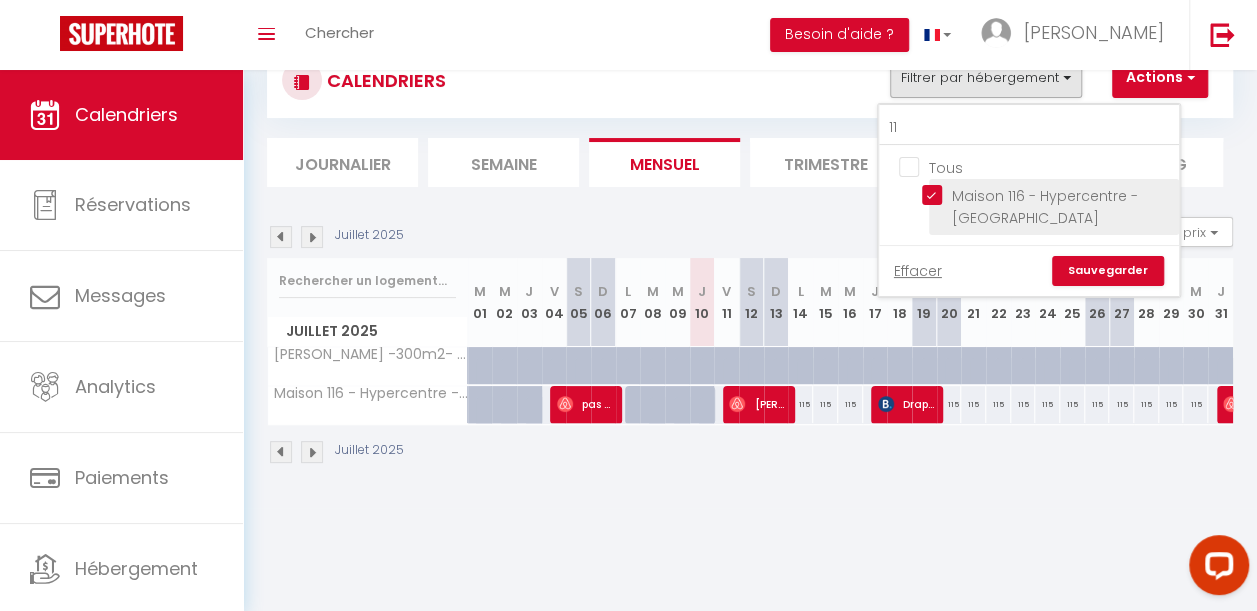 click on "Maison 116 - Hypercentre - [GEOGRAPHIC_DATA]" at bounding box center [1047, 195] 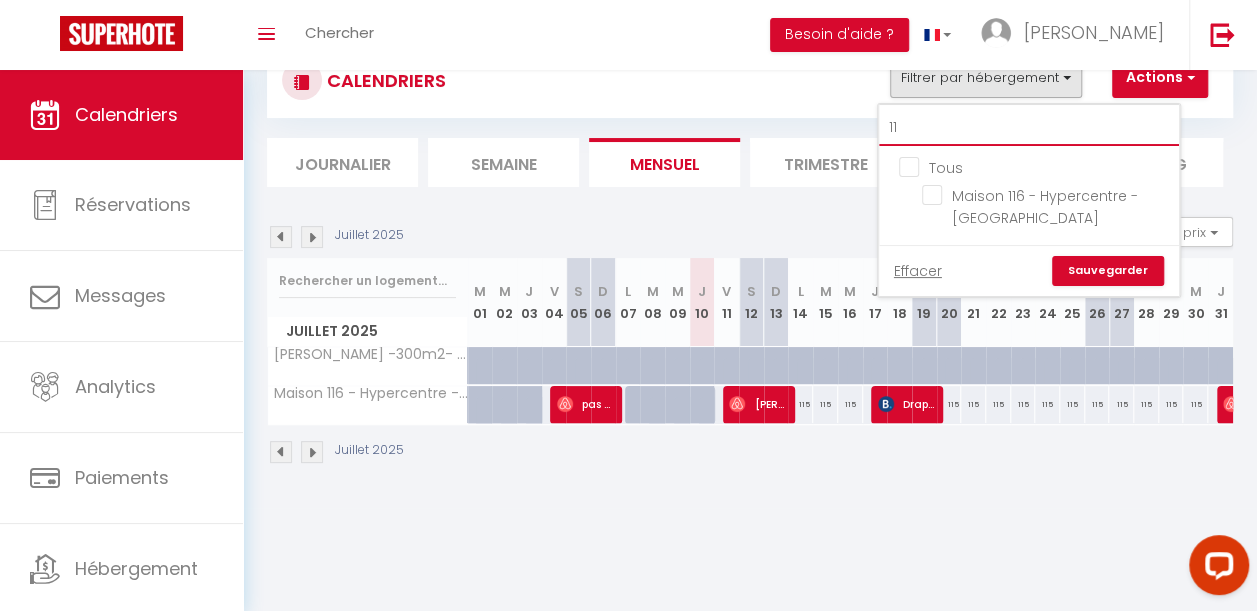 click on "11" at bounding box center [1029, 128] 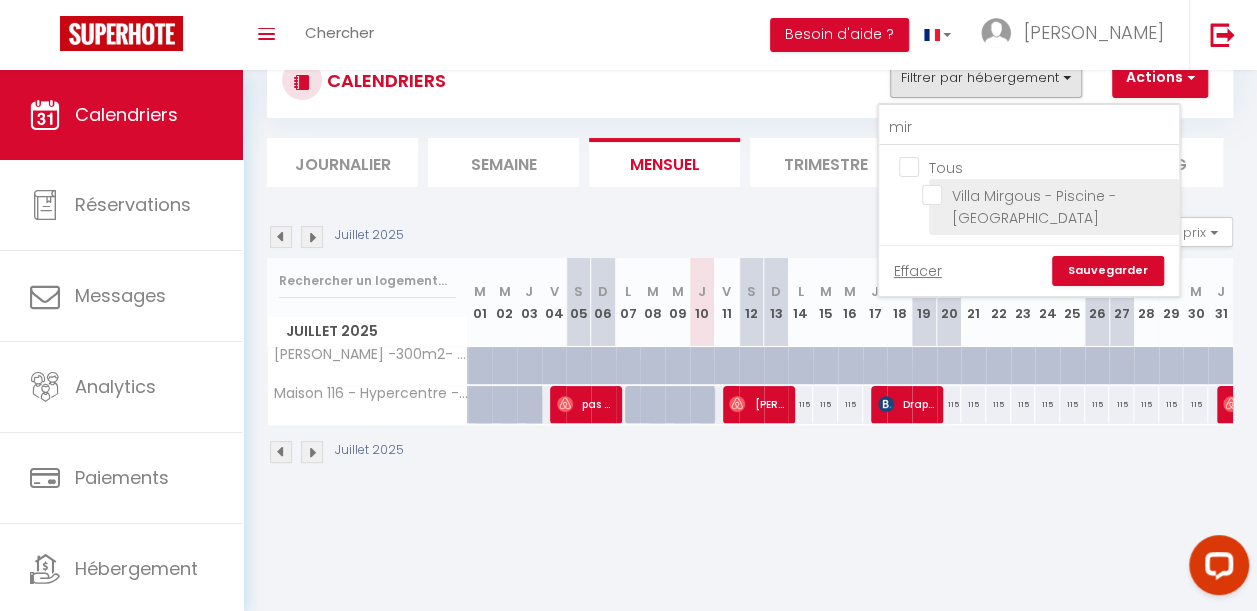 click on "Villa Mirgous - Piscine - [GEOGRAPHIC_DATA]" at bounding box center (1047, 195) 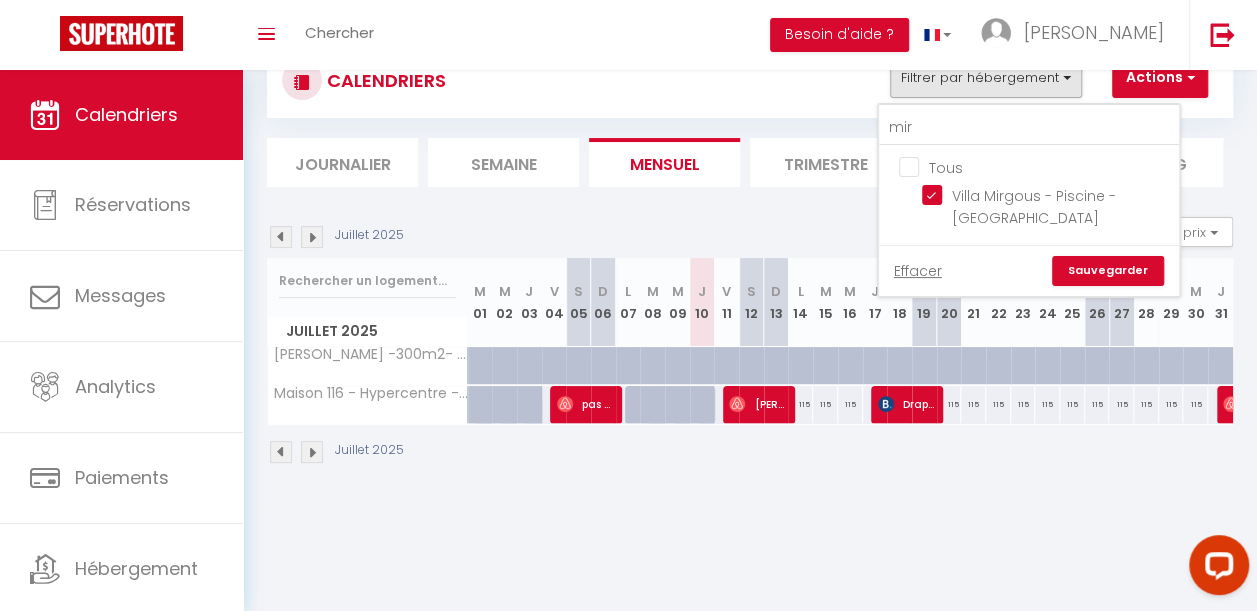 click on "Sauvegarder" at bounding box center [1108, 271] 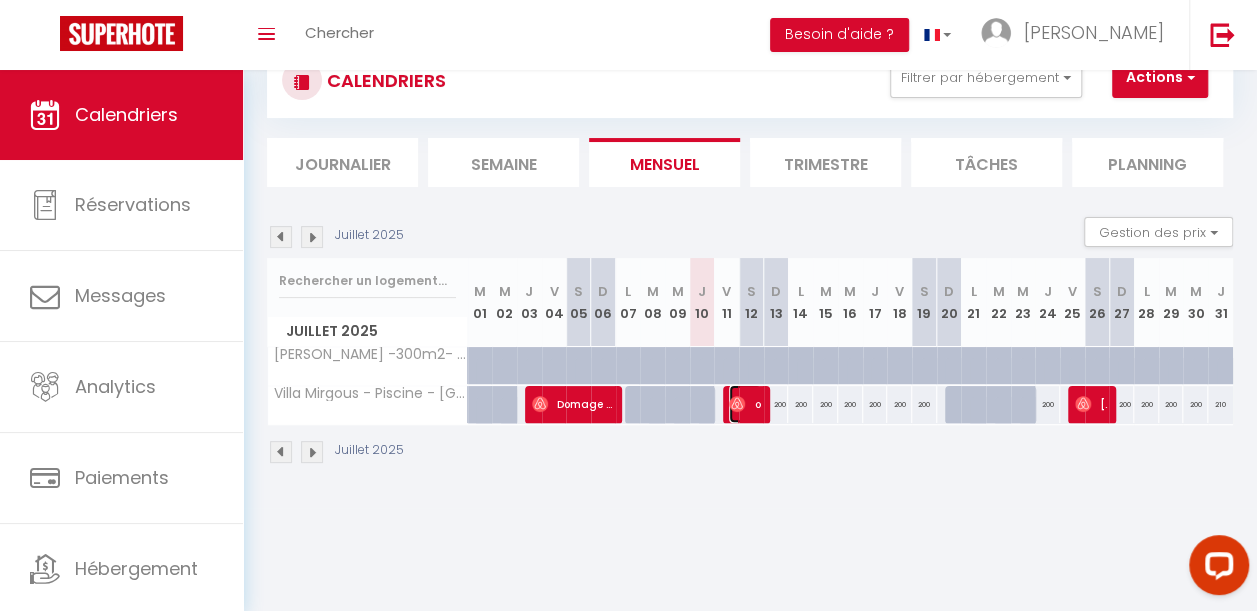 click on "oui Angel" at bounding box center [745, 404] 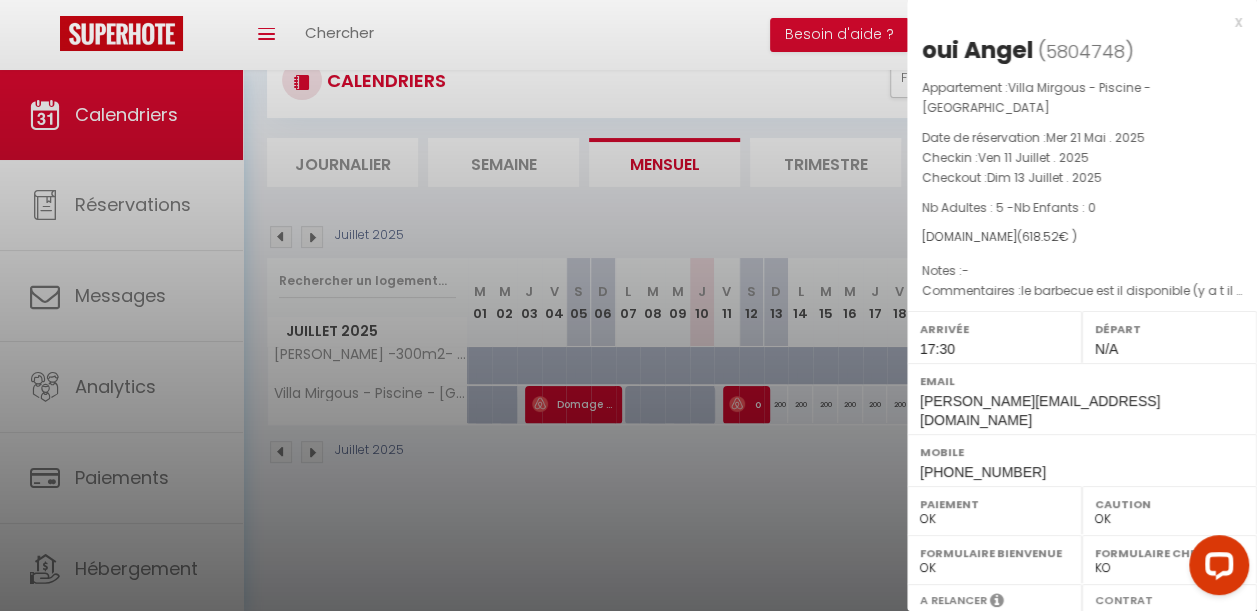 click at bounding box center [628, 305] 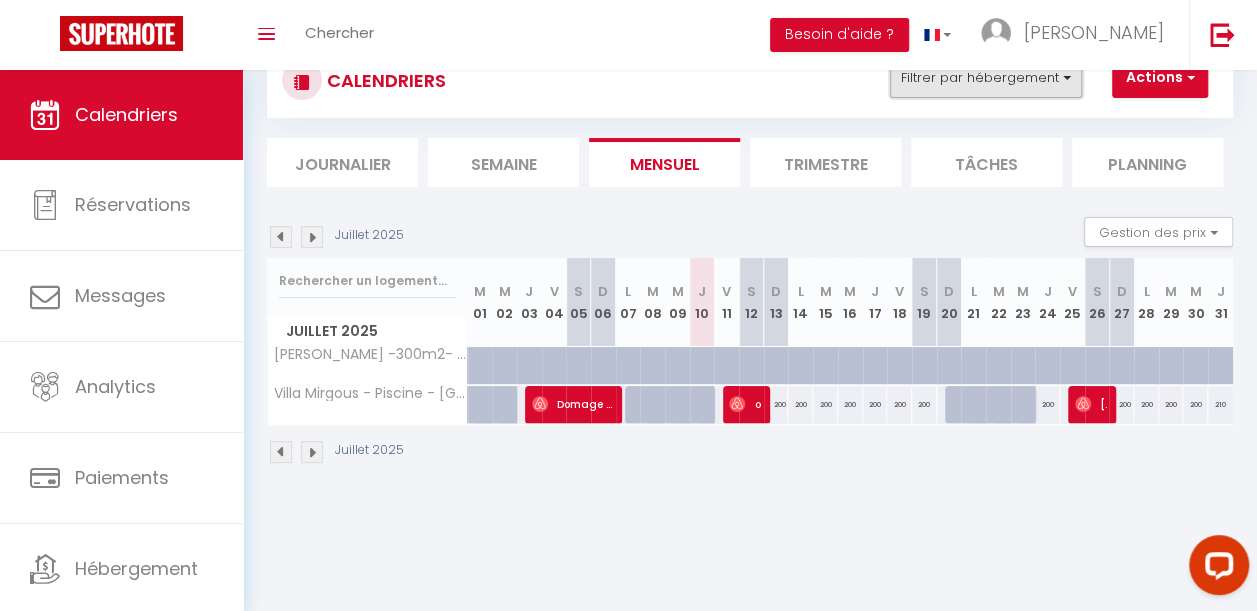 click on "Filtrer par hébergement" at bounding box center [986, 78] 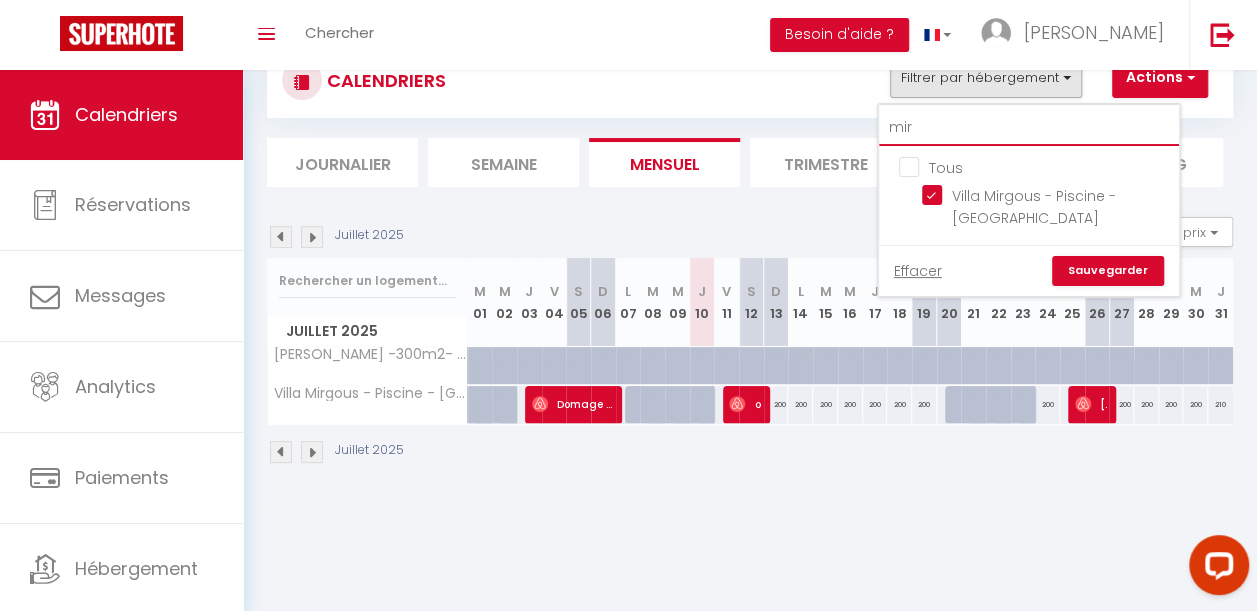 click on "mir" at bounding box center (1029, 128) 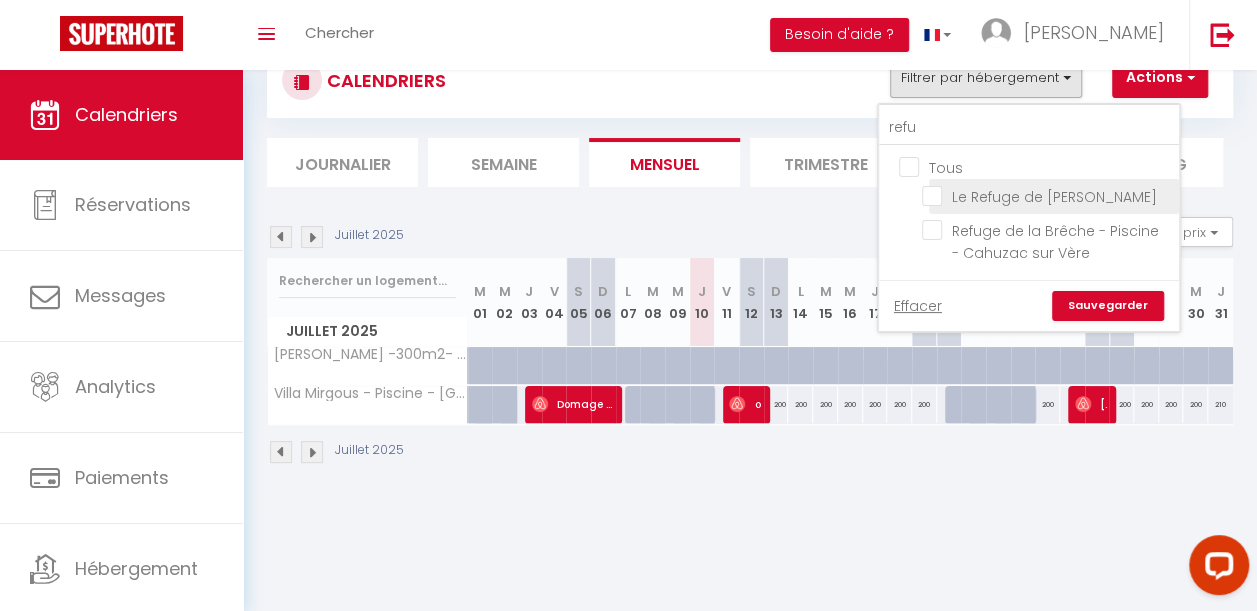 click on "Le Refuge de [PERSON_NAME]" at bounding box center (1047, 195) 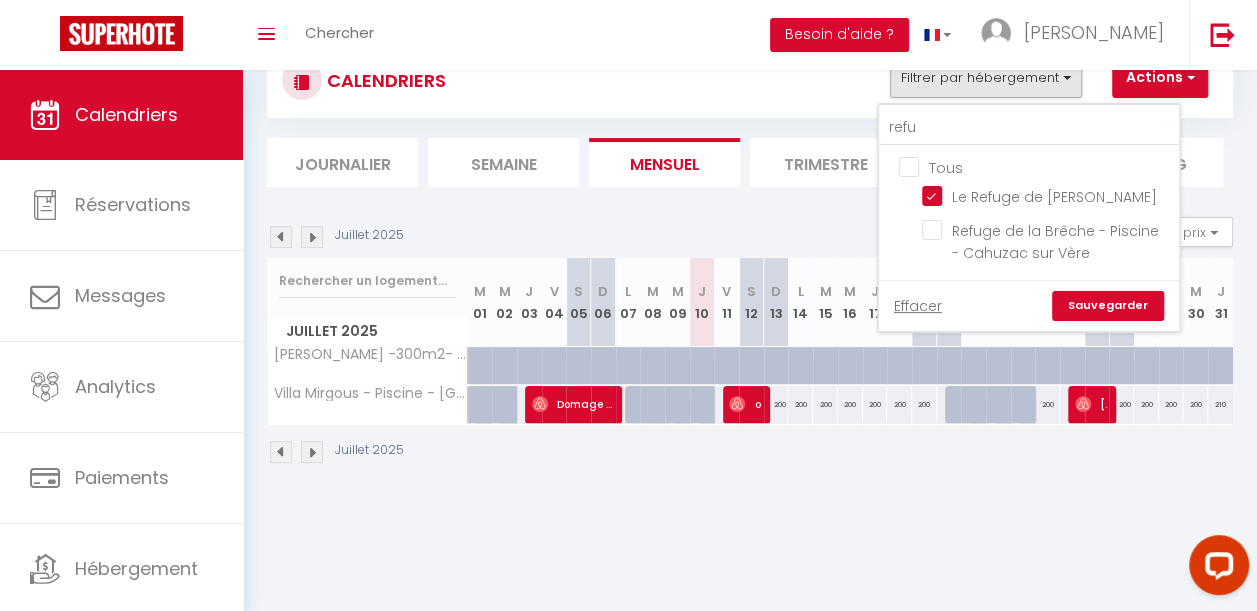 click on "Sauvegarder" at bounding box center (1108, 306) 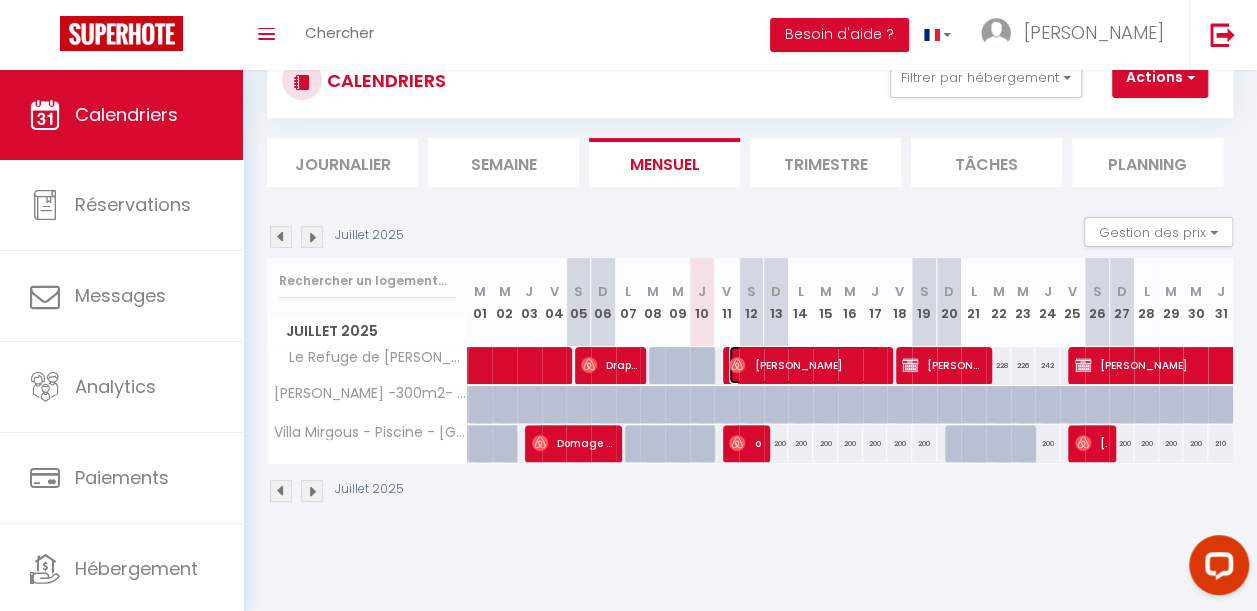 click on "Chris Ten Thije" at bounding box center (805, 365) 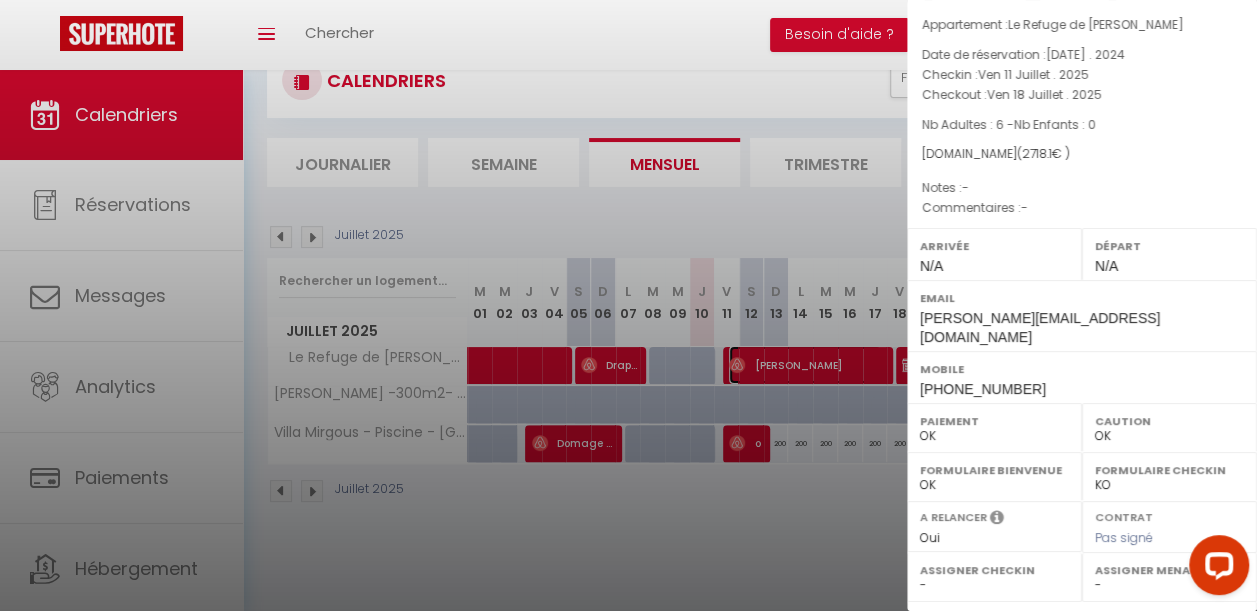 scroll, scrollTop: 138, scrollLeft: 0, axis: vertical 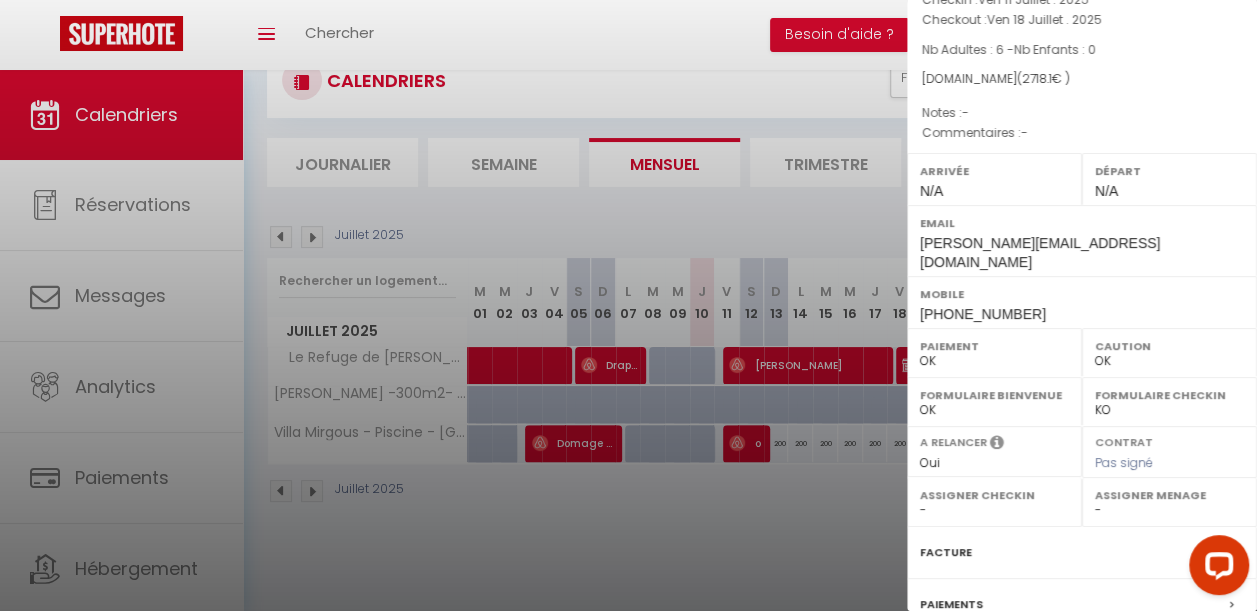 click at bounding box center (628, 305) 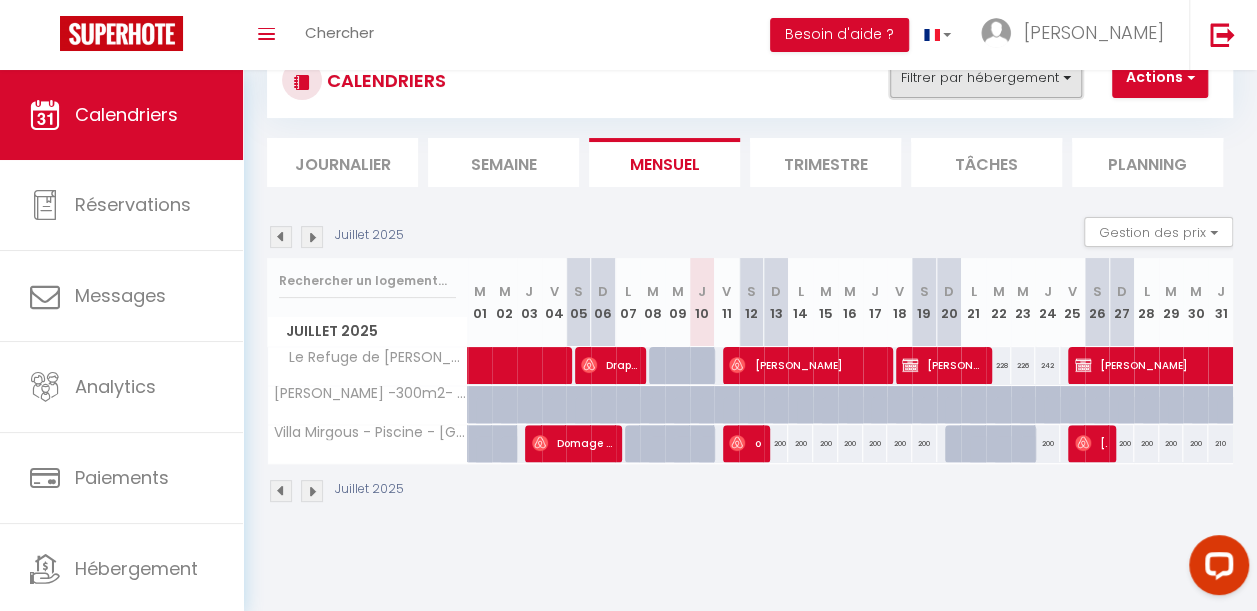 click on "Filtrer par hébergement" at bounding box center [986, 78] 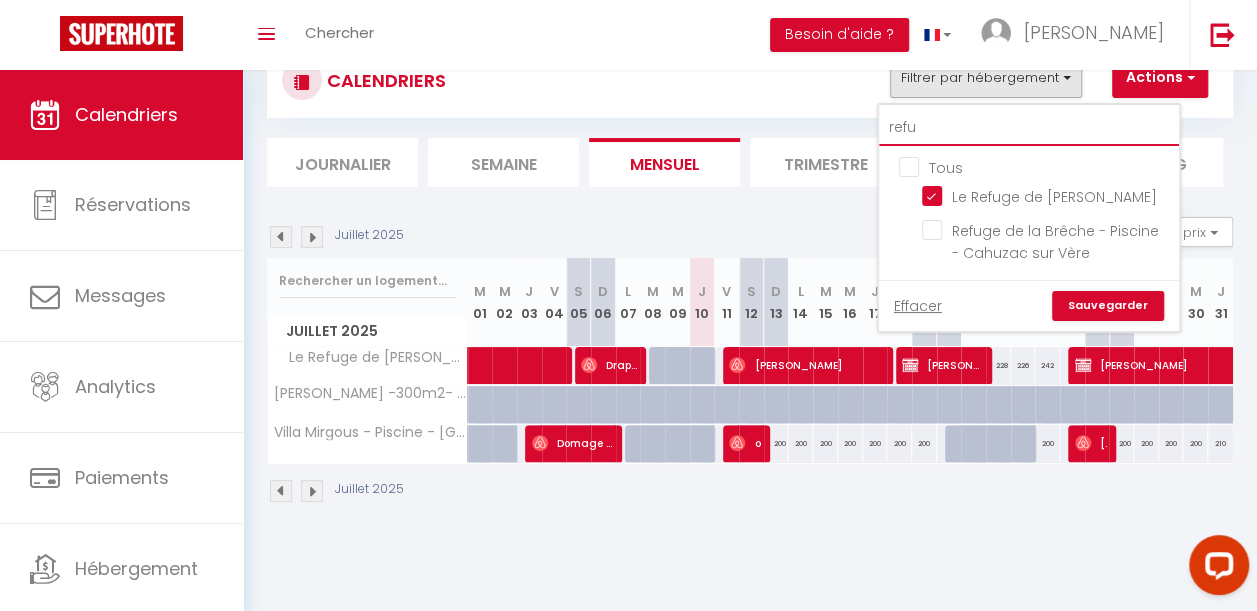 click on "refu" at bounding box center [1029, 128] 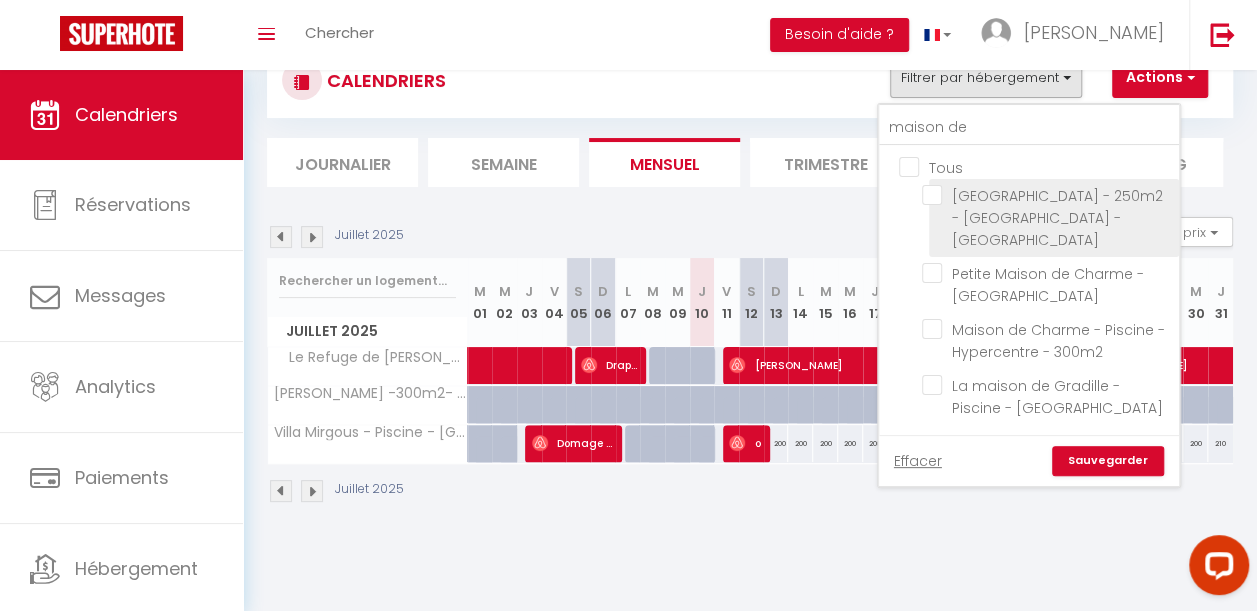 click on "[GEOGRAPHIC_DATA] - 250m2 - [GEOGRAPHIC_DATA] - [GEOGRAPHIC_DATA]" at bounding box center [1047, 195] 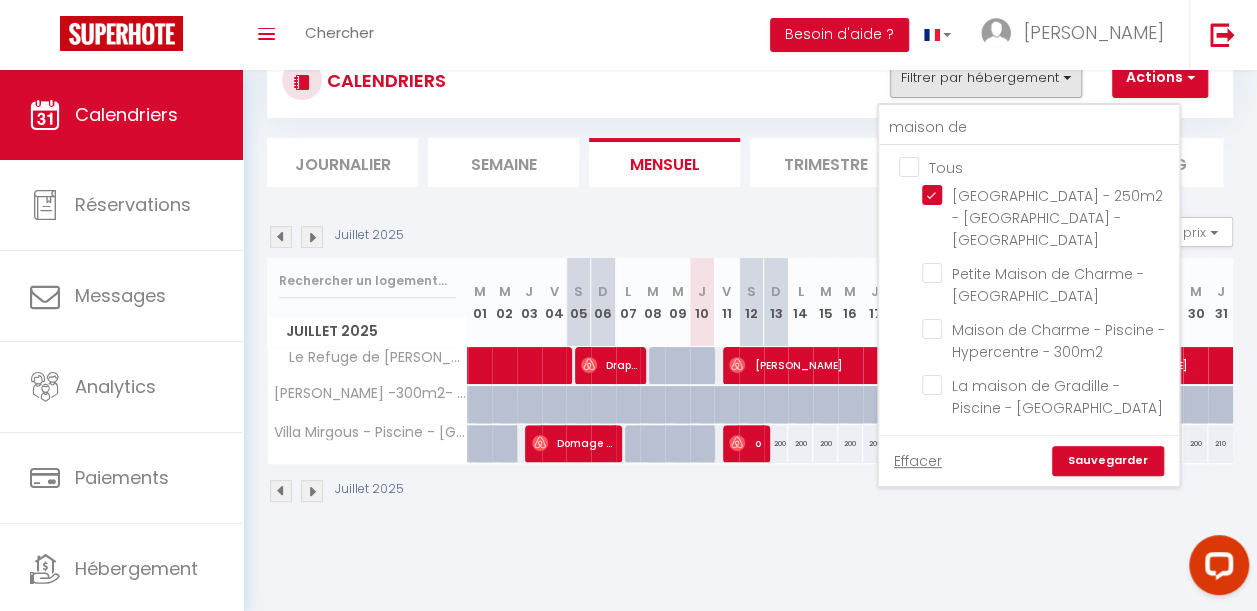 click on "Sauvegarder" at bounding box center [1108, 461] 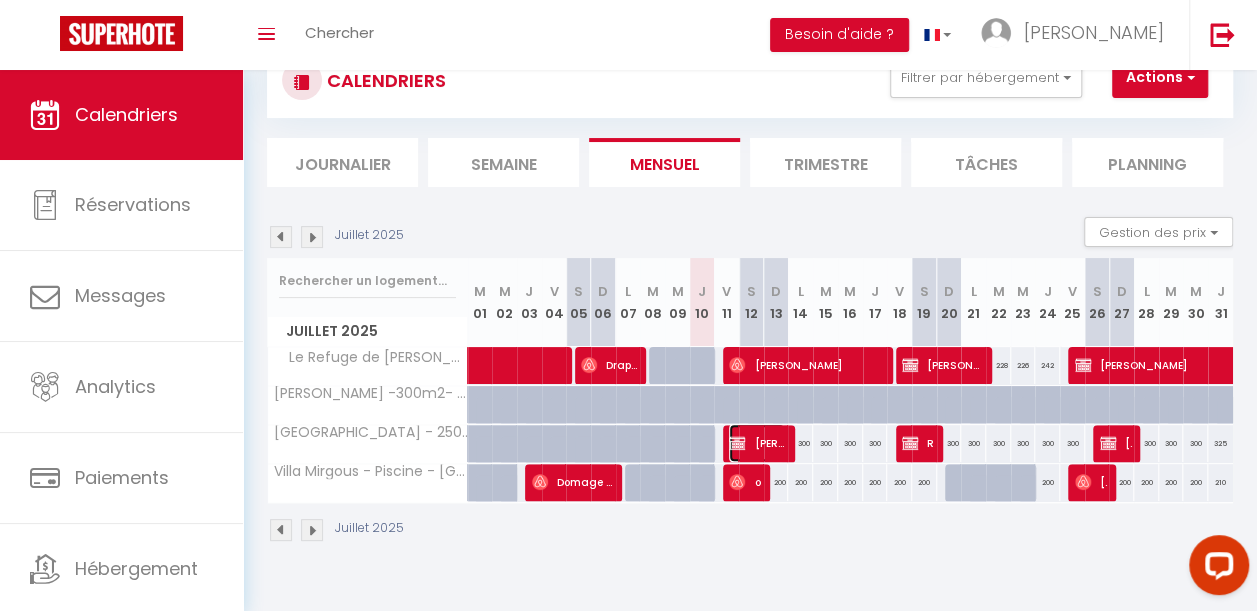 click on "Marlène Favarel" at bounding box center (757, 443) 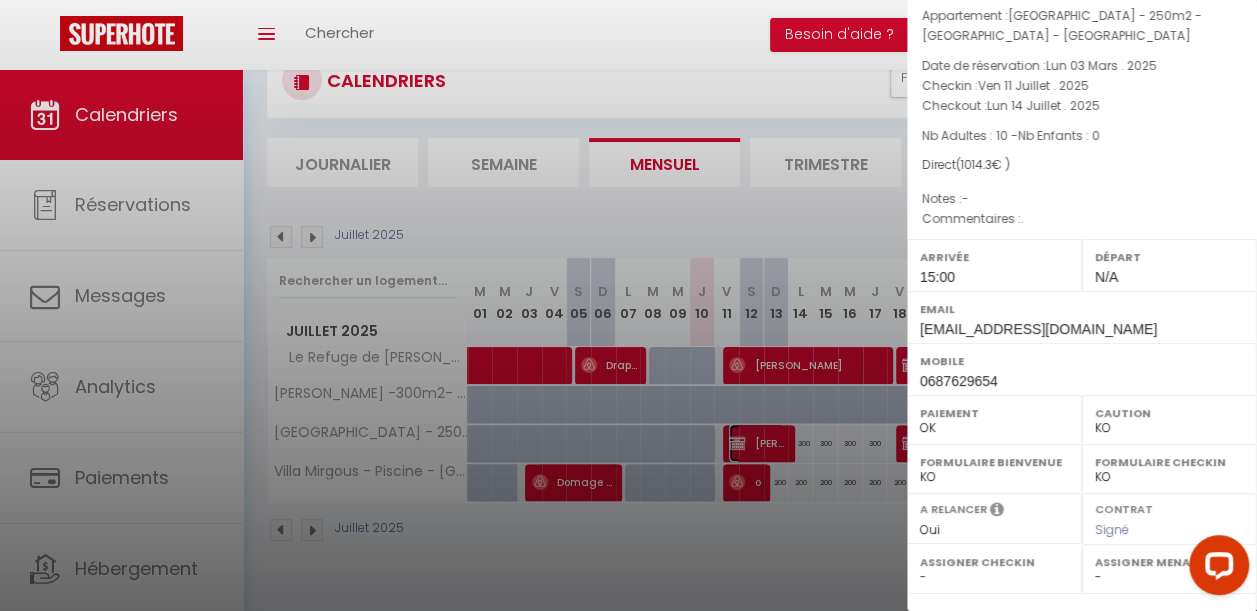 scroll, scrollTop: 164, scrollLeft: 0, axis: vertical 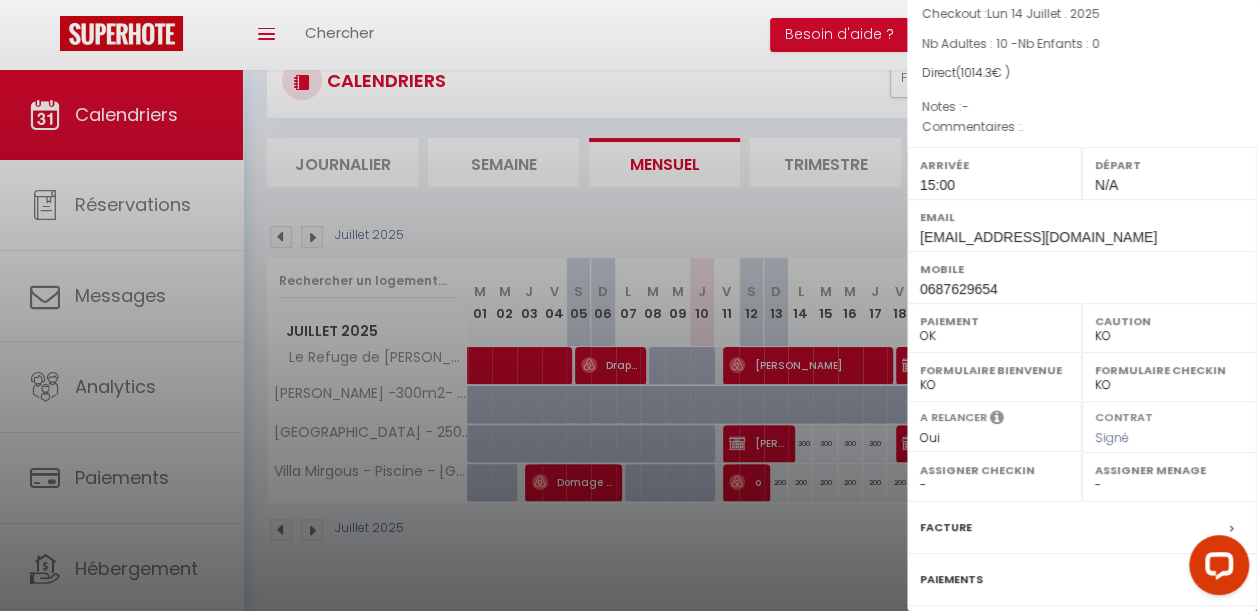 click at bounding box center [628, 305] 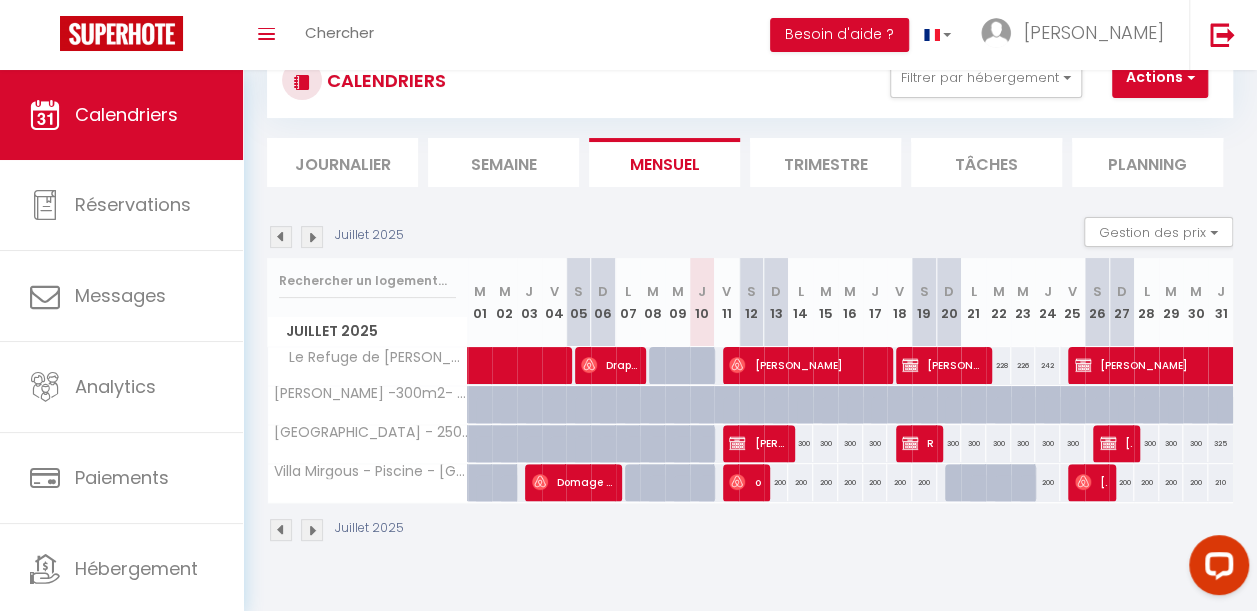 click at bounding box center [281, 237] 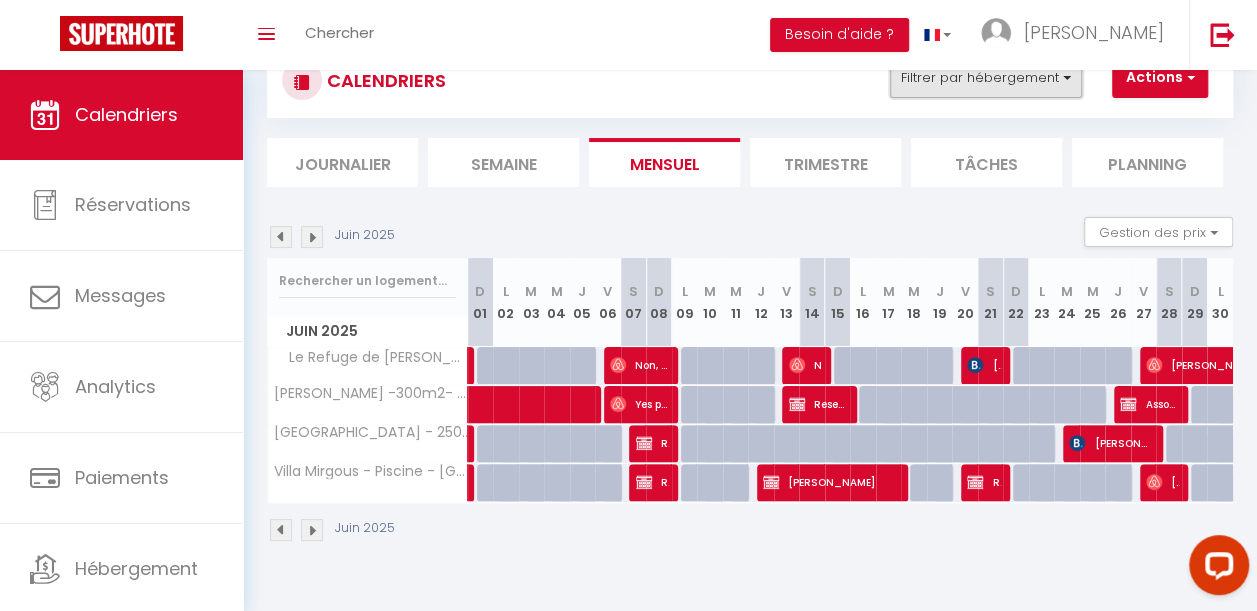 click on "Filtrer par hébergement" at bounding box center (986, 78) 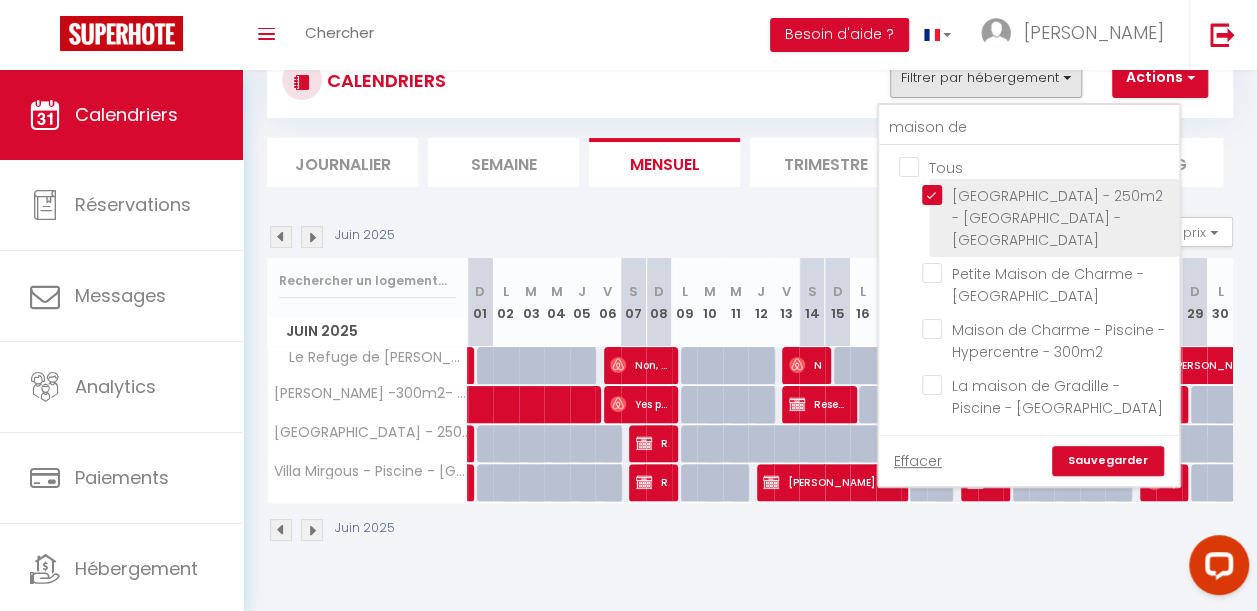 click on "[GEOGRAPHIC_DATA] - 250m2 - [GEOGRAPHIC_DATA] - [GEOGRAPHIC_DATA]" at bounding box center (1047, 195) 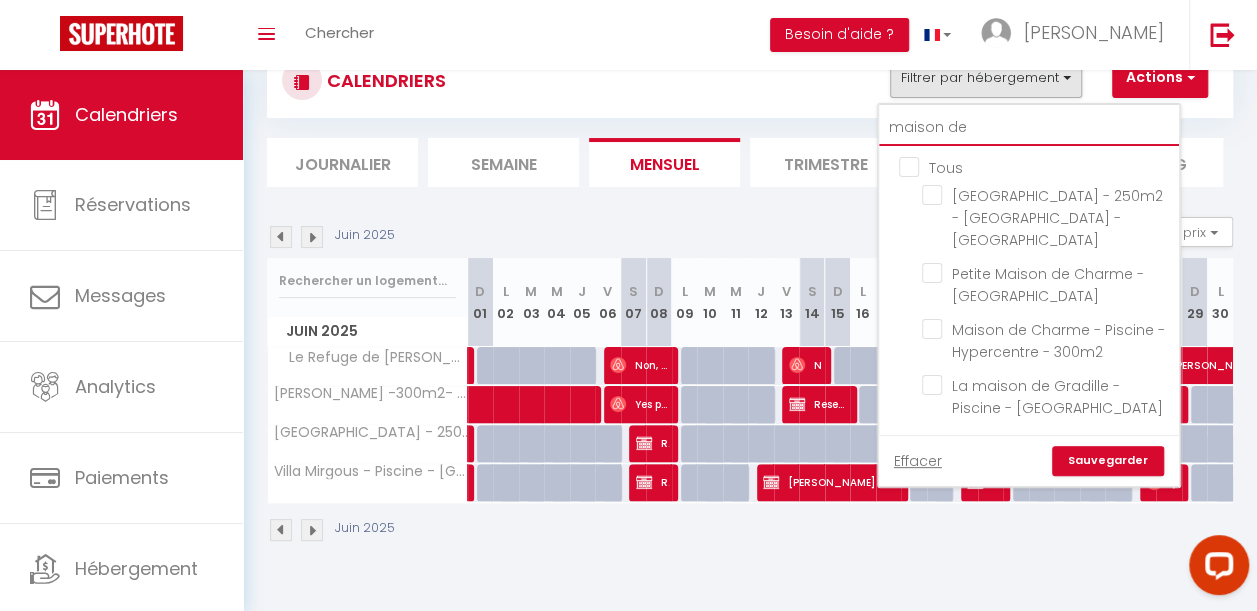 drag, startPoint x: 984, startPoint y: 120, endPoint x: 659, endPoint y: 166, distance: 328.23923 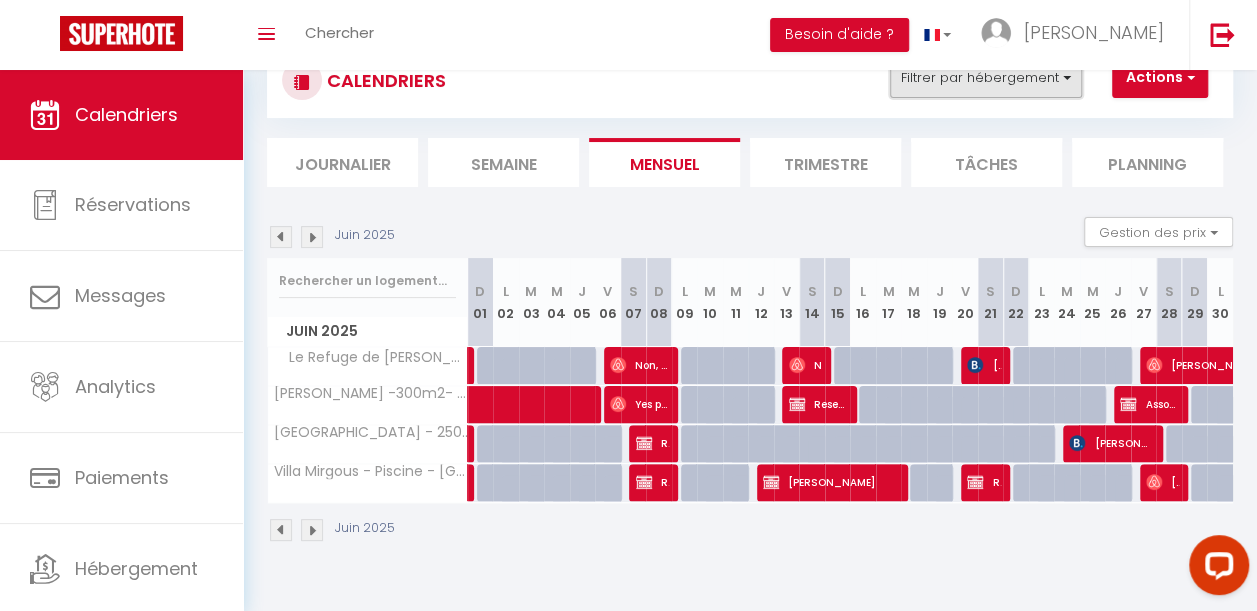 click on "Filtrer par hébergement" at bounding box center [986, 78] 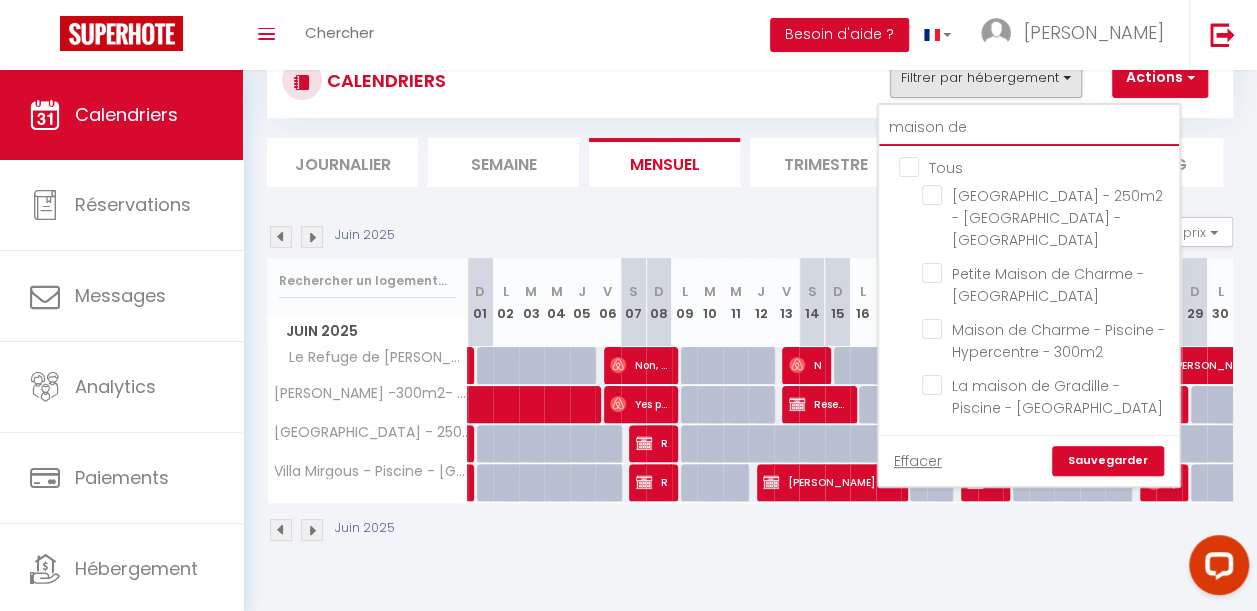 click on "maison de" at bounding box center (1029, 128) 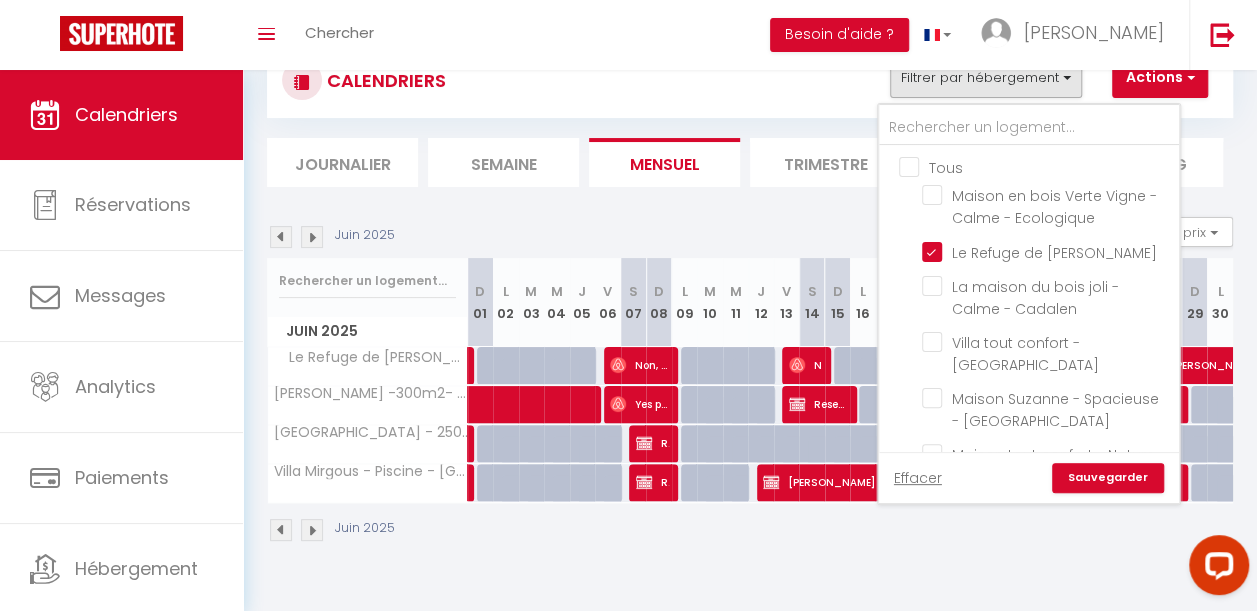 drag, startPoint x: 929, startPoint y: 250, endPoint x: 928, endPoint y: 214, distance: 36.013885 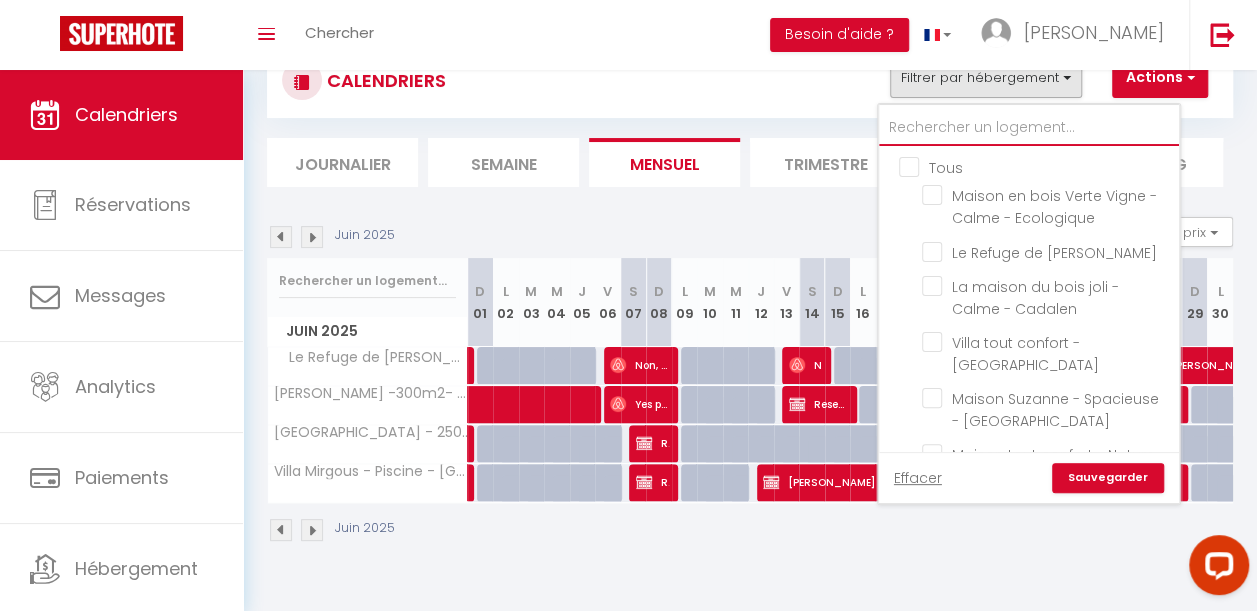 click at bounding box center [1029, 128] 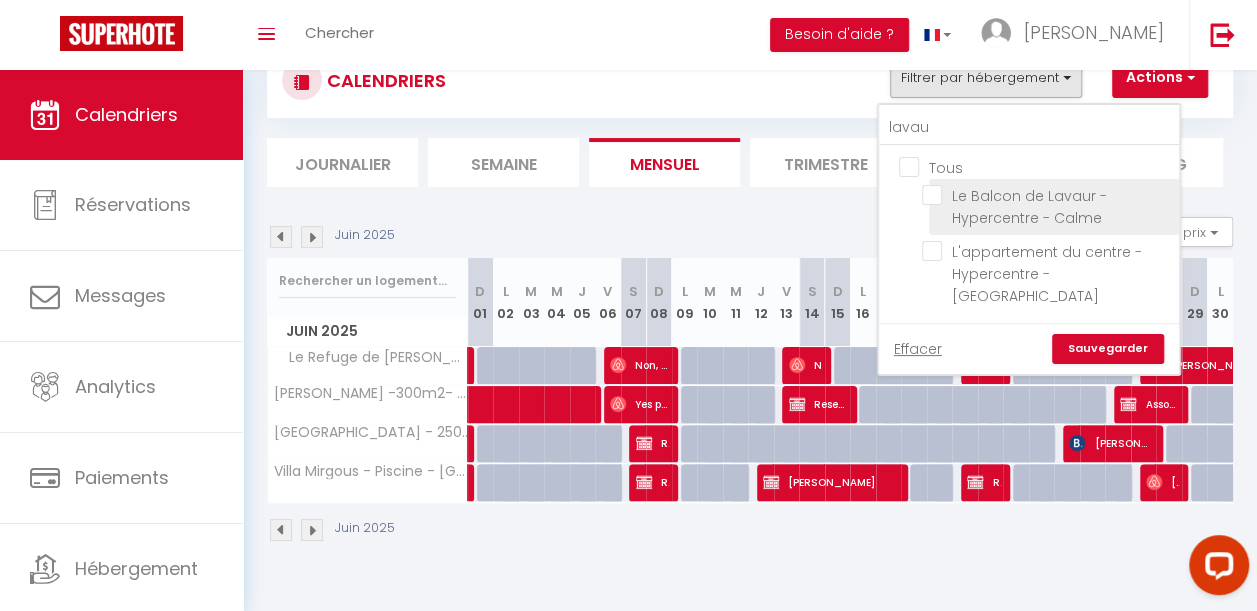 click on "Le Balcon de Lavaur - Hypercentre - Calme" at bounding box center (1047, 195) 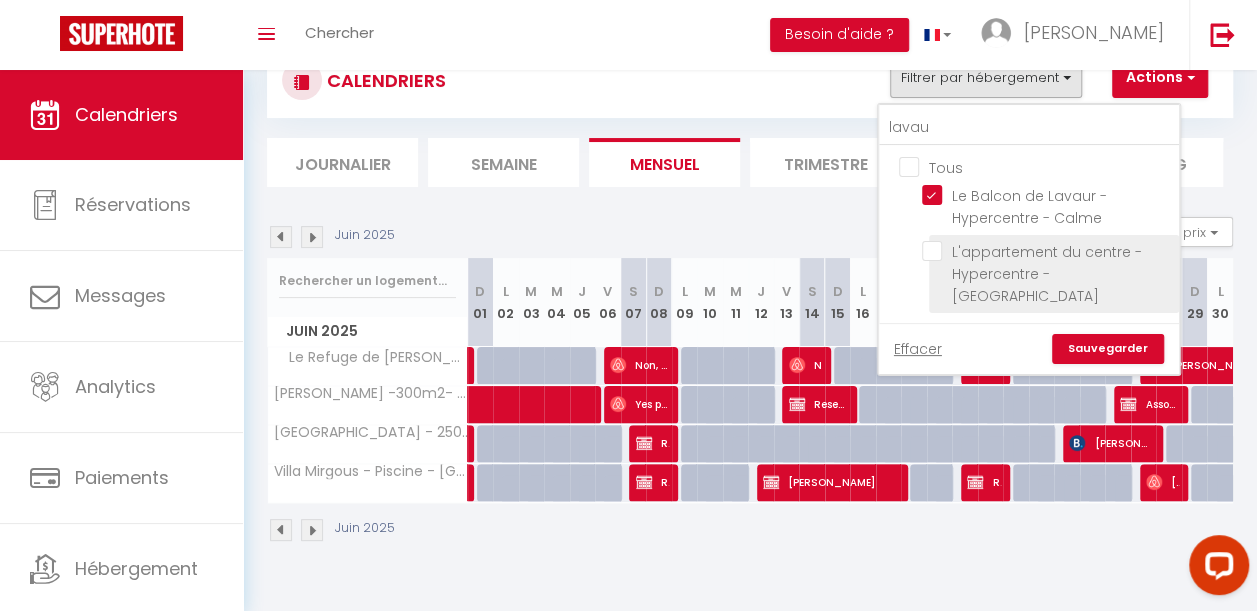 click on "L'appartement du centre - Hypercentre - [GEOGRAPHIC_DATA]" at bounding box center (1047, 251) 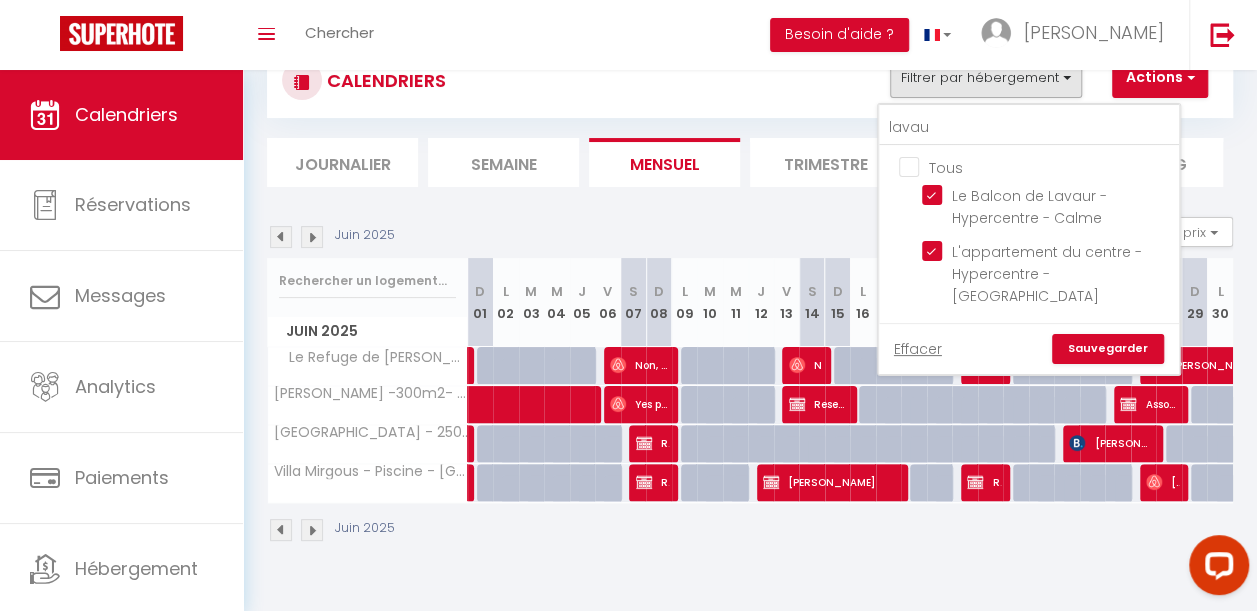 click on "Sauvegarder" at bounding box center (1108, 349) 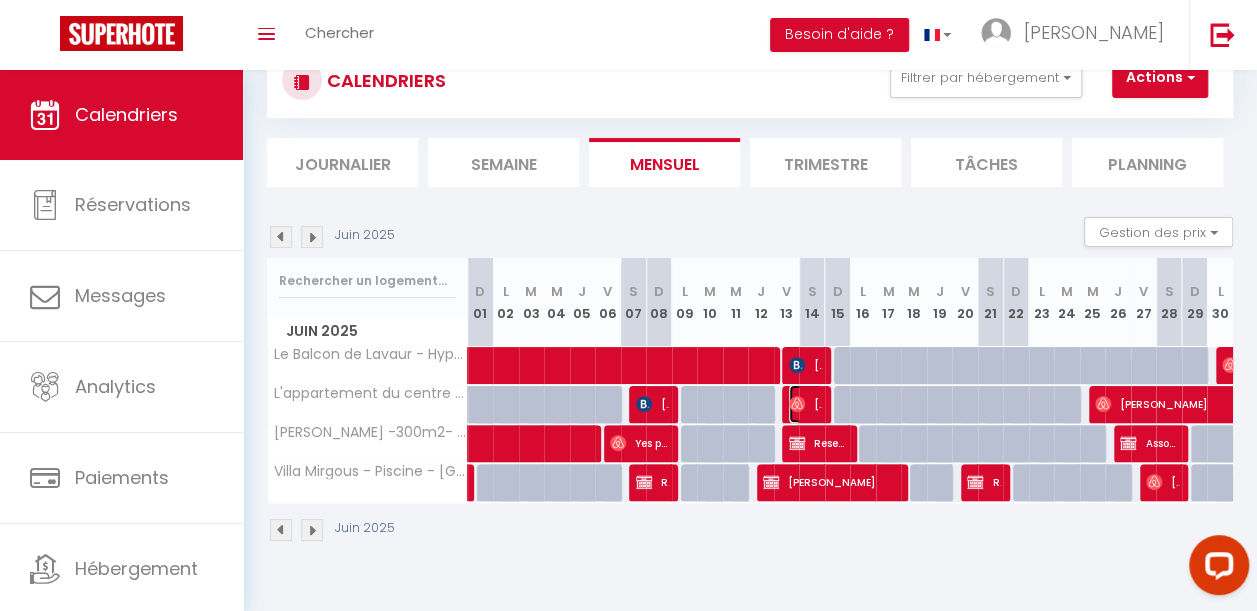 click on "Jorge Cifuentes Zárate" at bounding box center [805, 404] 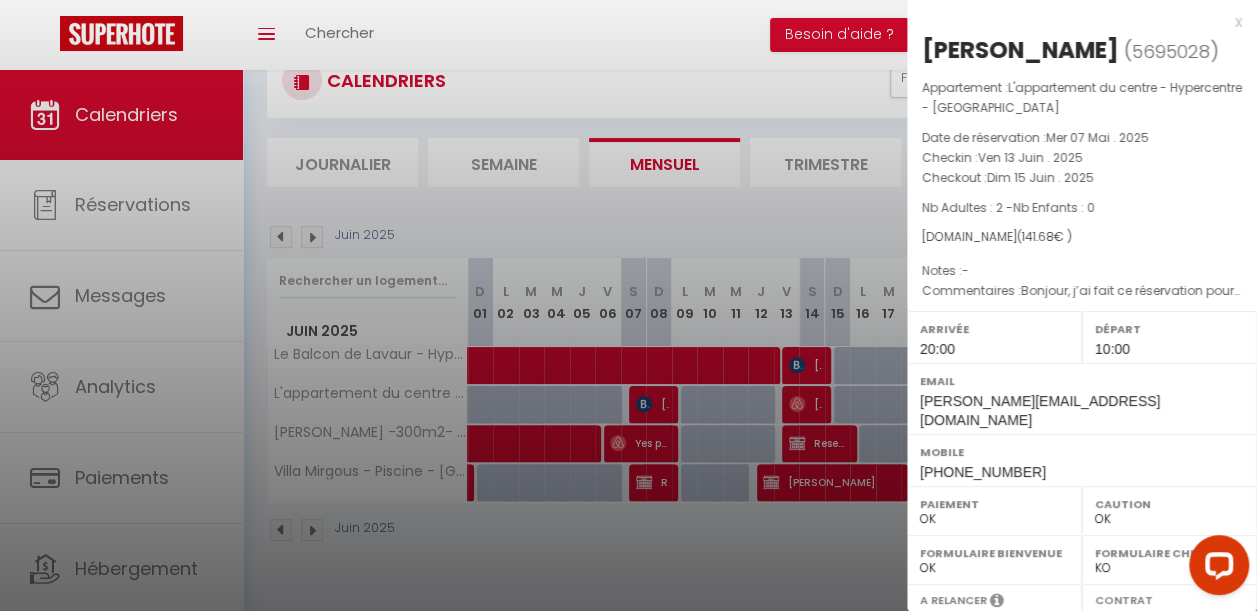 click at bounding box center (628, 305) 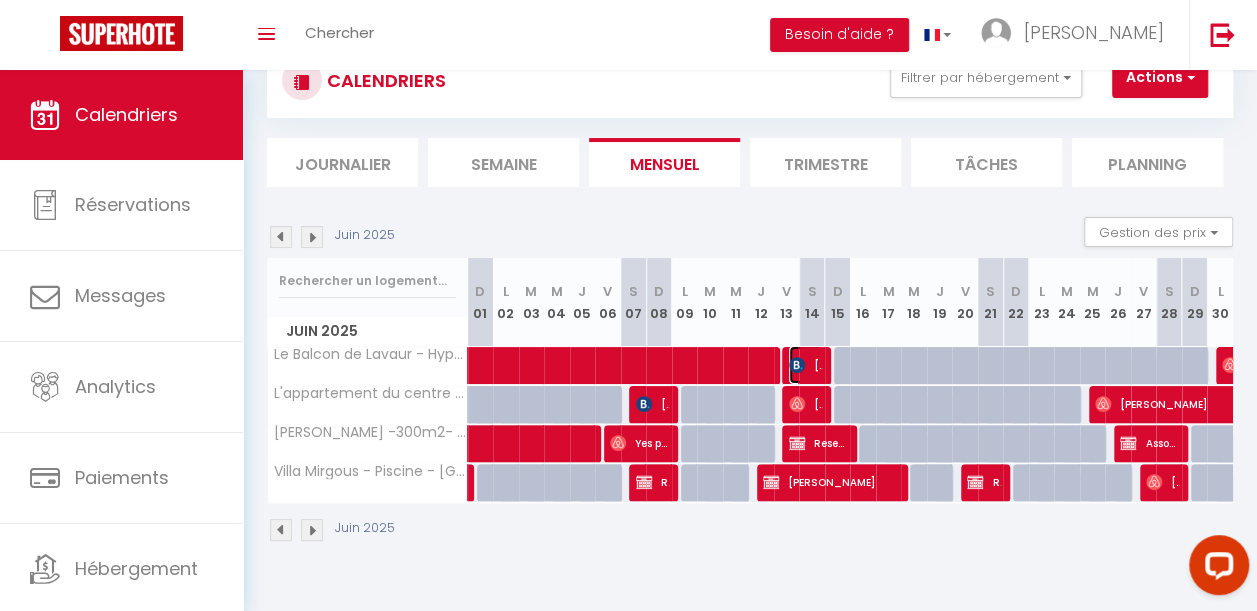 click on "Alexander Ebeling" at bounding box center [805, 365] 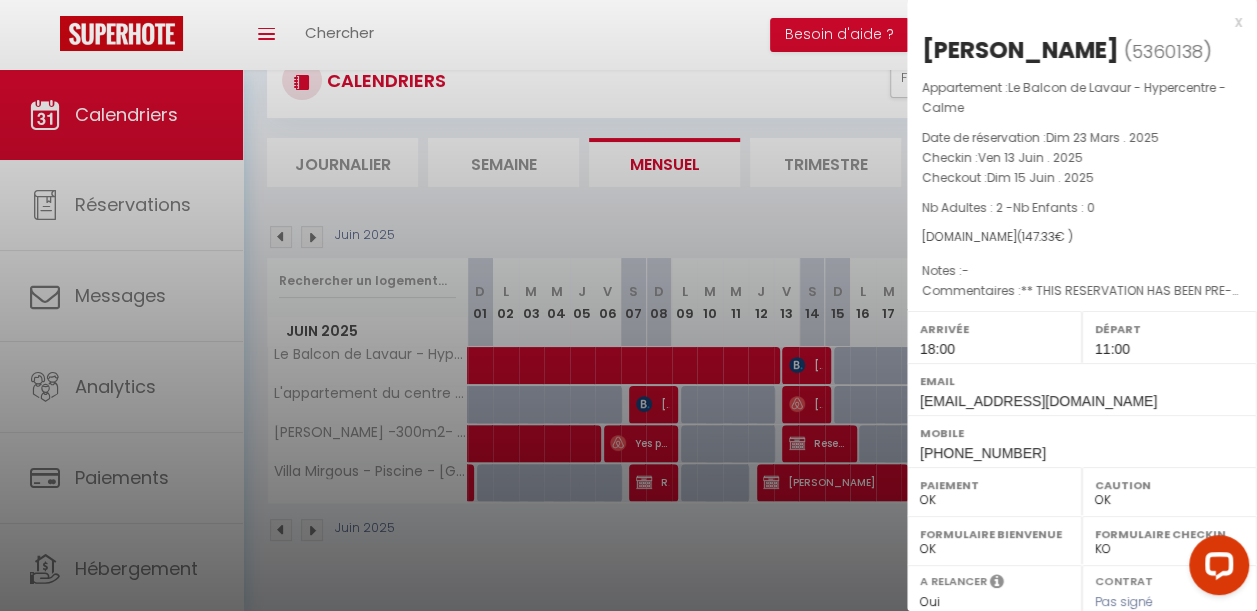 click at bounding box center [628, 305] 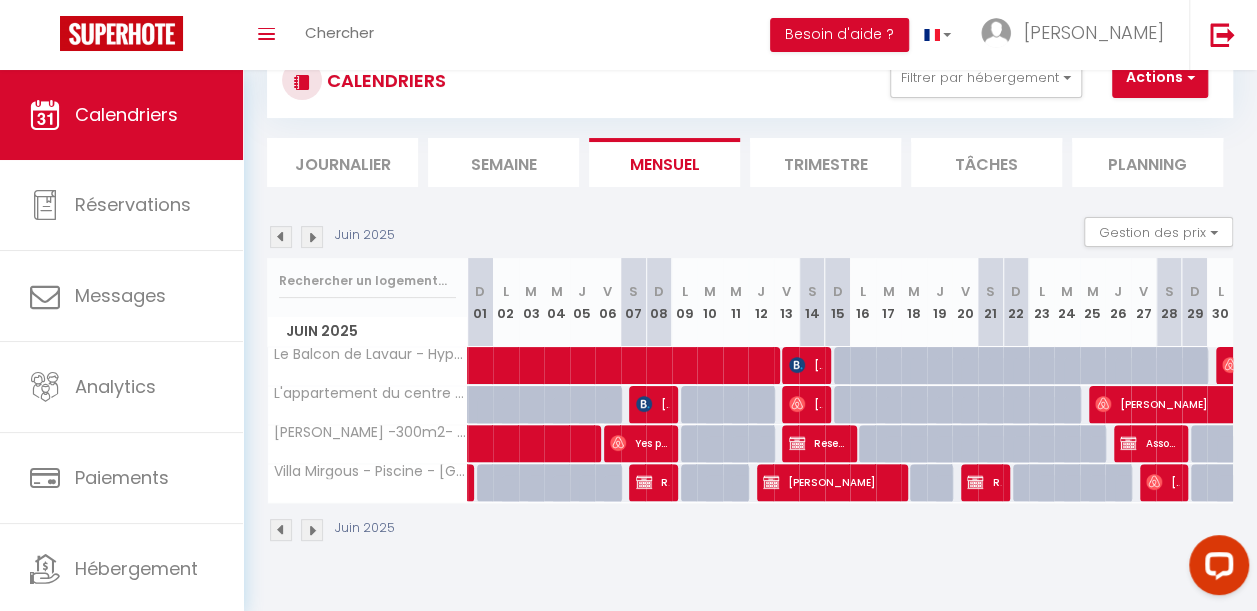 click at bounding box center [312, 237] 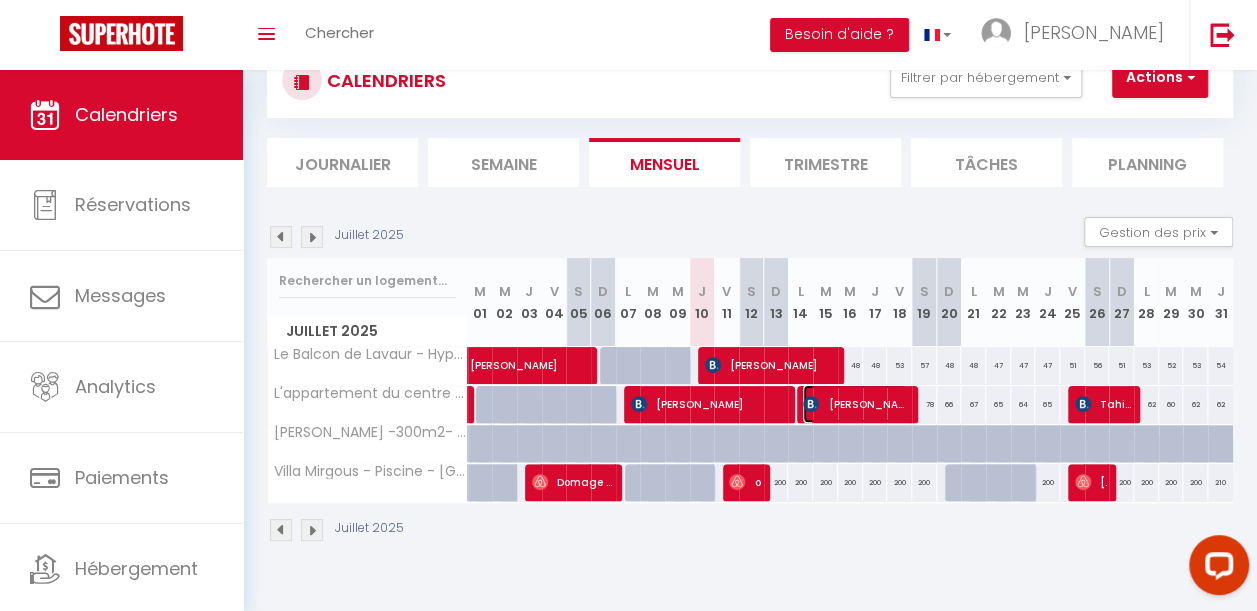 click on "Maurice Cassan" at bounding box center (855, 404) 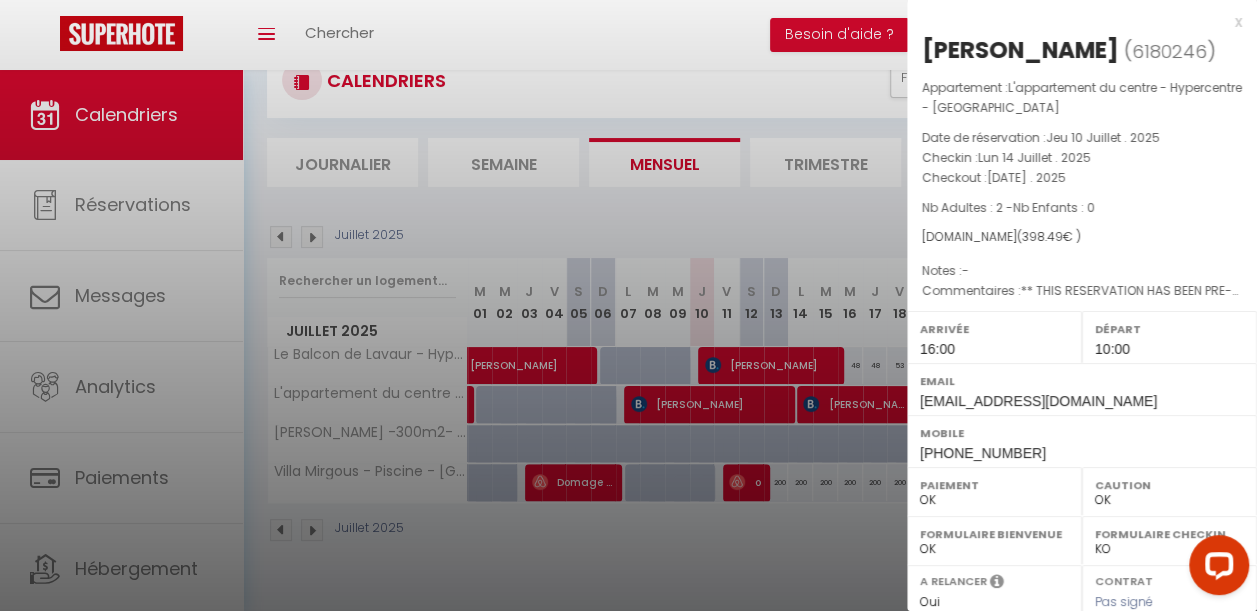 click at bounding box center [628, 305] 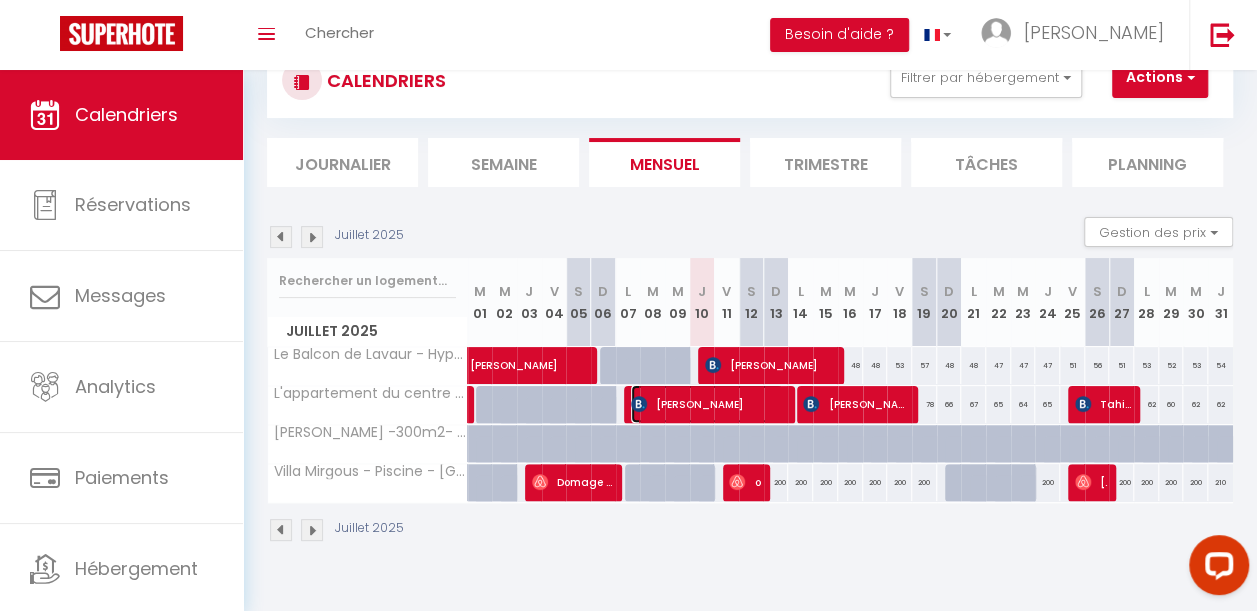 click on "Arnaud Chicheportiche" at bounding box center (707, 404) 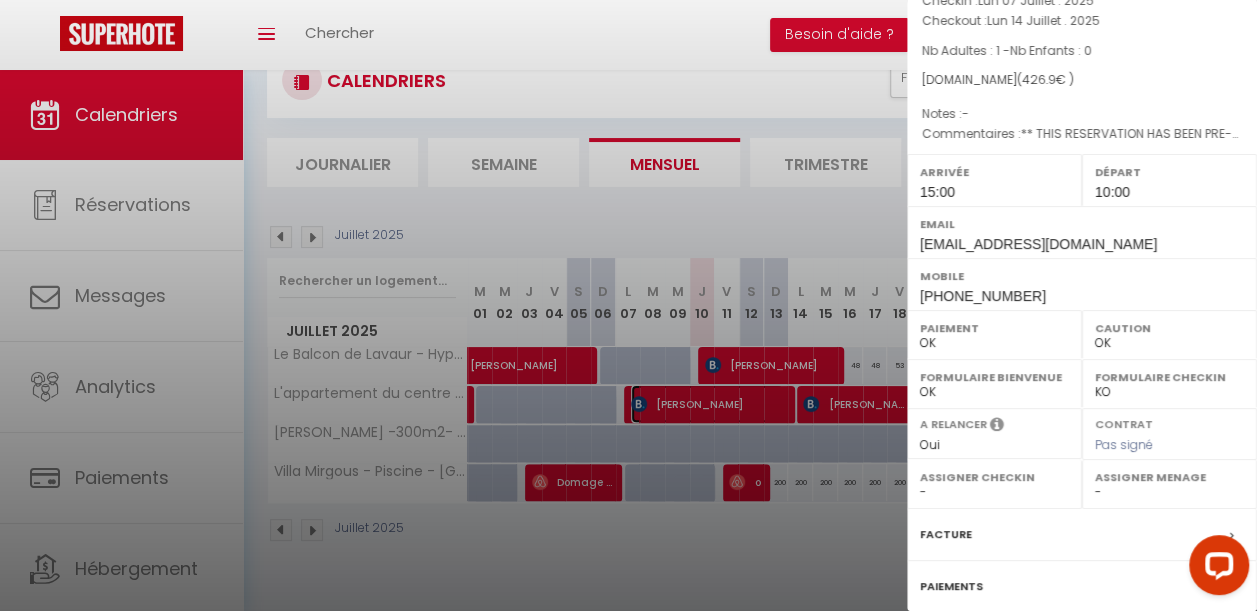 scroll, scrollTop: 0, scrollLeft: 0, axis: both 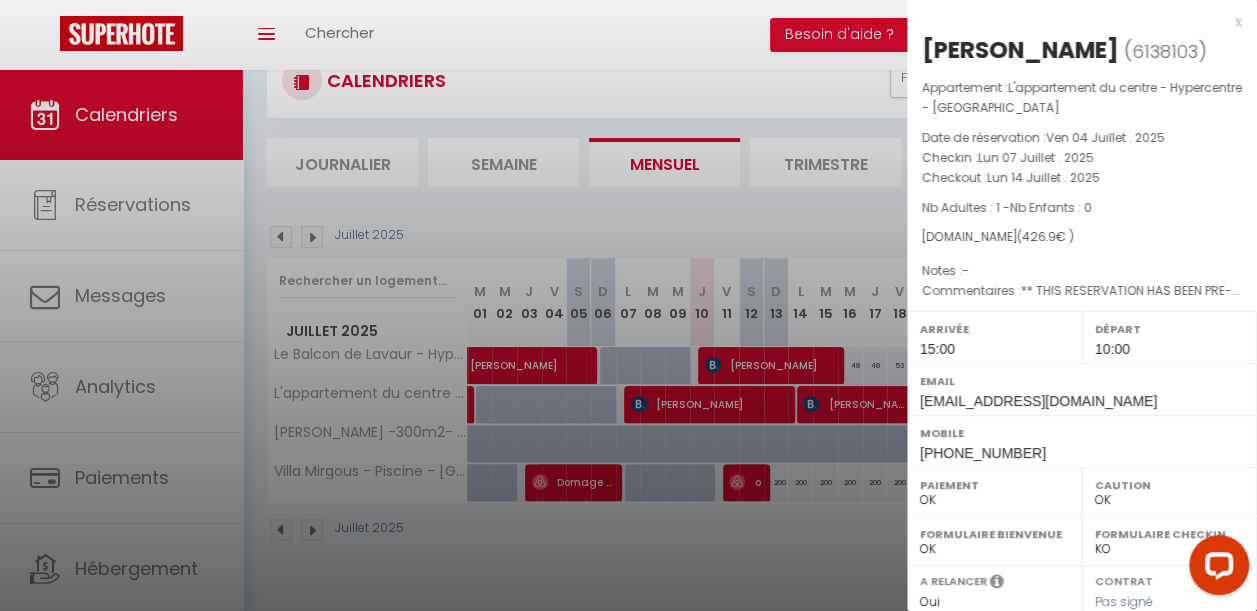 click at bounding box center [628, 305] 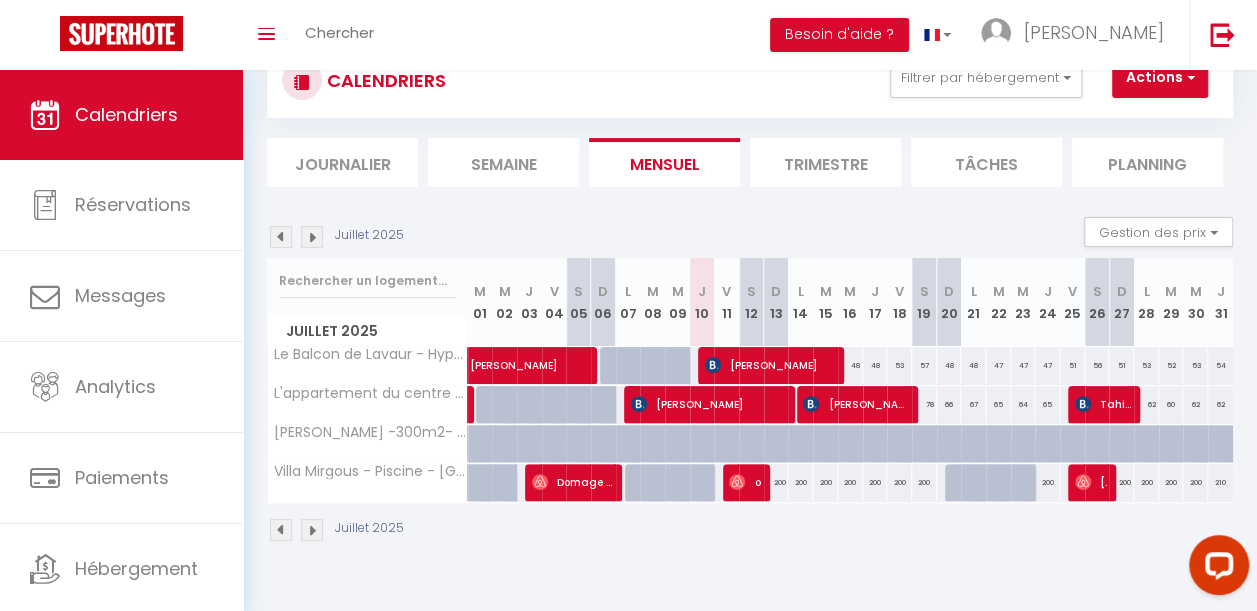 click at bounding box center (281, 237) 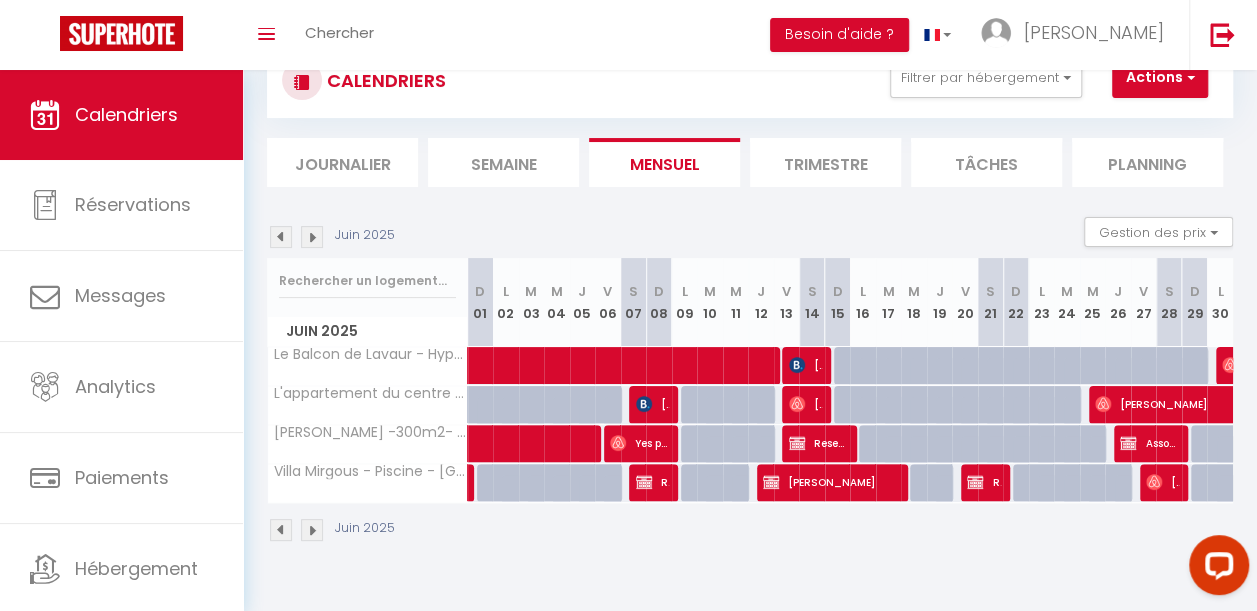click at bounding box center [312, 237] 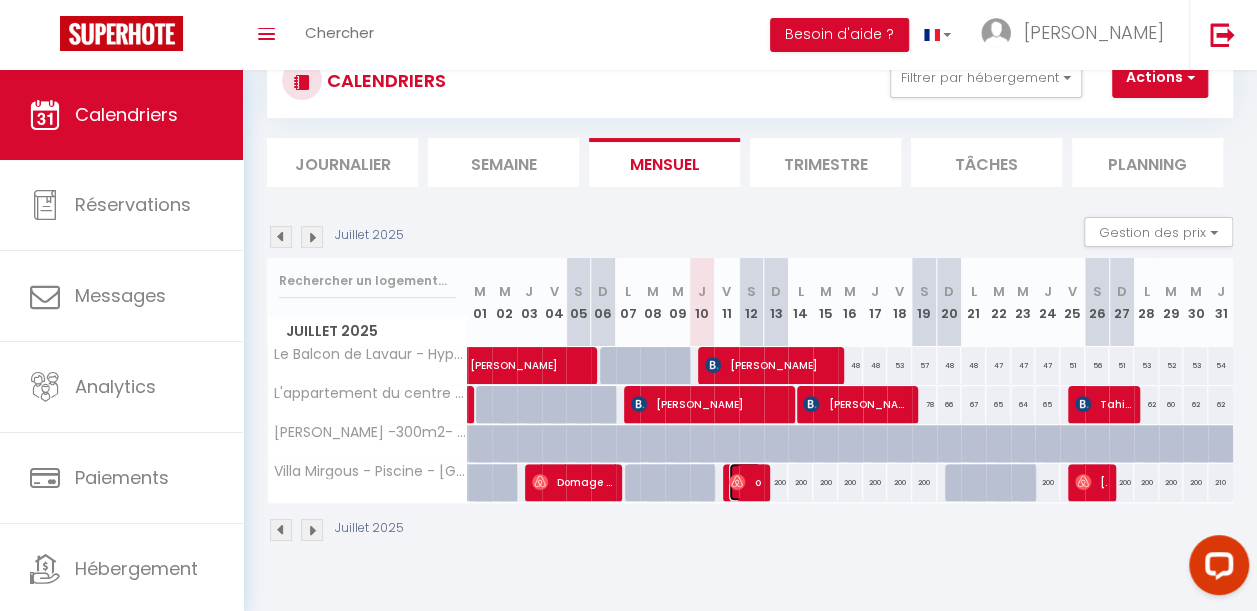 click at bounding box center [737, 482] 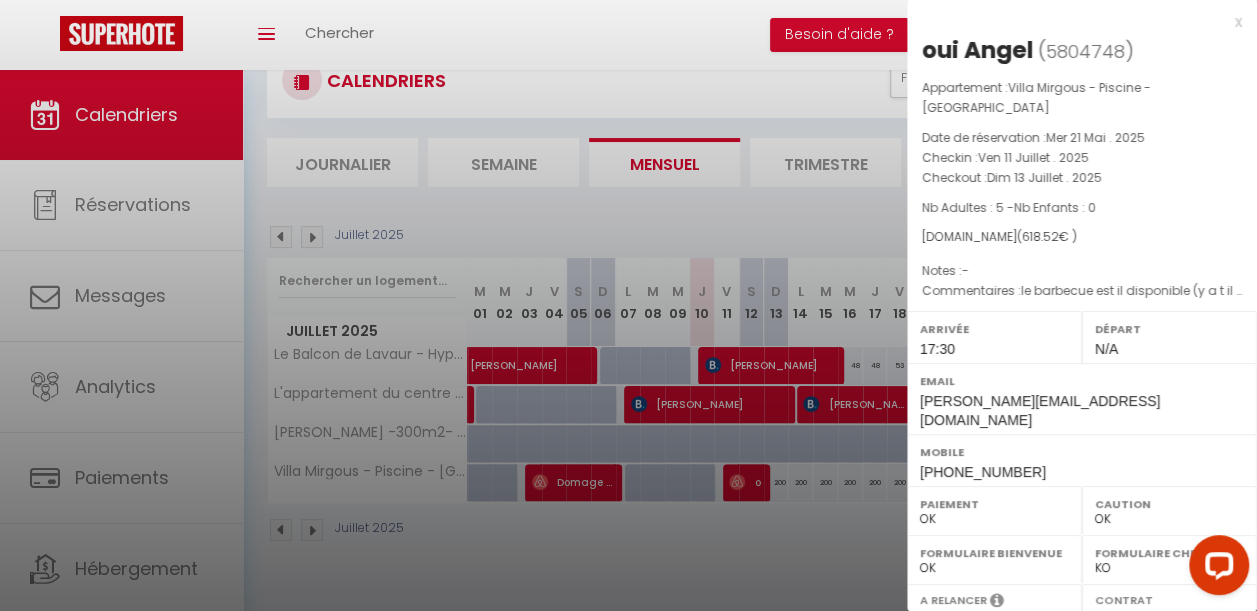 click at bounding box center (628, 305) 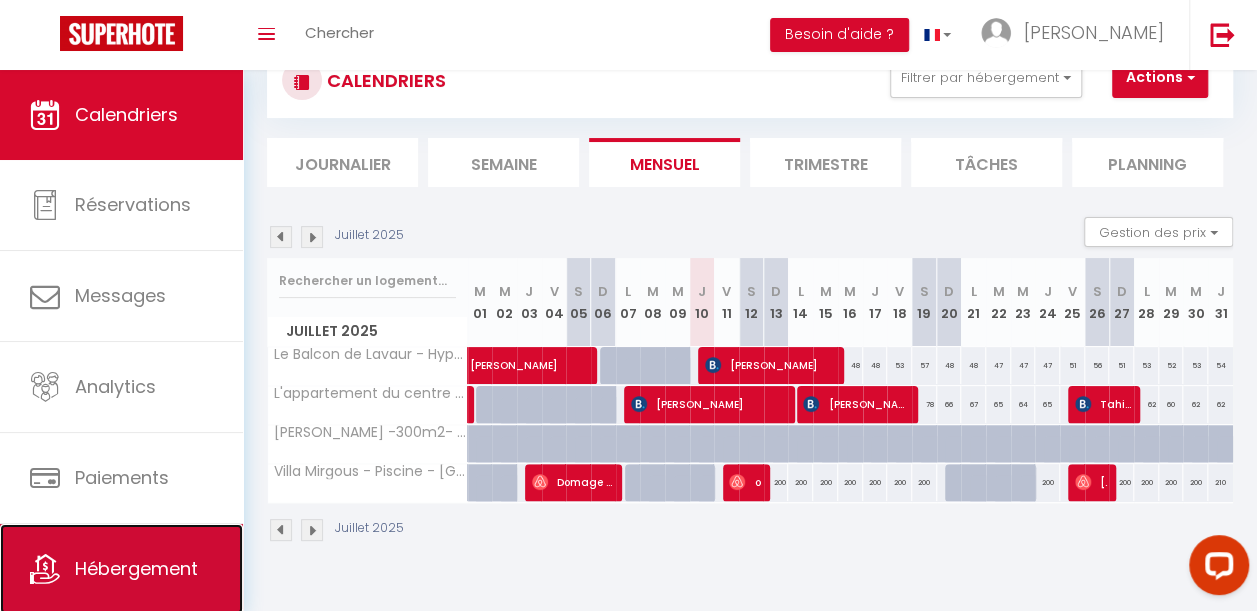 click on "Hébergement" at bounding box center [136, 568] 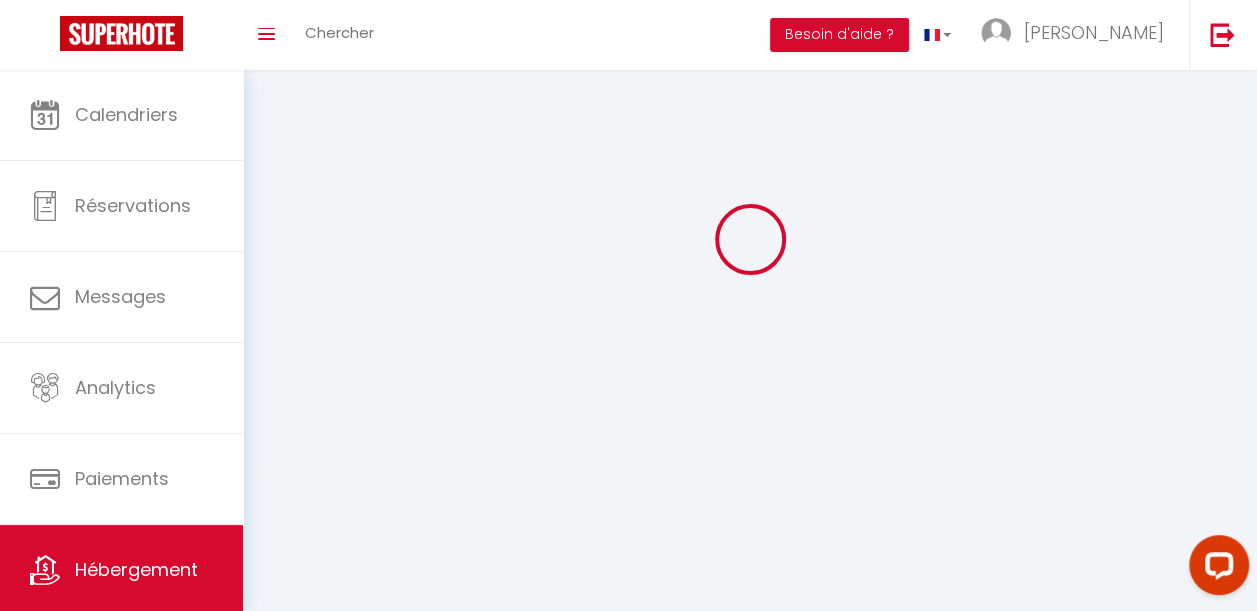 scroll, scrollTop: 0, scrollLeft: 0, axis: both 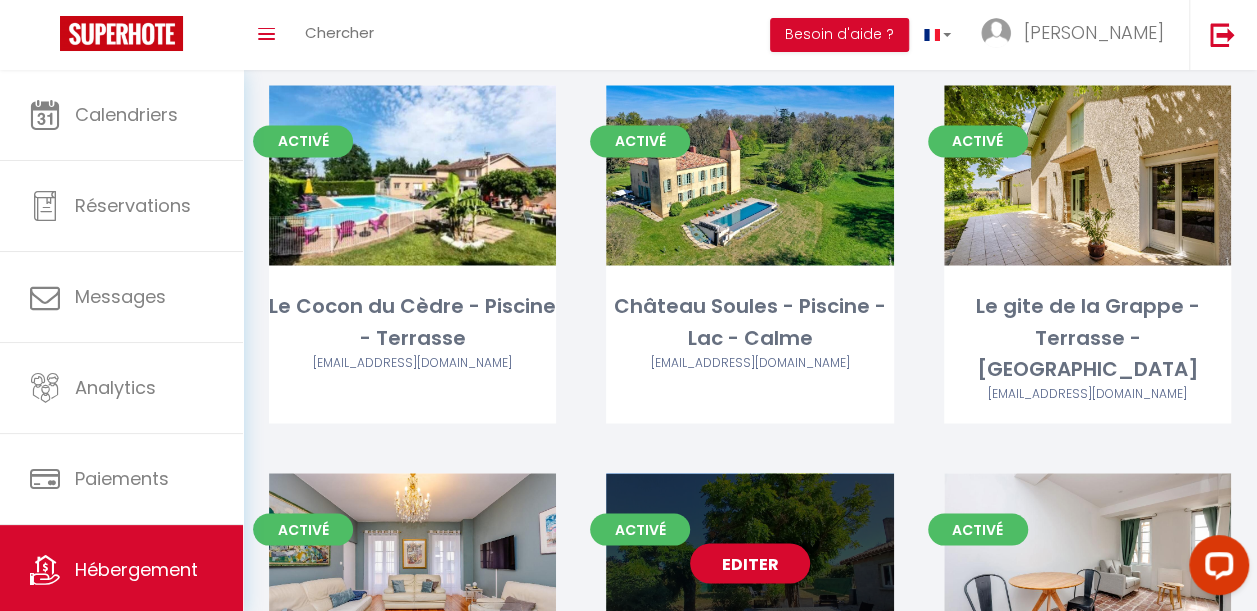 click on "Editer" at bounding box center [749, 563] 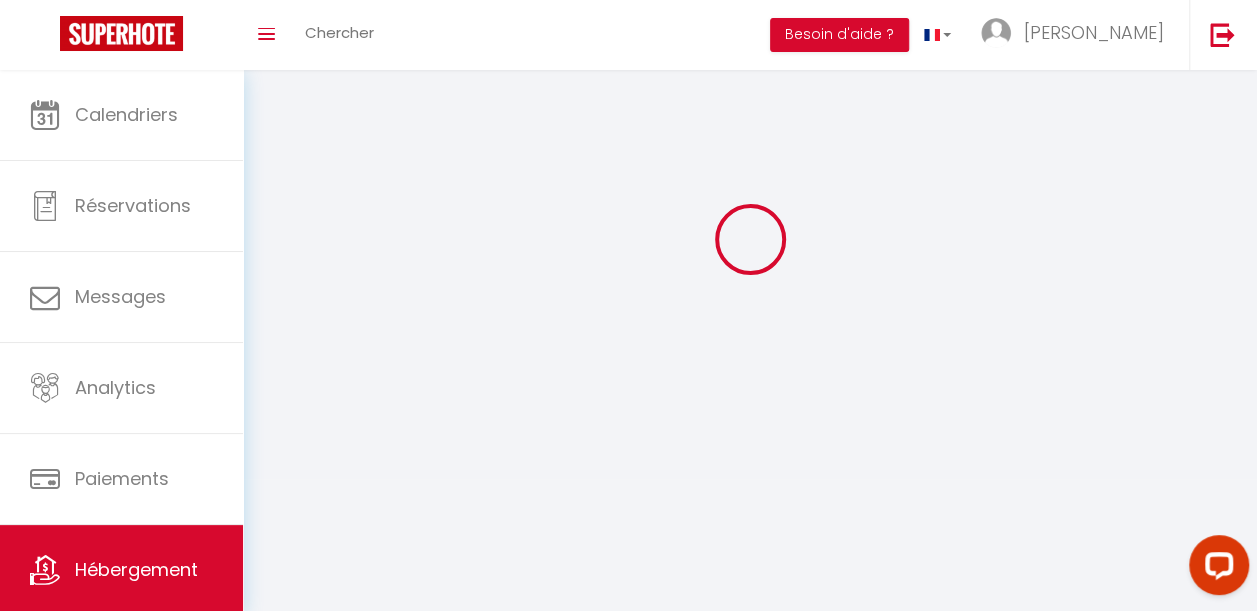 scroll, scrollTop: 0, scrollLeft: 0, axis: both 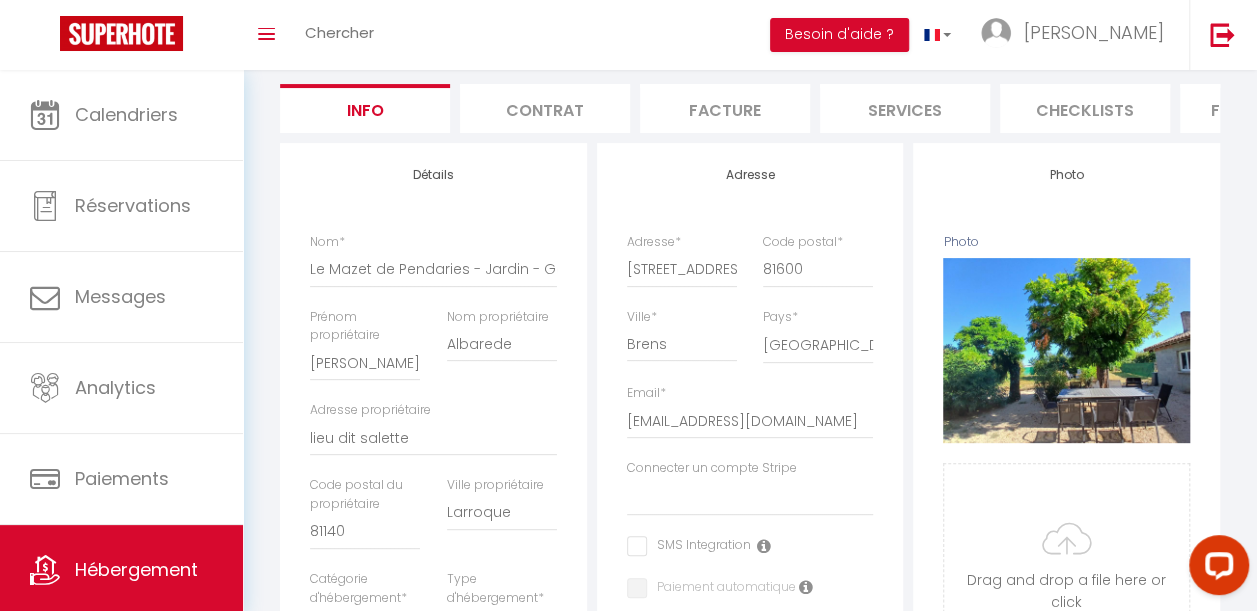 click on "Formulaires" at bounding box center (1265, 108) 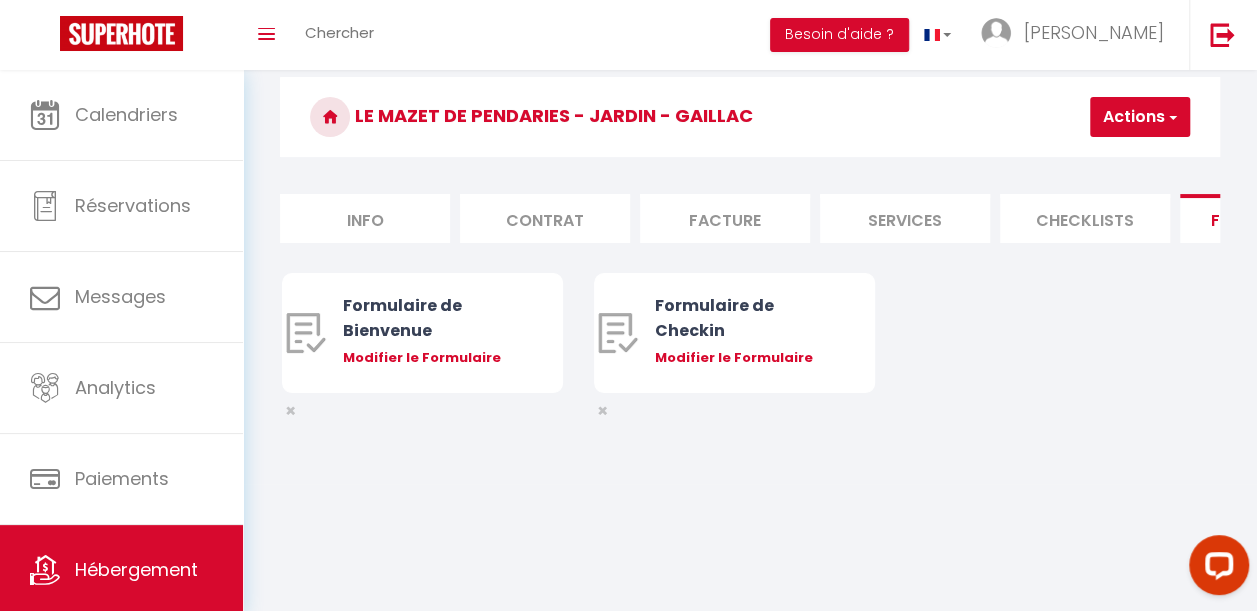 scroll, scrollTop: 70, scrollLeft: 0, axis: vertical 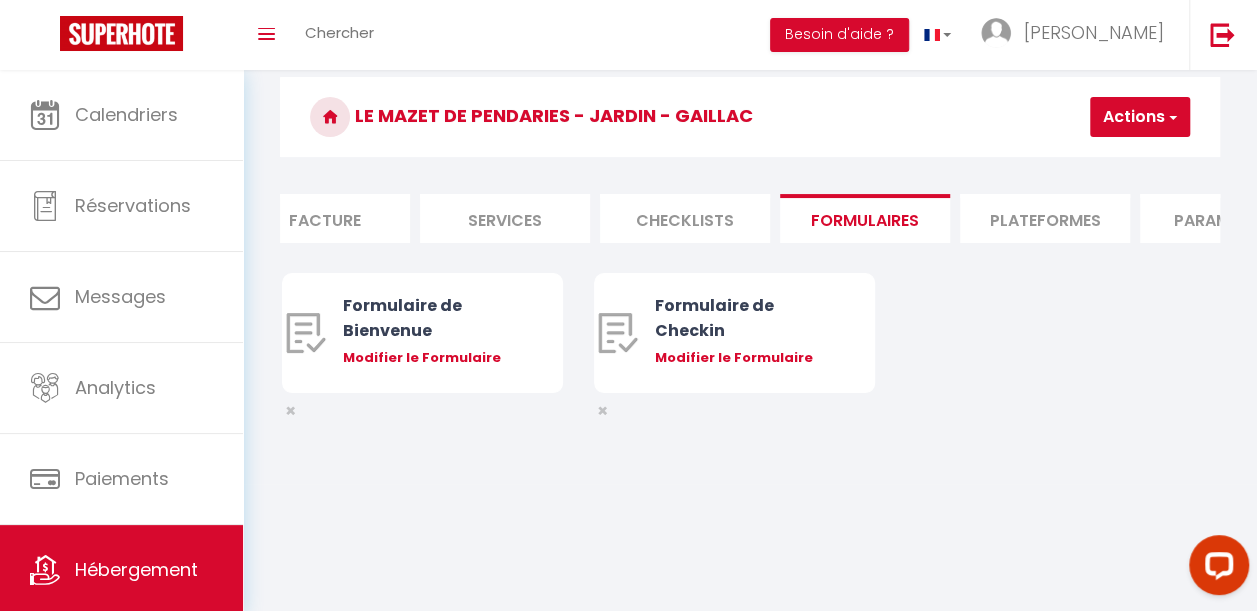 click on "Plateformes" at bounding box center [1045, 218] 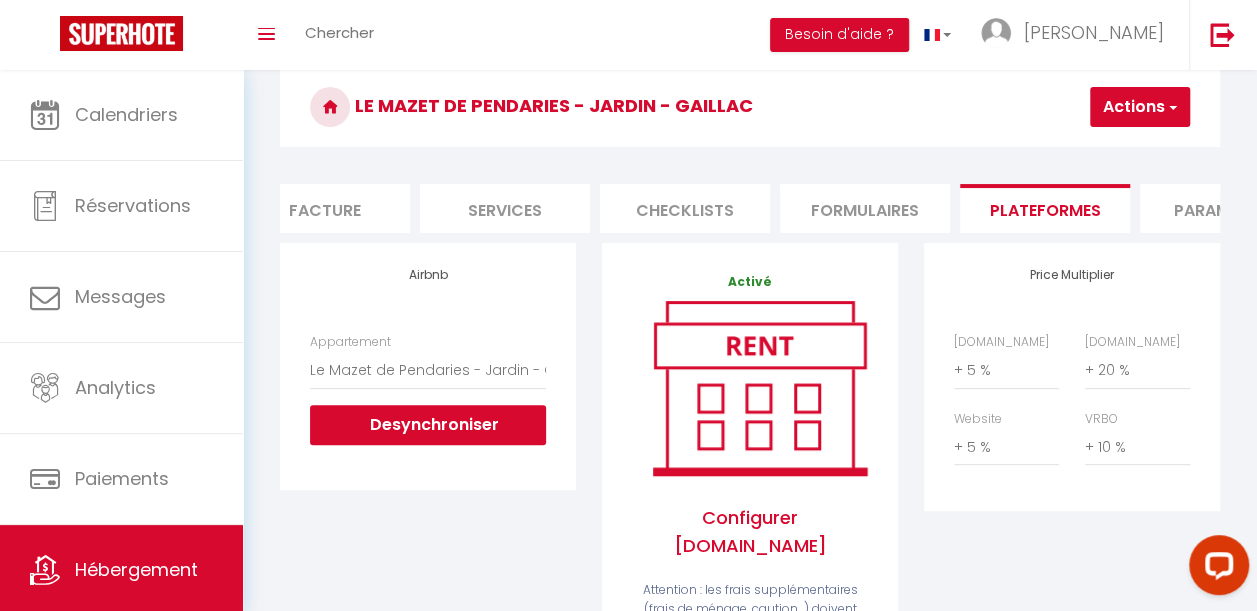 scroll, scrollTop: 0, scrollLeft: 0, axis: both 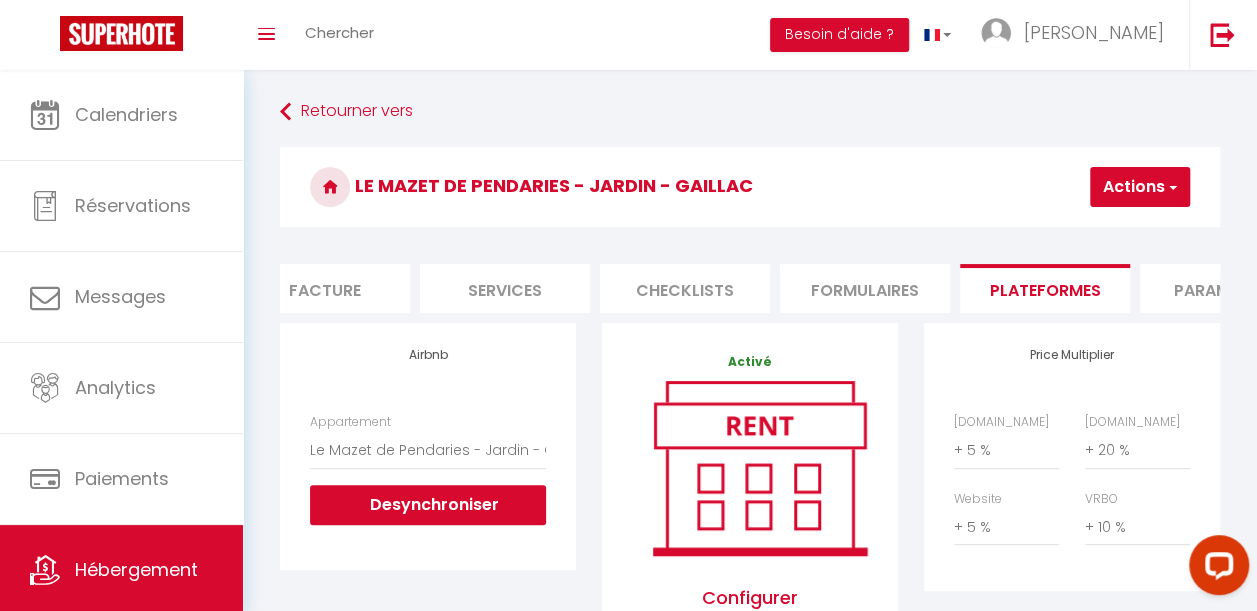 click on "Paramètres" at bounding box center [1225, 288] 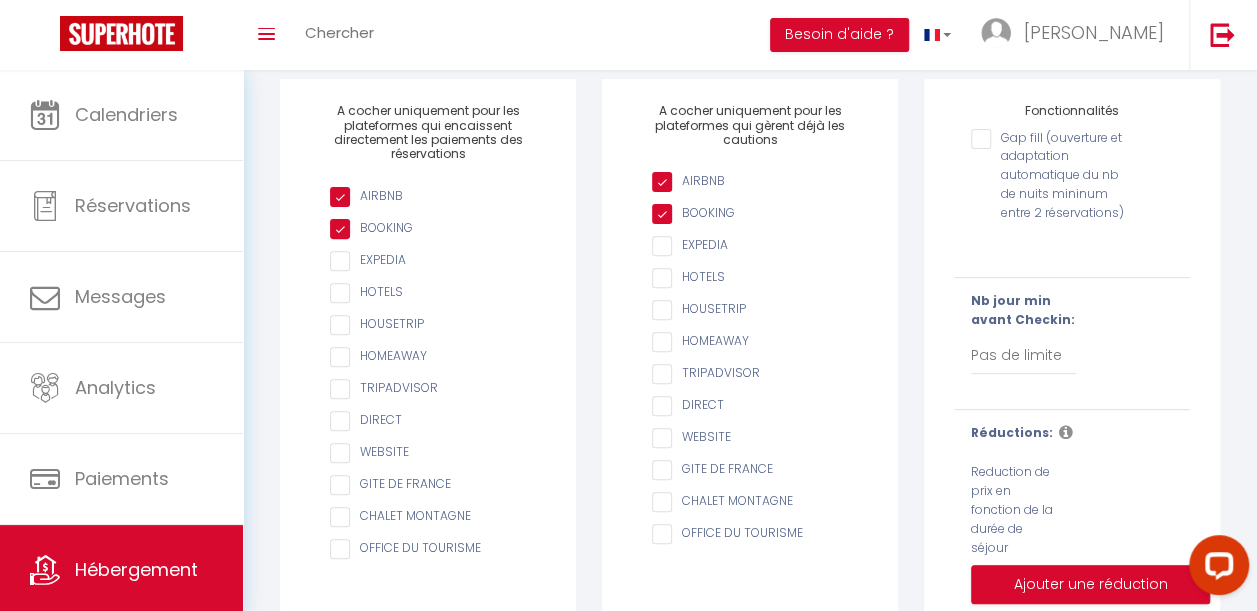 scroll, scrollTop: 263, scrollLeft: 0, axis: vertical 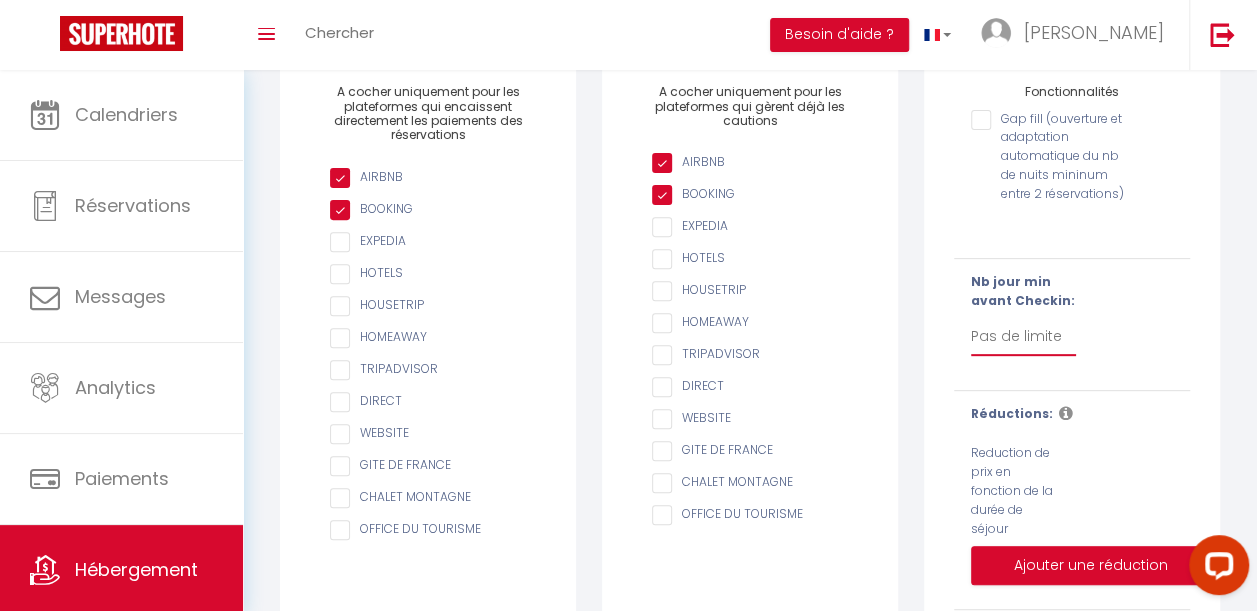 click on "Pas de limite   1 2 3 4 5 6 7" at bounding box center [1023, 337] 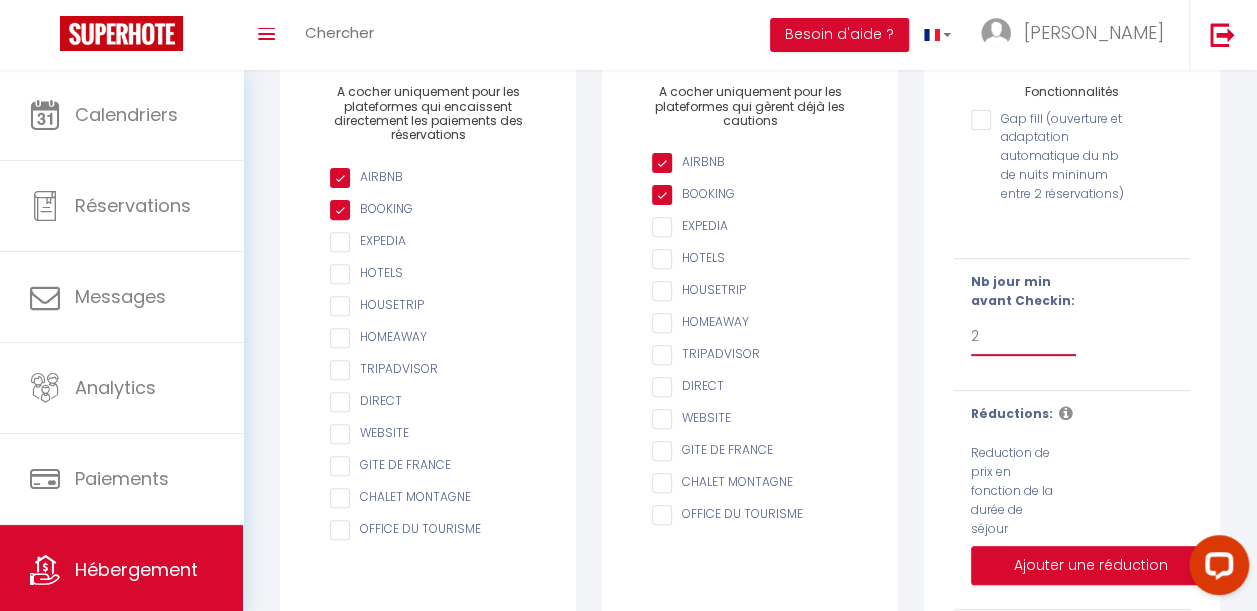 click on "Pas de limite   1 2 3 4 5 6 7" at bounding box center [1023, 337] 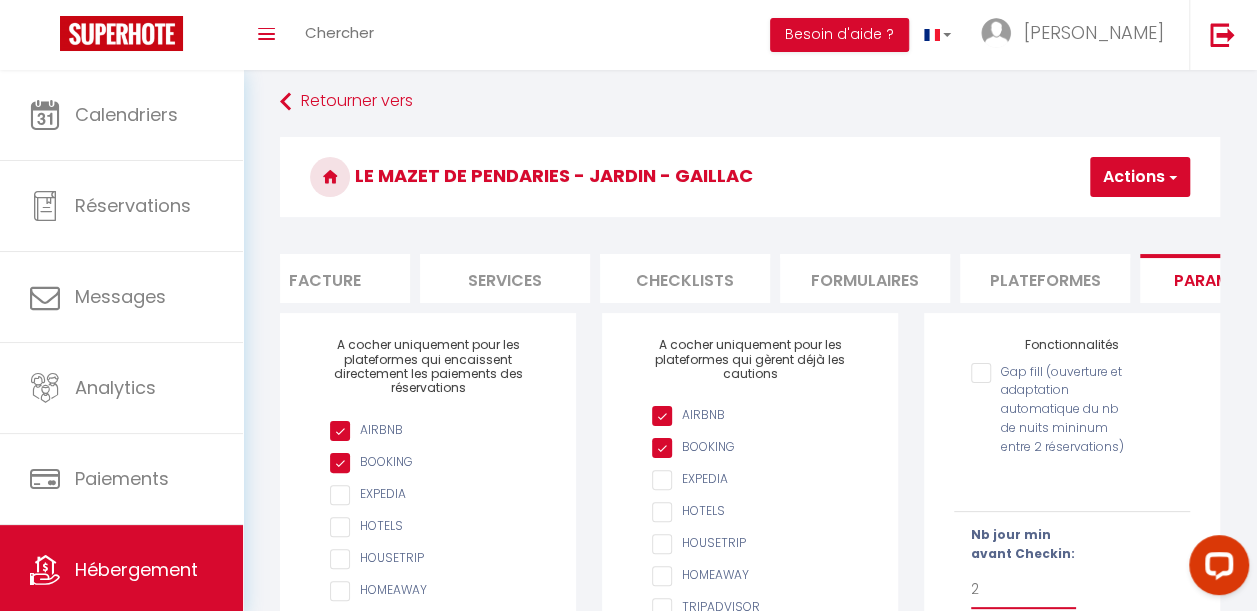 scroll, scrollTop: 0, scrollLeft: 0, axis: both 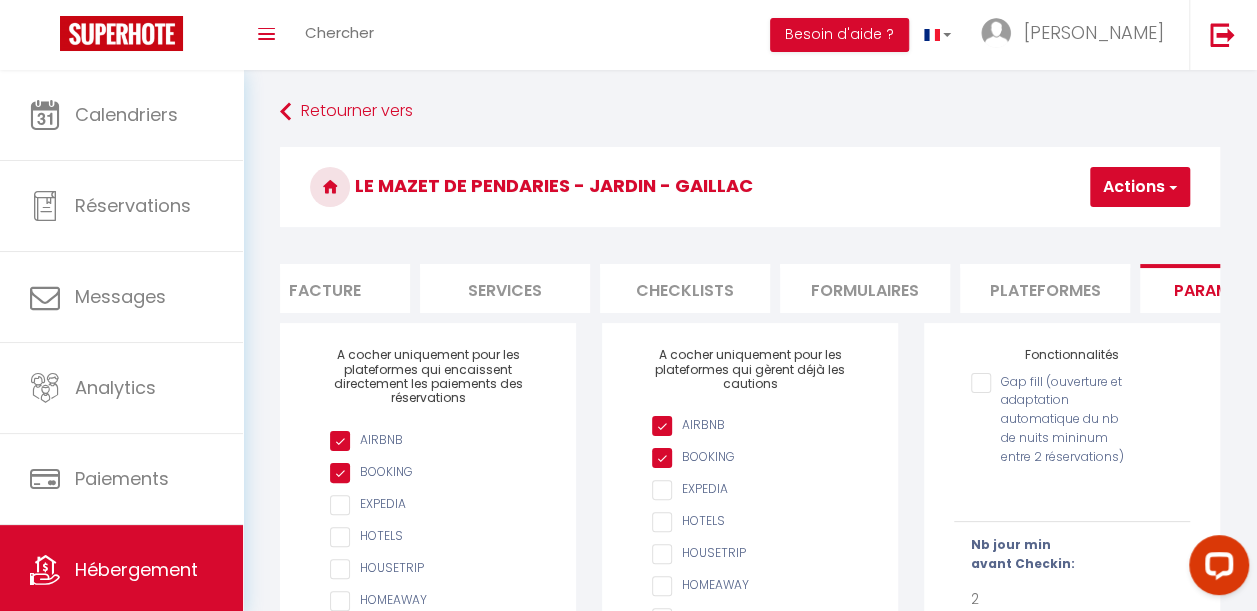 click on "Actions" at bounding box center [1140, 187] 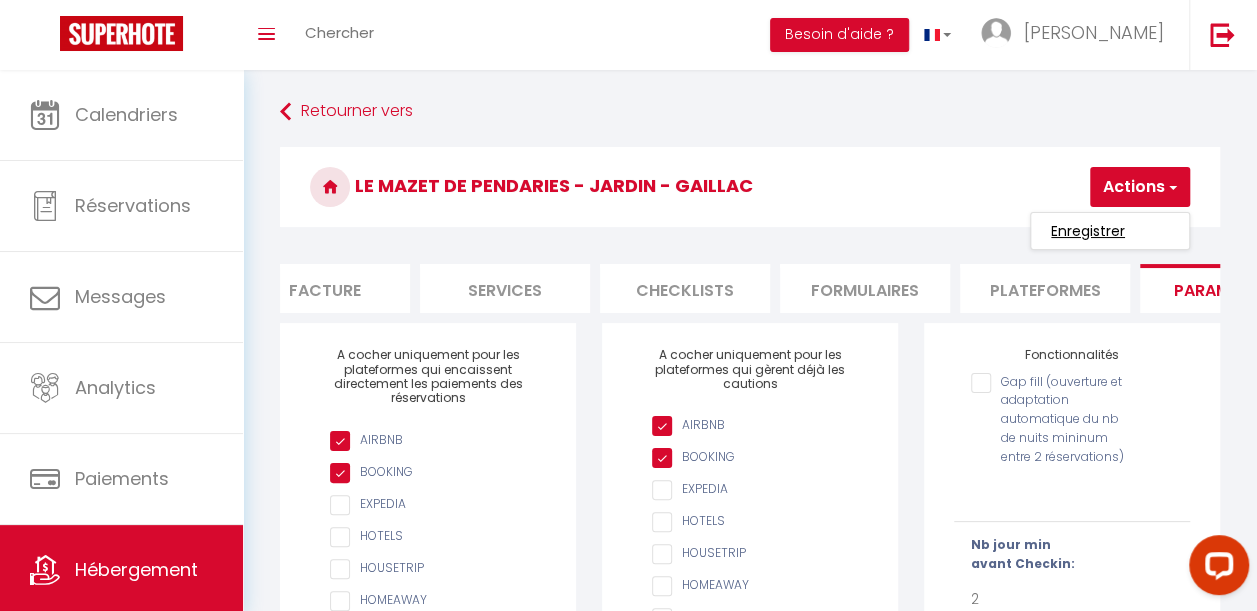 click on "Enregistrer" at bounding box center (1088, 231) 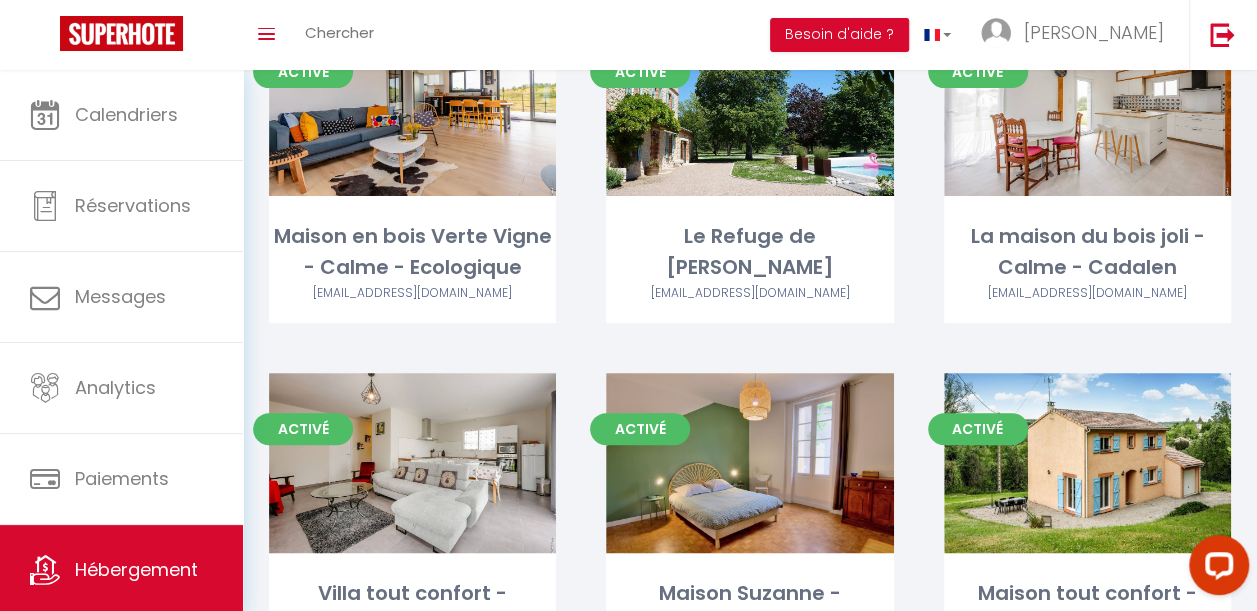scroll, scrollTop: 7, scrollLeft: 0, axis: vertical 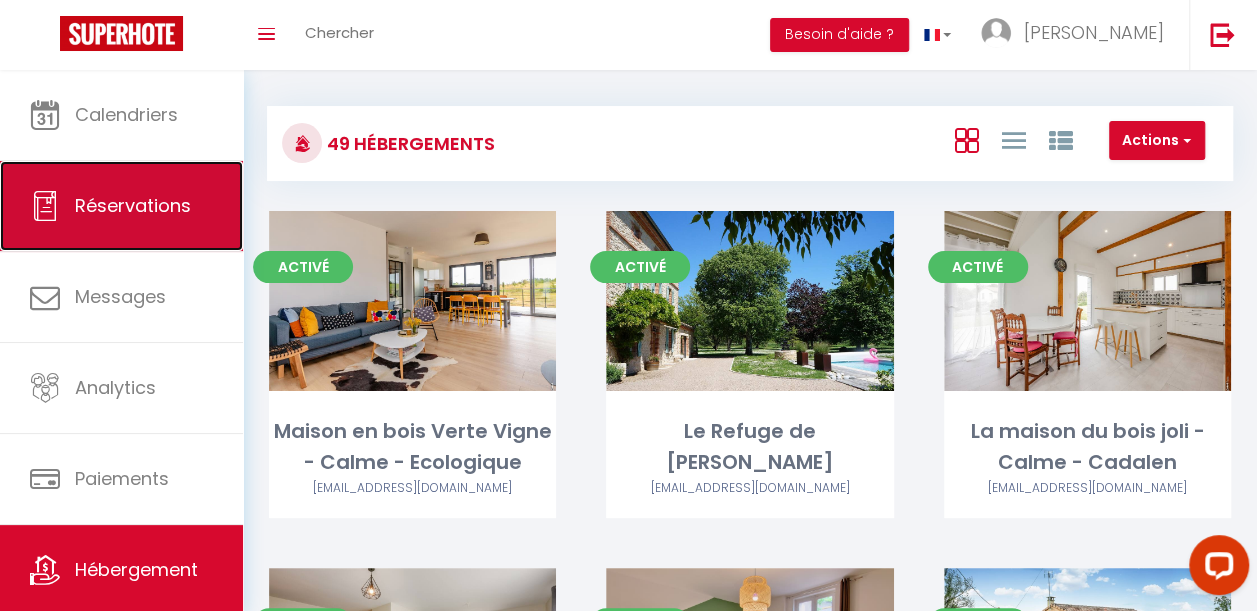 click on "Réservations" at bounding box center (121, 206) 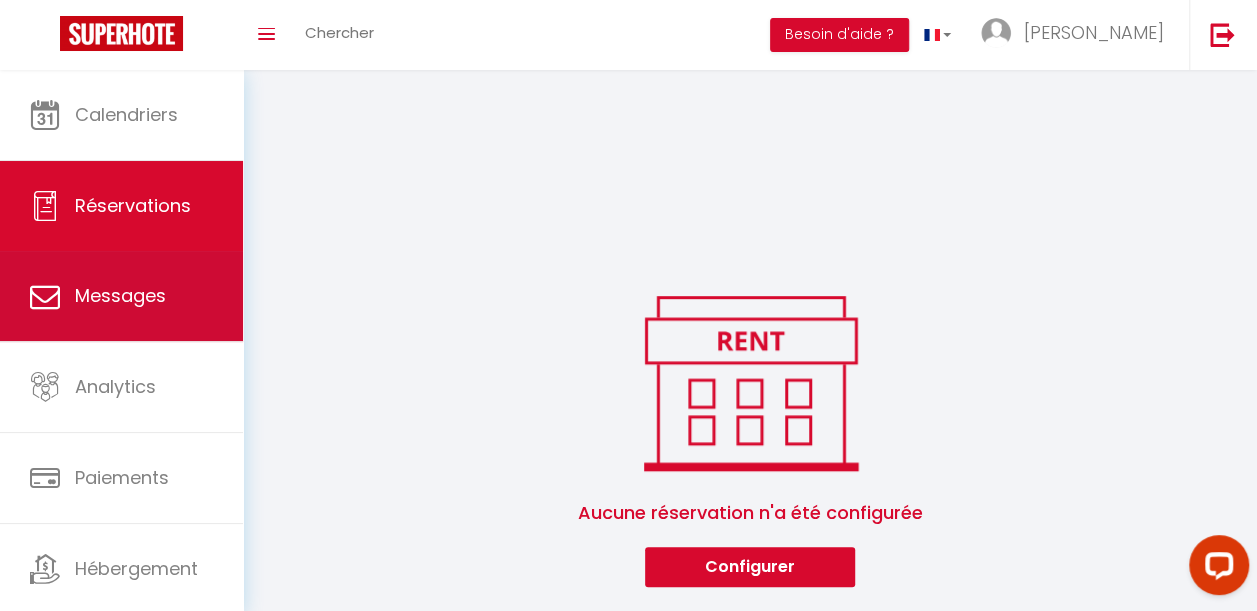 scroll, scrollTop: 0, scrollLeft: 0, axis: both 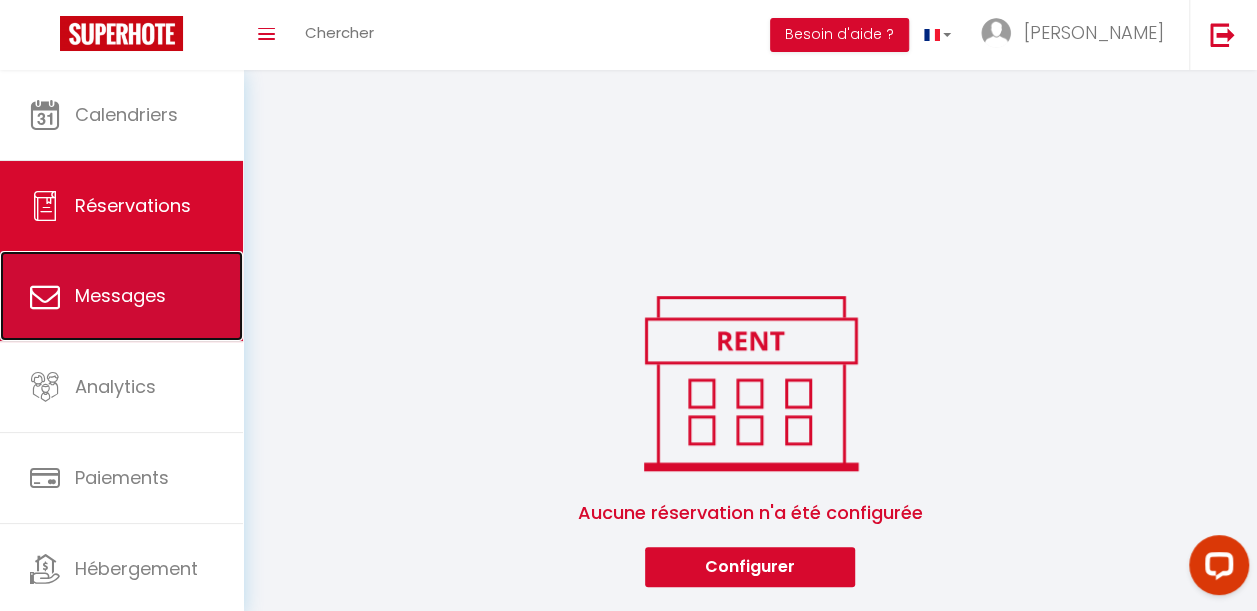 click on "Messages" at bounding box center (120, 295) 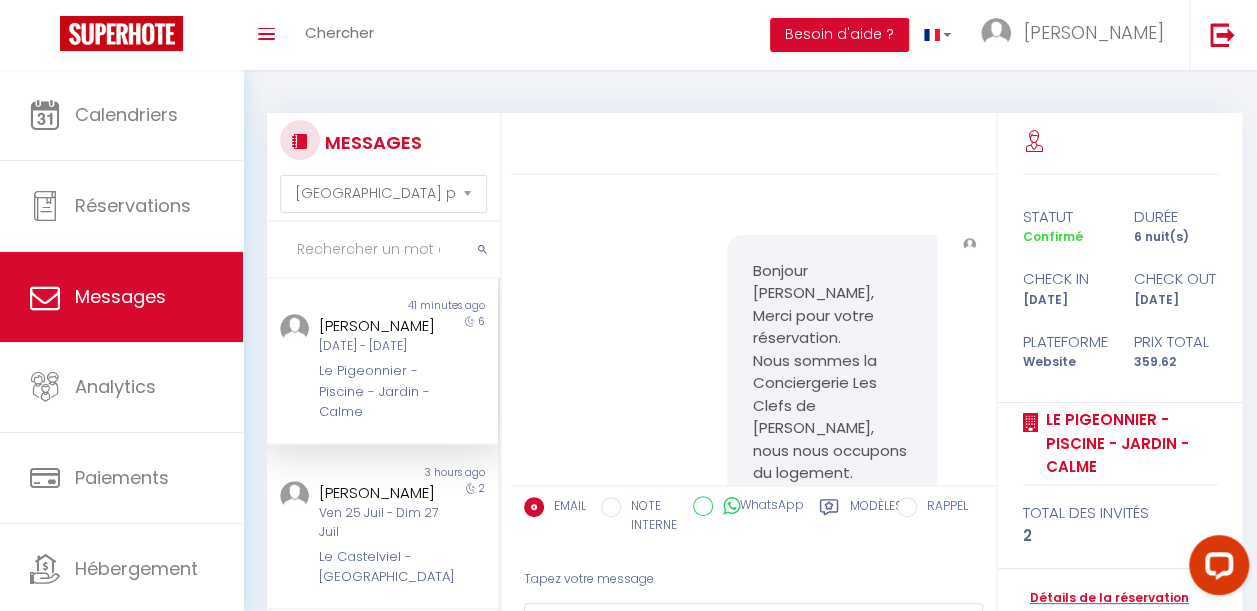 scroll, scrollTop: 1431, scrollLeft: 0, axis: vertical 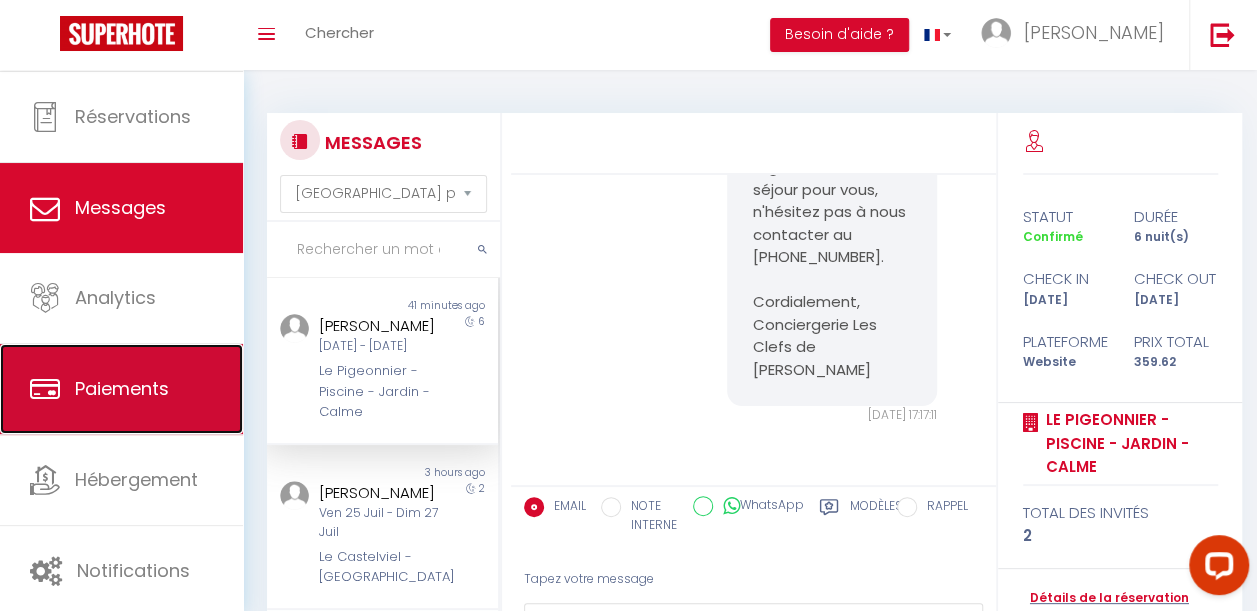 click on "Paiements" at bounding box center (122, 388) 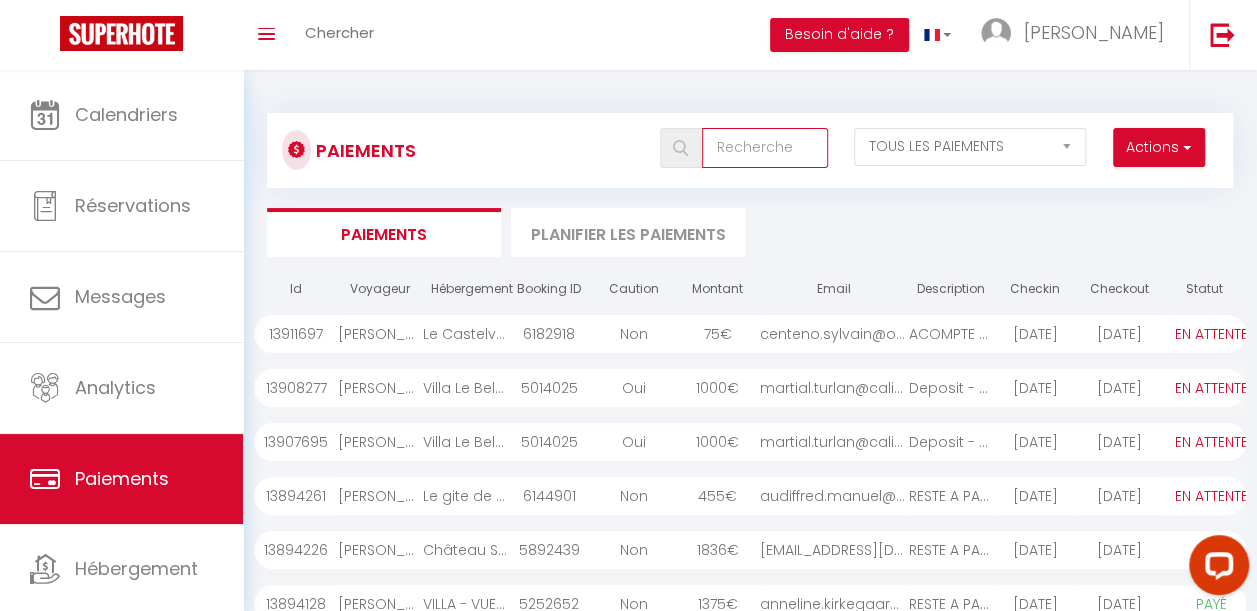 click at bounding box center (765, 148) 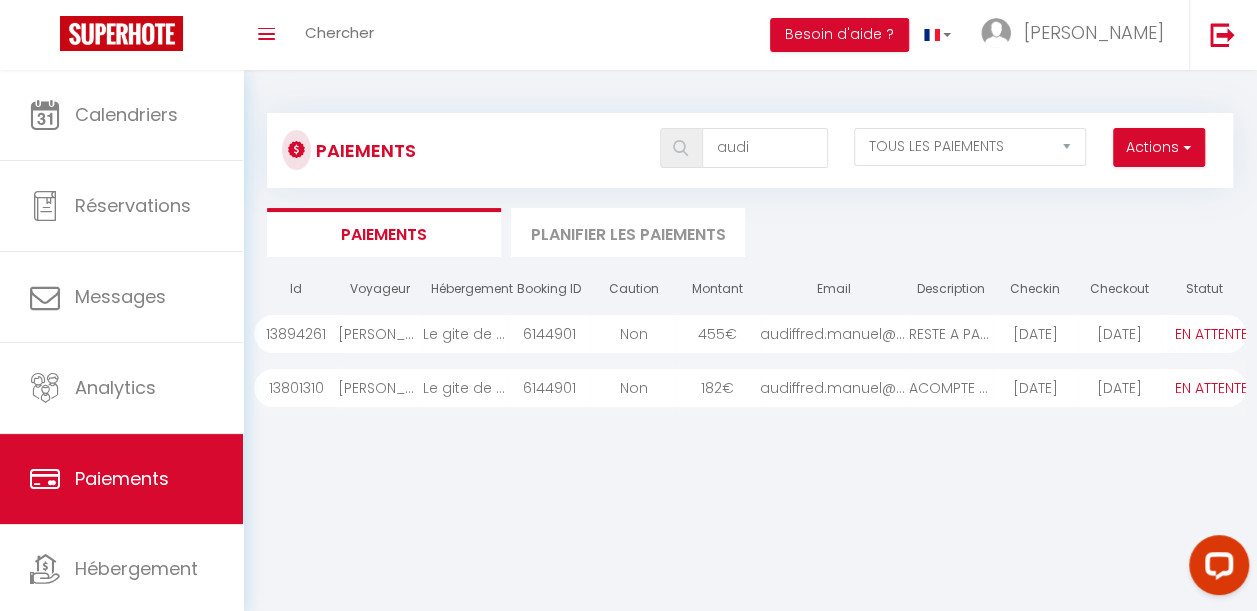 click on "Non" at bounding box center (633, 334) 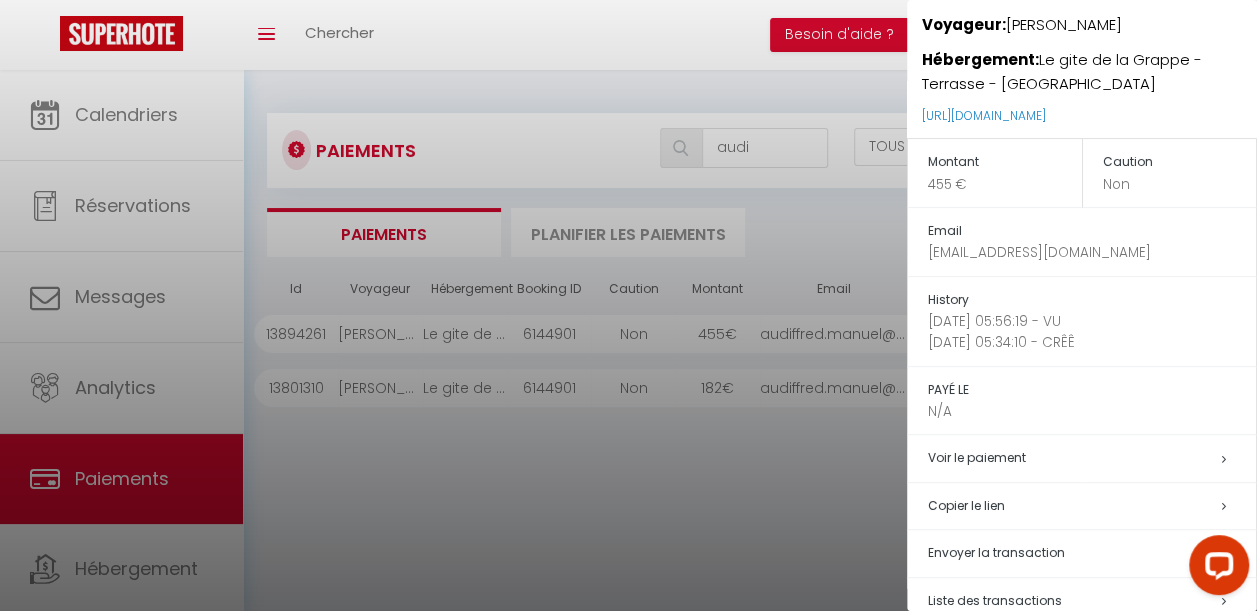 scroll, scrollTop: 256, scrollLeft: 0, axis: vertical 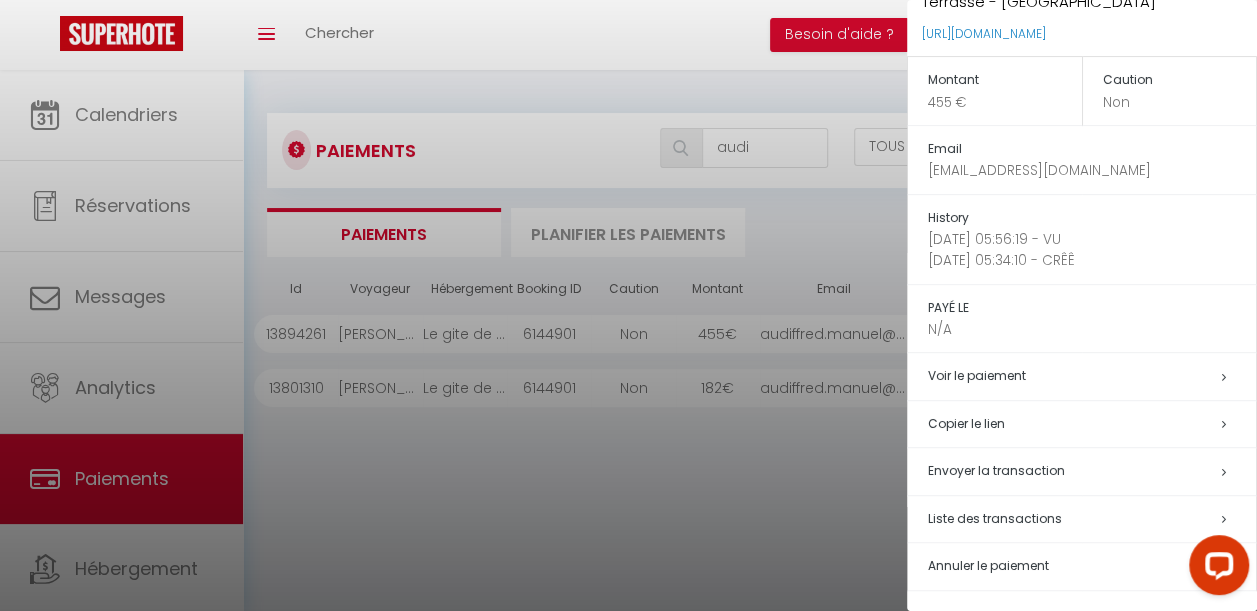click at bounding box center [628, 305] 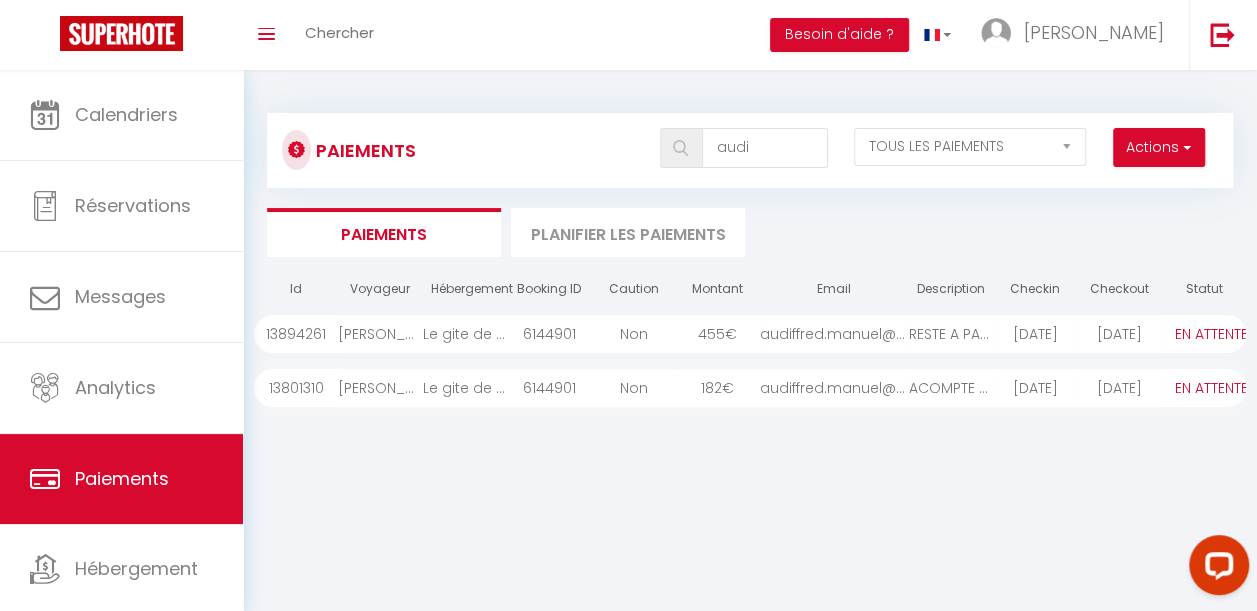 click on "Non" at bounding box center [633, 334] 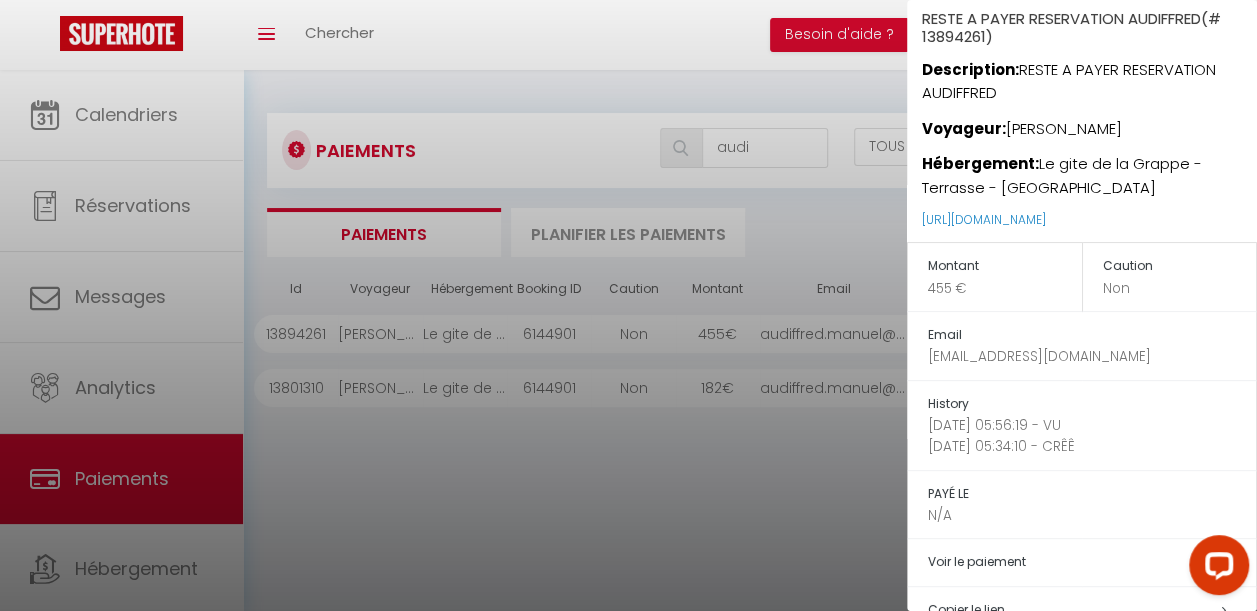 scroll, scrollTop: 48, scrollLeft: 0, axis: vertical 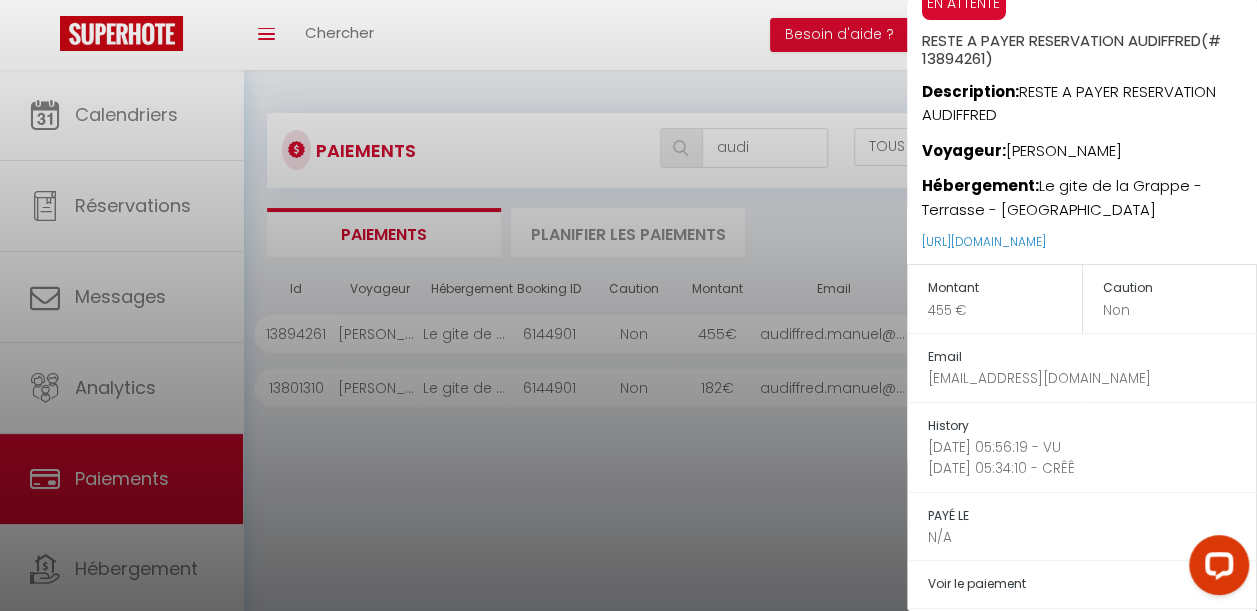 click at bounding box center (628, 305) 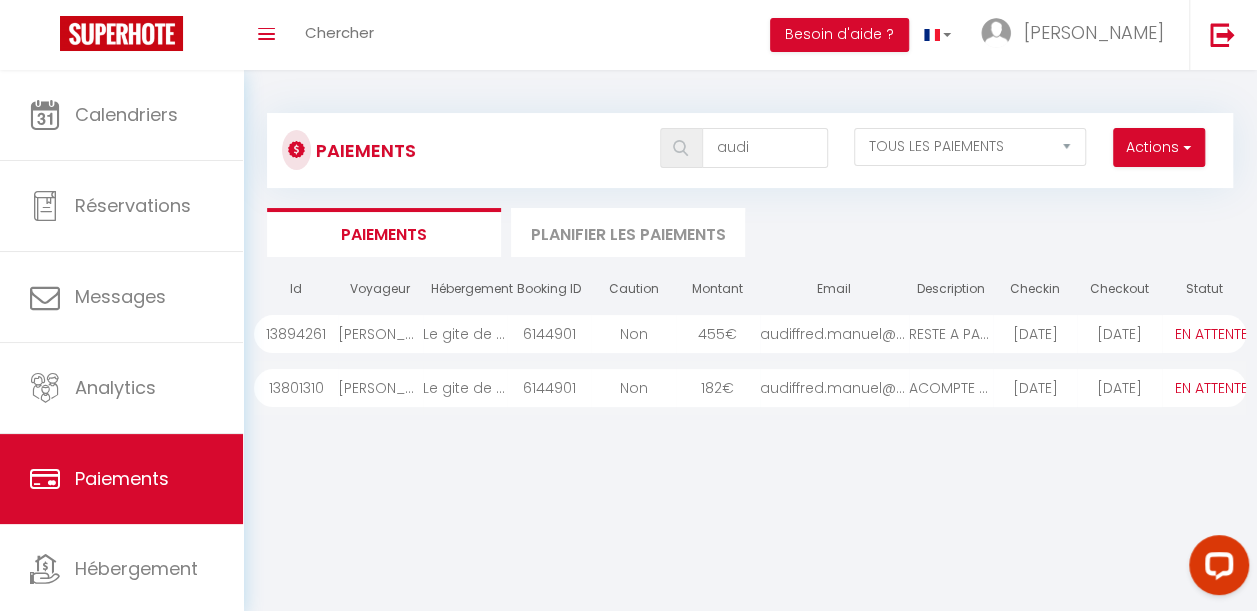 click on "455
€" at bounding box center (718, 334) 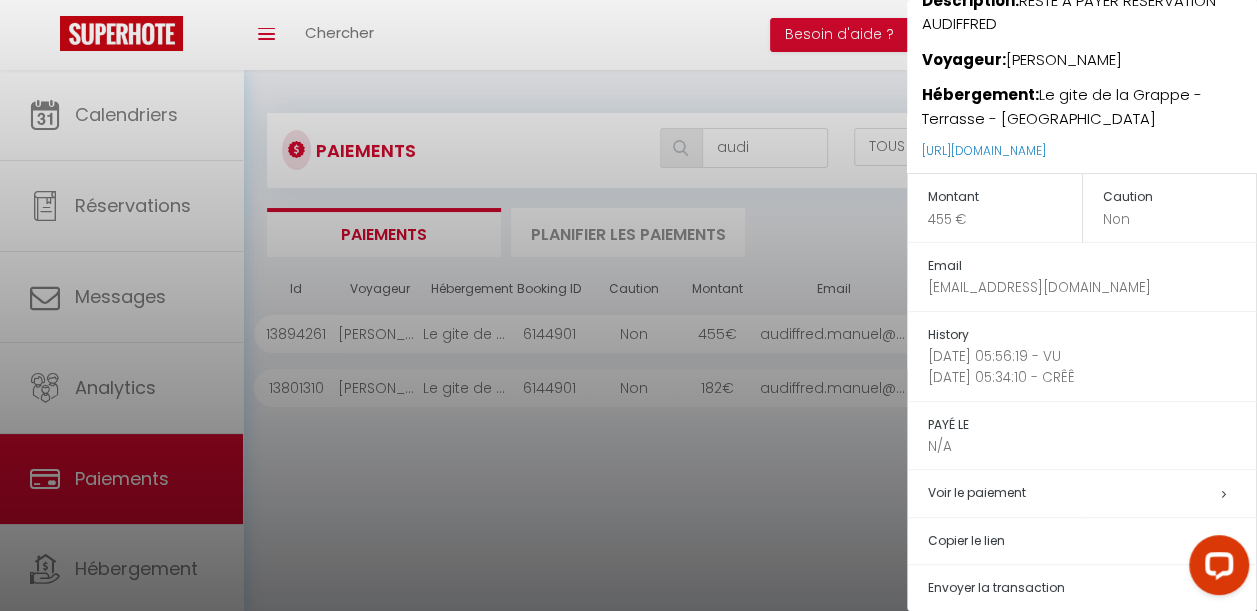 scroll, scrollTop: 256, scrollLeft: 0, axis: vertical 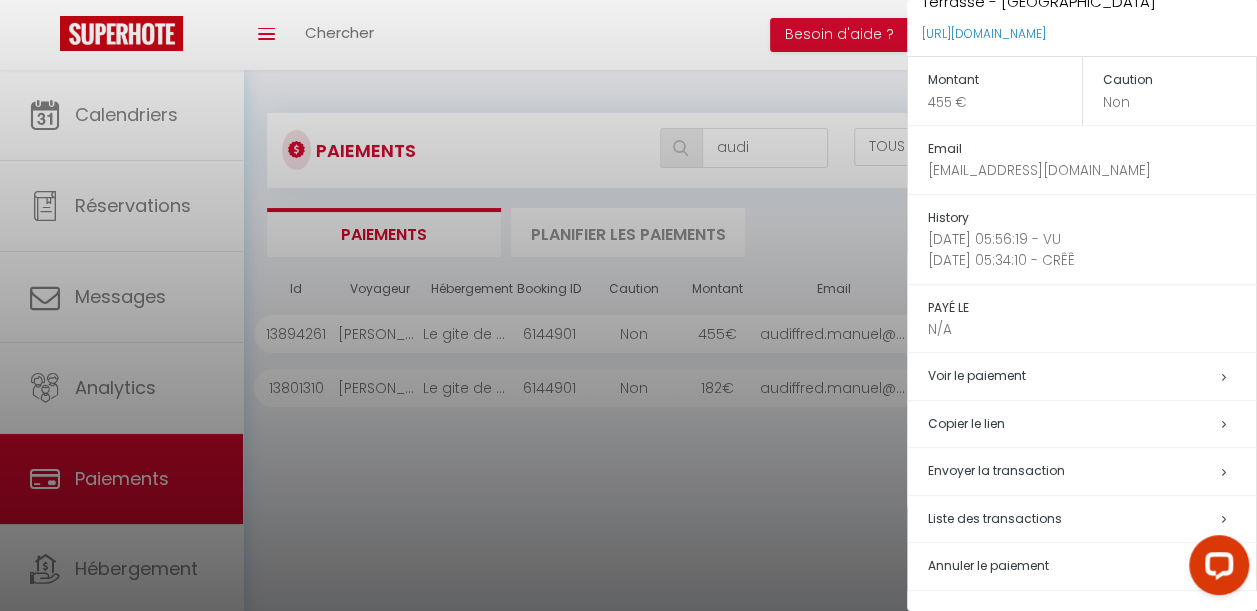 click at bounding box center (628, 305) 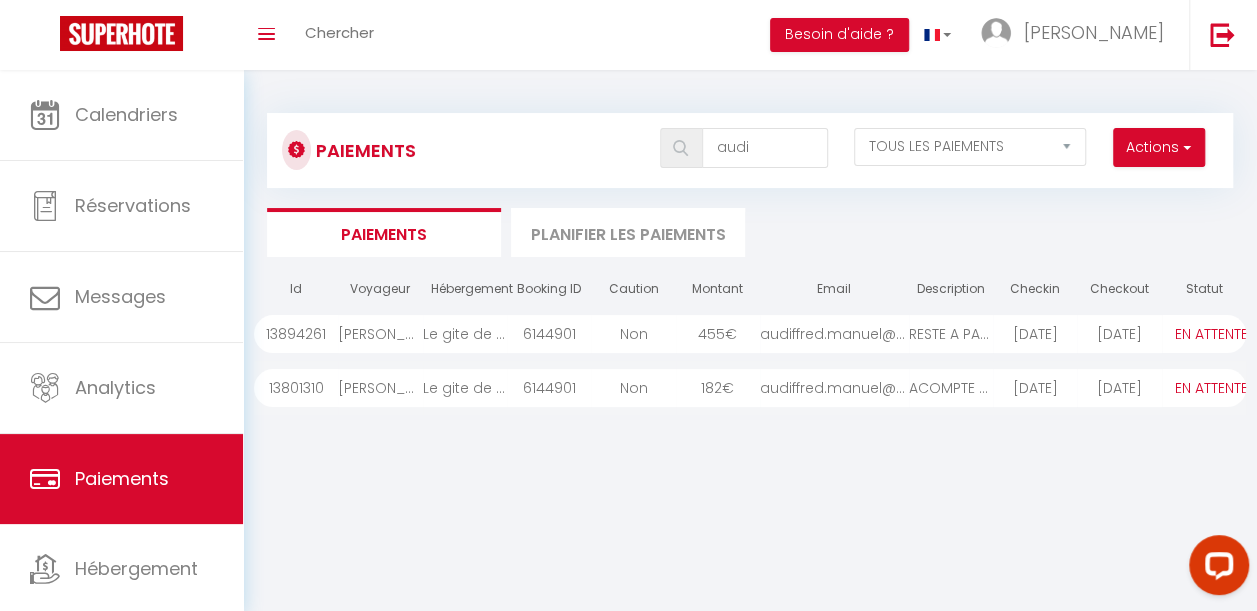 click on "Manuel Audiffred" at bounding box center [380, 334] 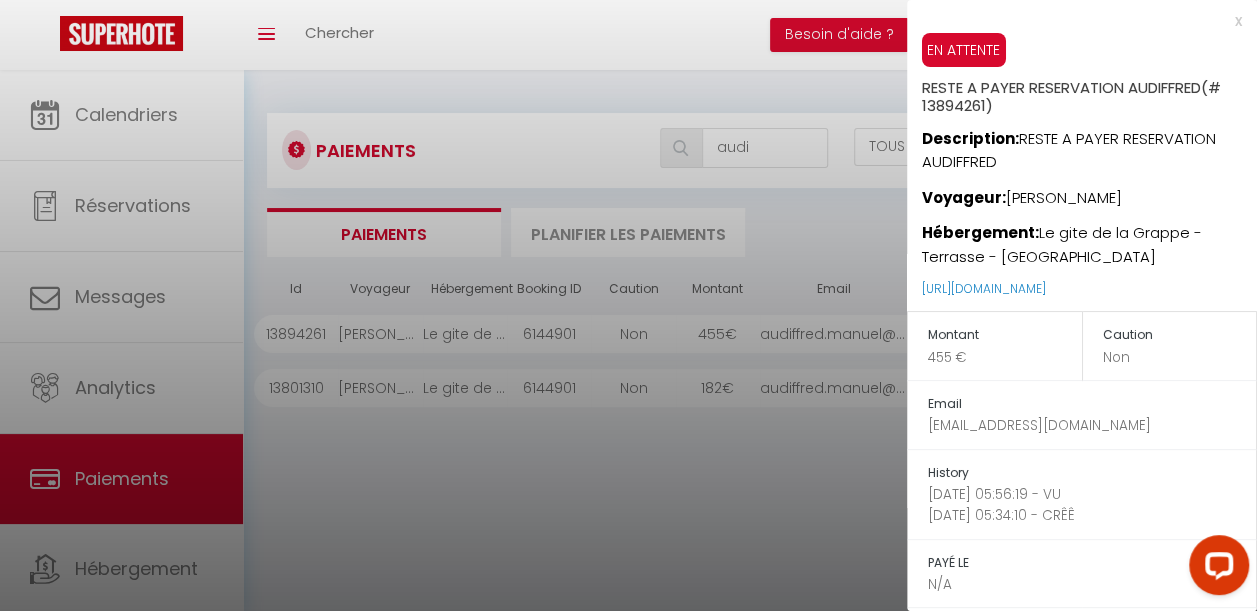scroll, scrollTop: 0, scrollLeft: 0, axis: both 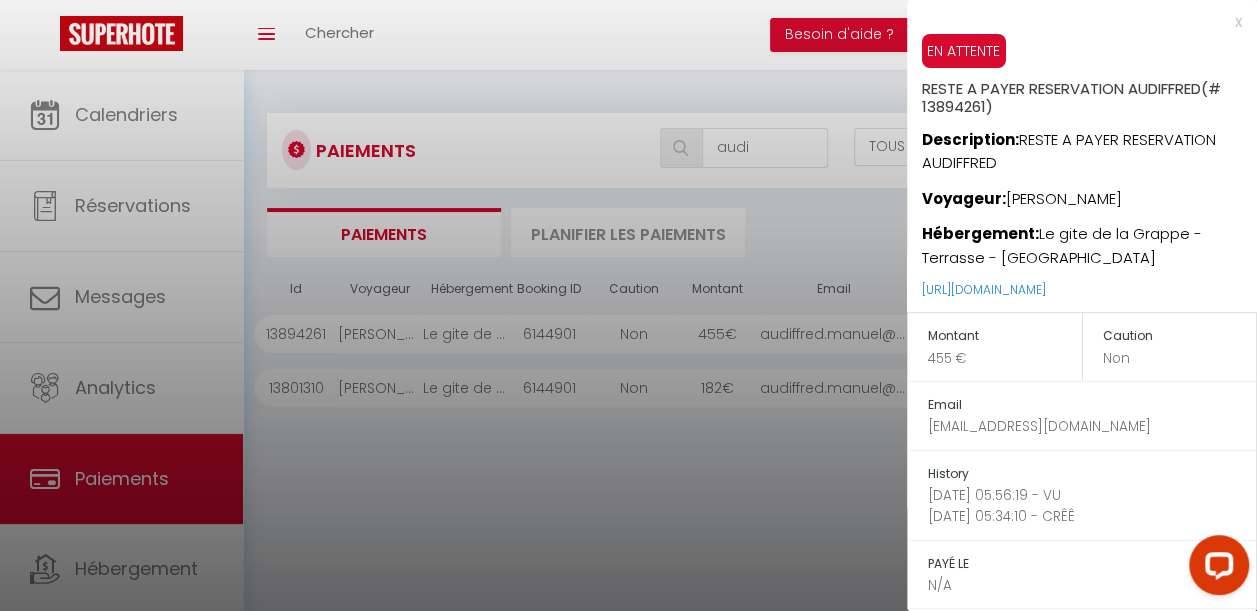 click at bounding box center (628, 305) 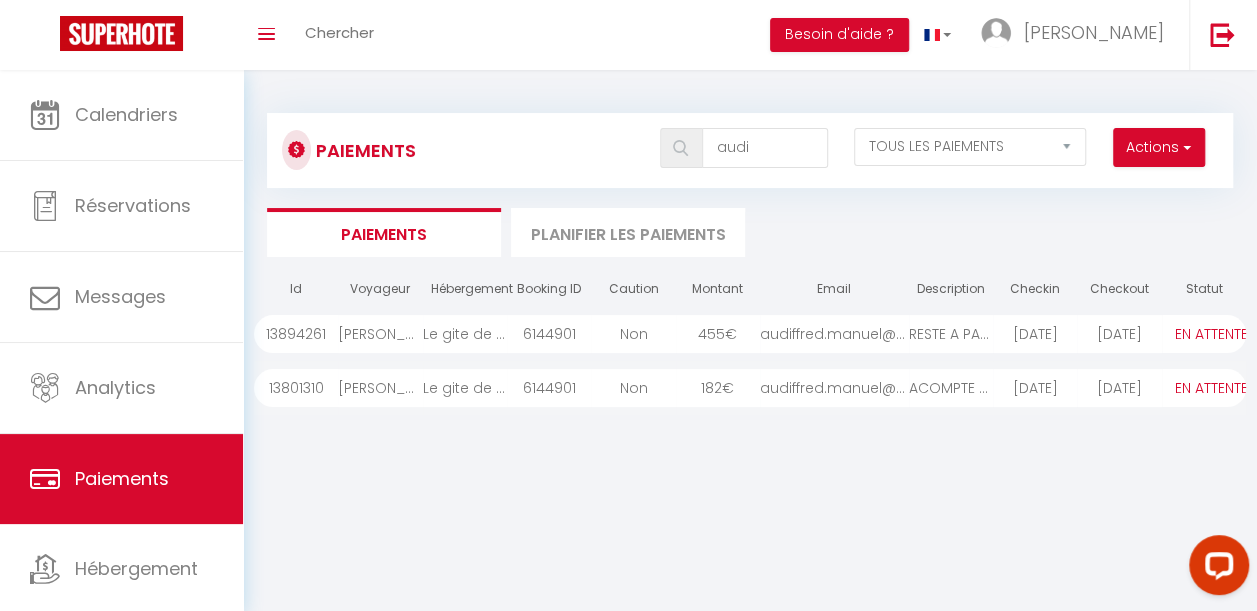 scroll, scrollTop: 89, scrollLeft: 0, axis: vertical 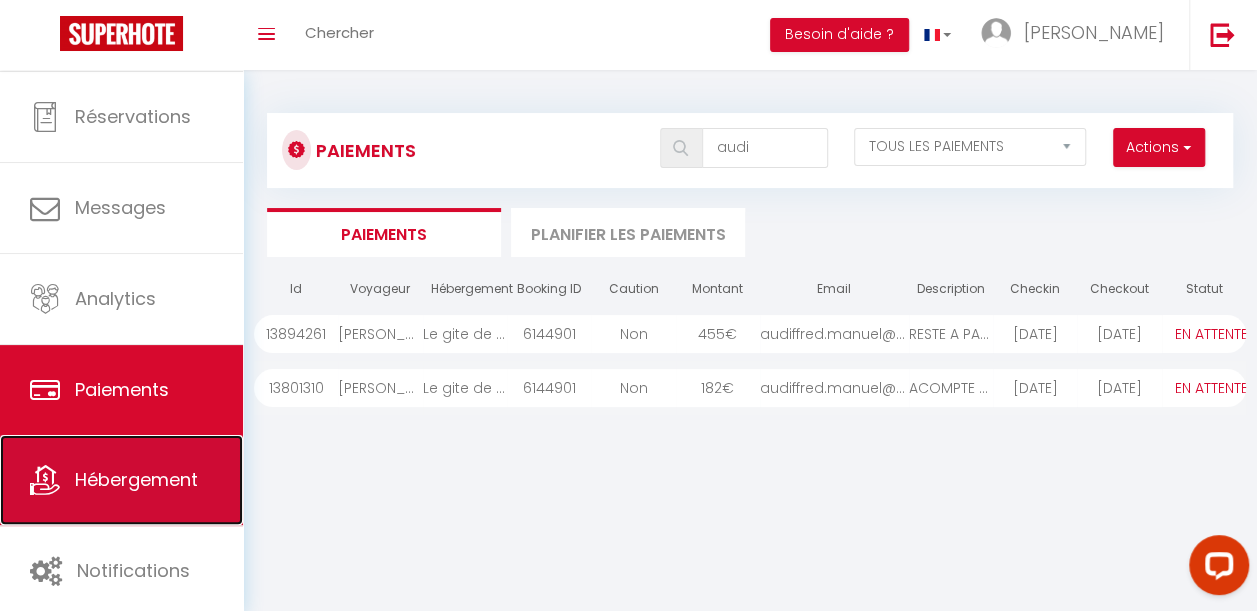 click on "Hébergement" at bounding box center (136, 479) 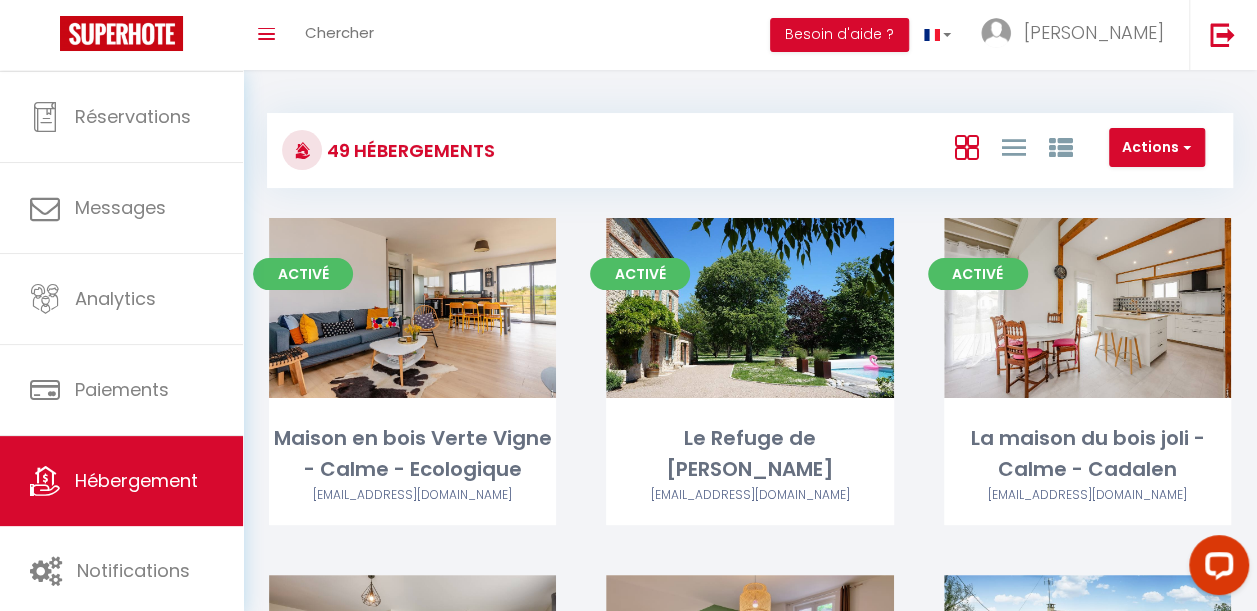 scroll, scrollTop: 0, scrollLeft: 0, axis: both 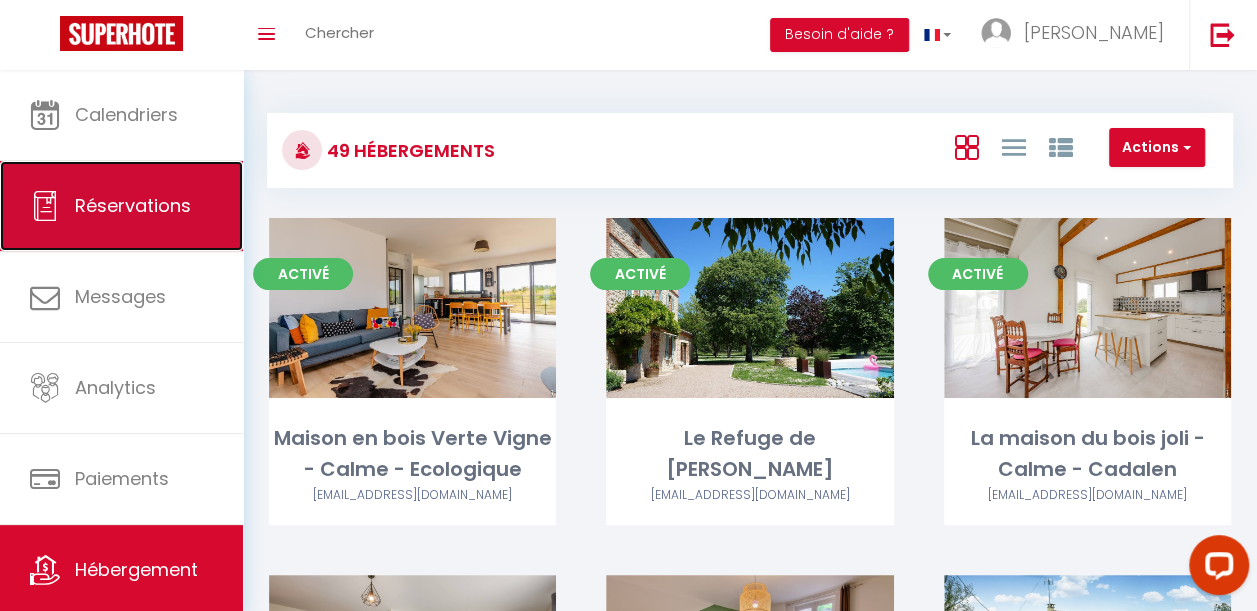 click on "Réservations" at bounding box center (121, 206) 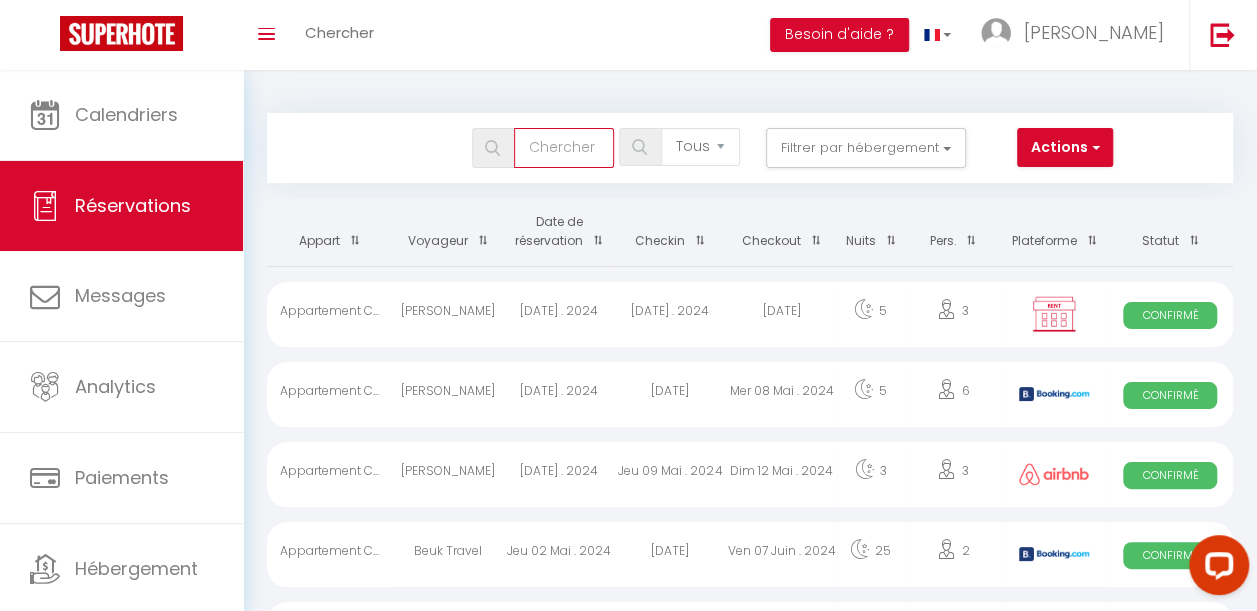 click at bounding box center (564, 148) 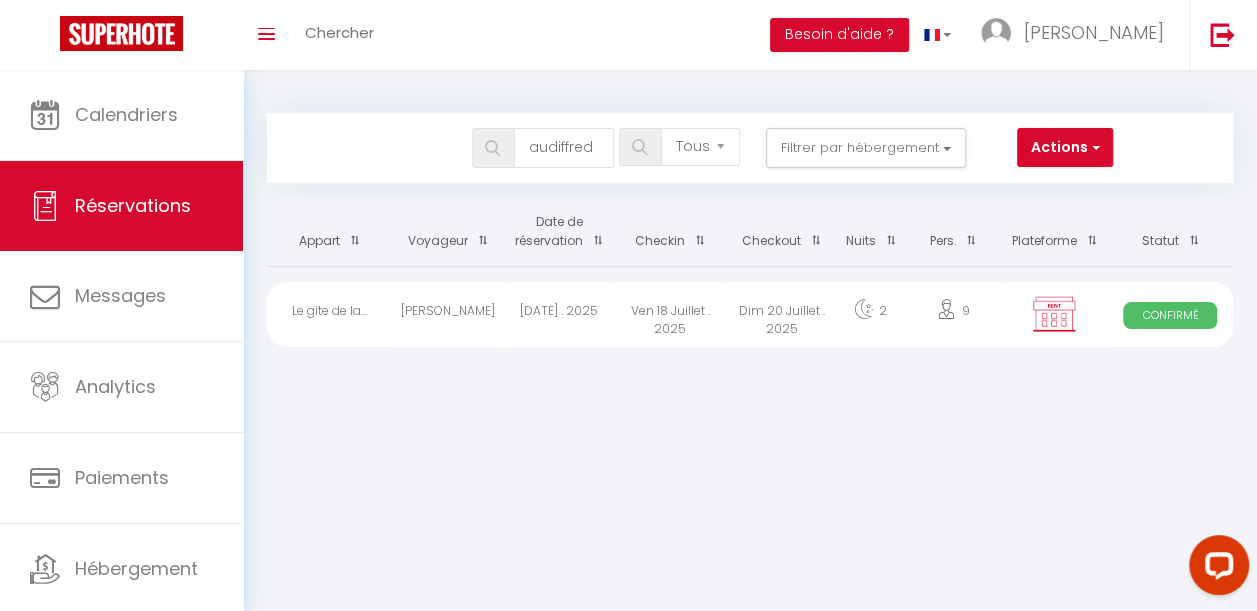 click on "Dim 20 Juillet . 2025" at bounding box center (781, 314) 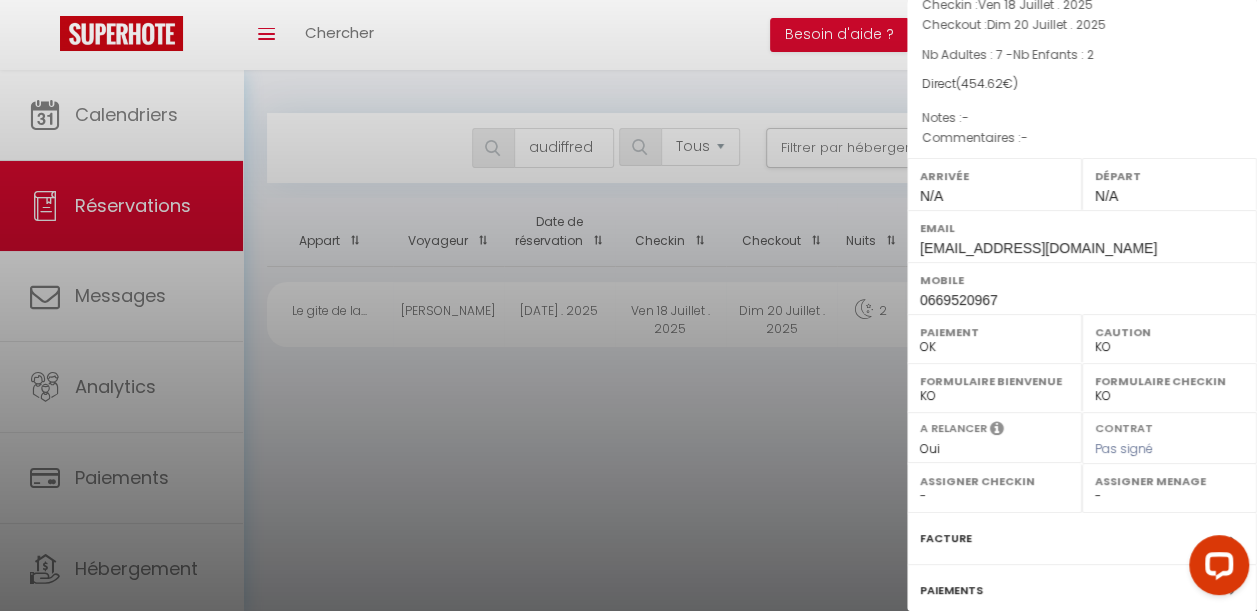 scroll, scrollTop: 336, scrollLeft: 0, axis: vertical 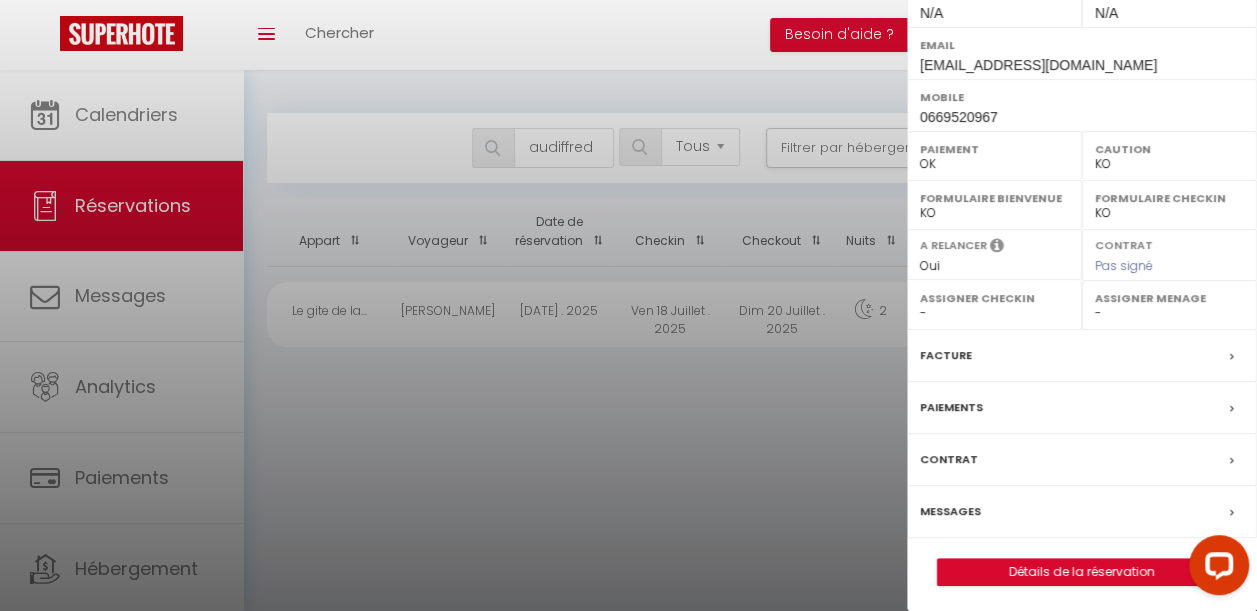 click on "Paiements" at bounding box center (951, 407) 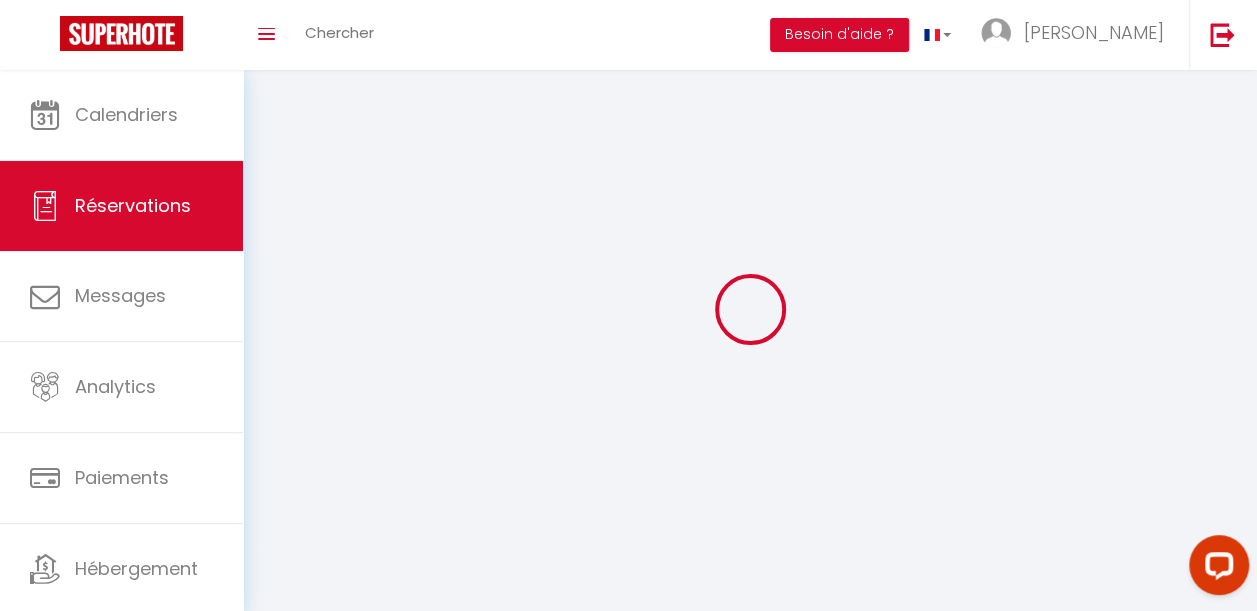 scroll, scrollTop: 70, scrollLeft: 0, axis: vertical 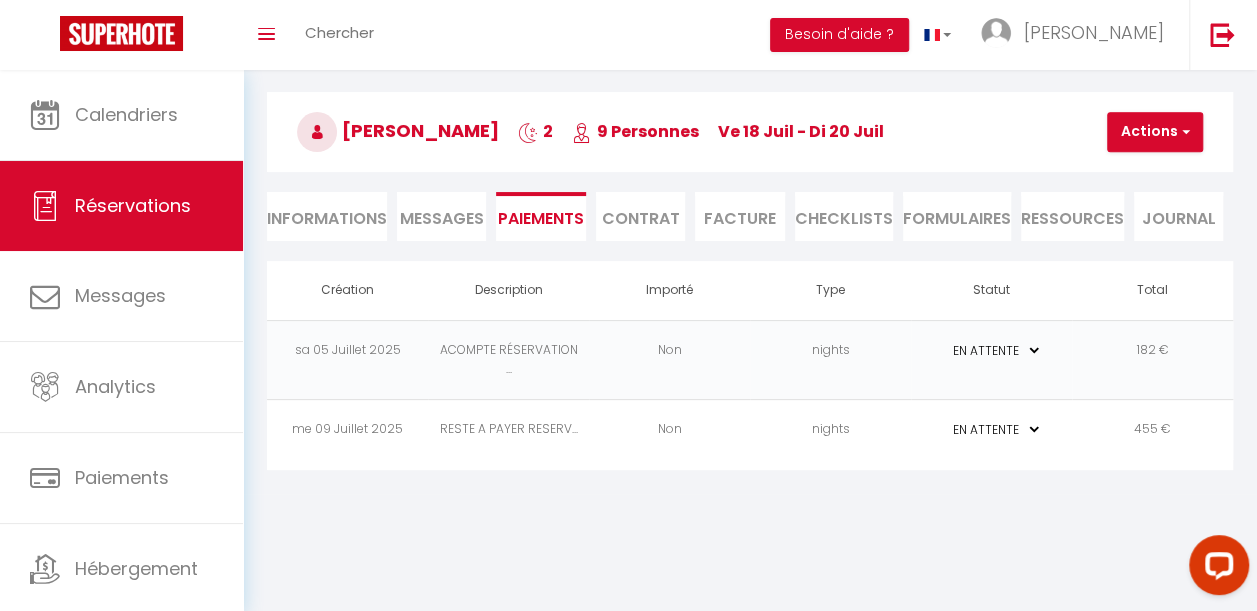 click on "RESTE A PAYER RESERV..." at bounding box center (508, 429) 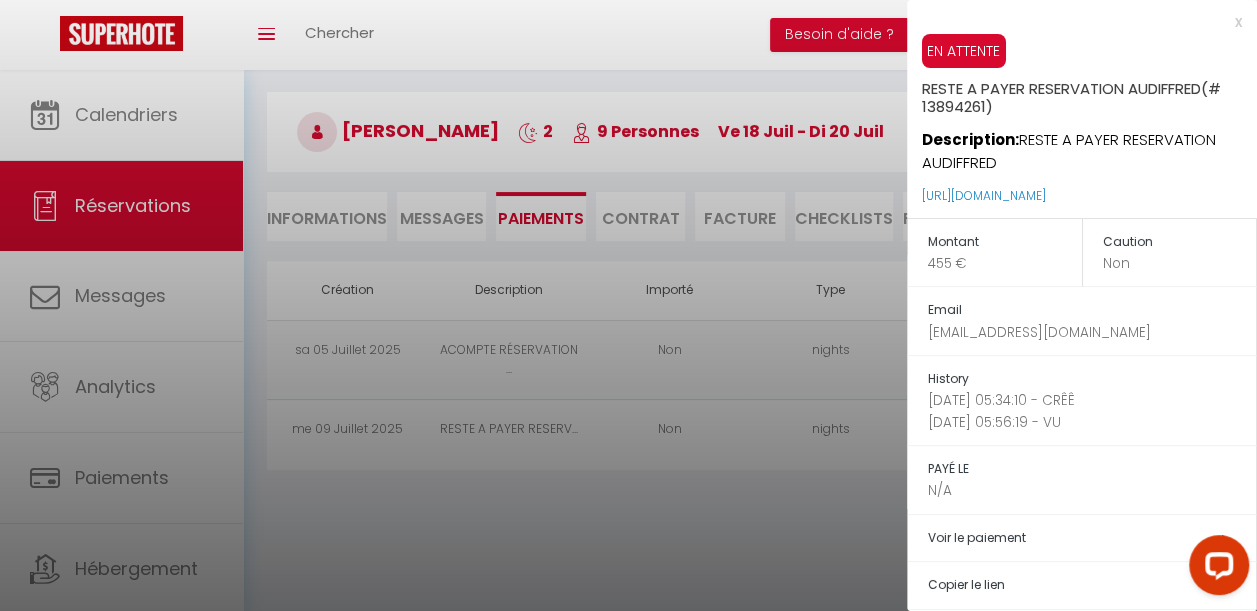 scroll, scrollTop: 114, scrollLeft: 0, axis: vertical 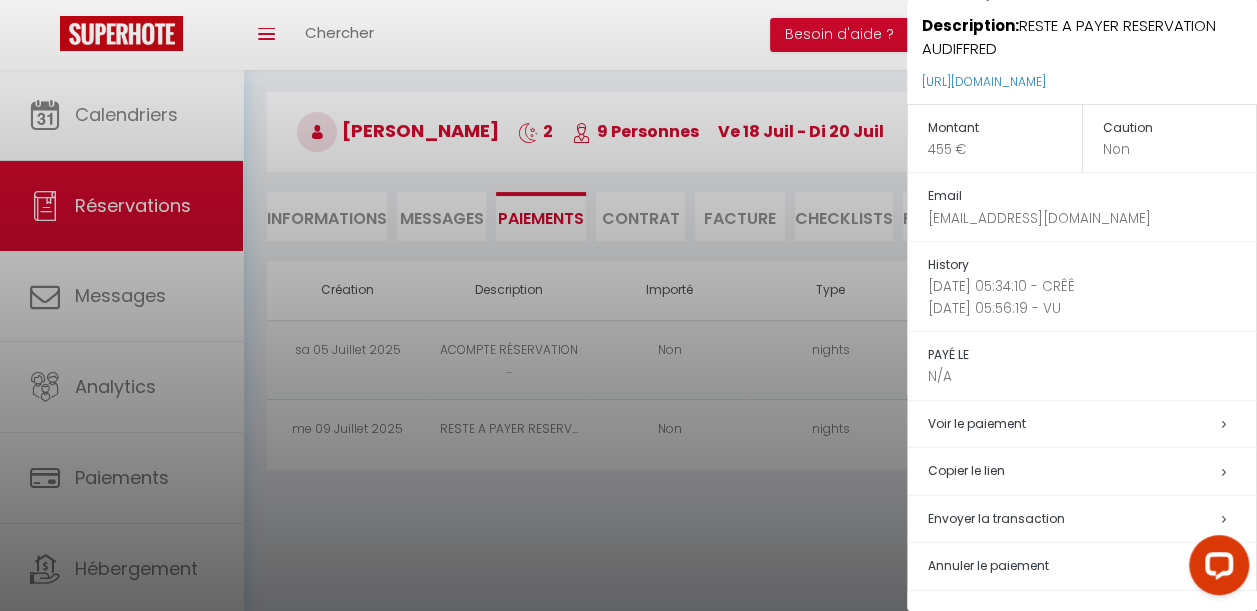 click on "Annuler le paiement" at bounding box center (988, 565) 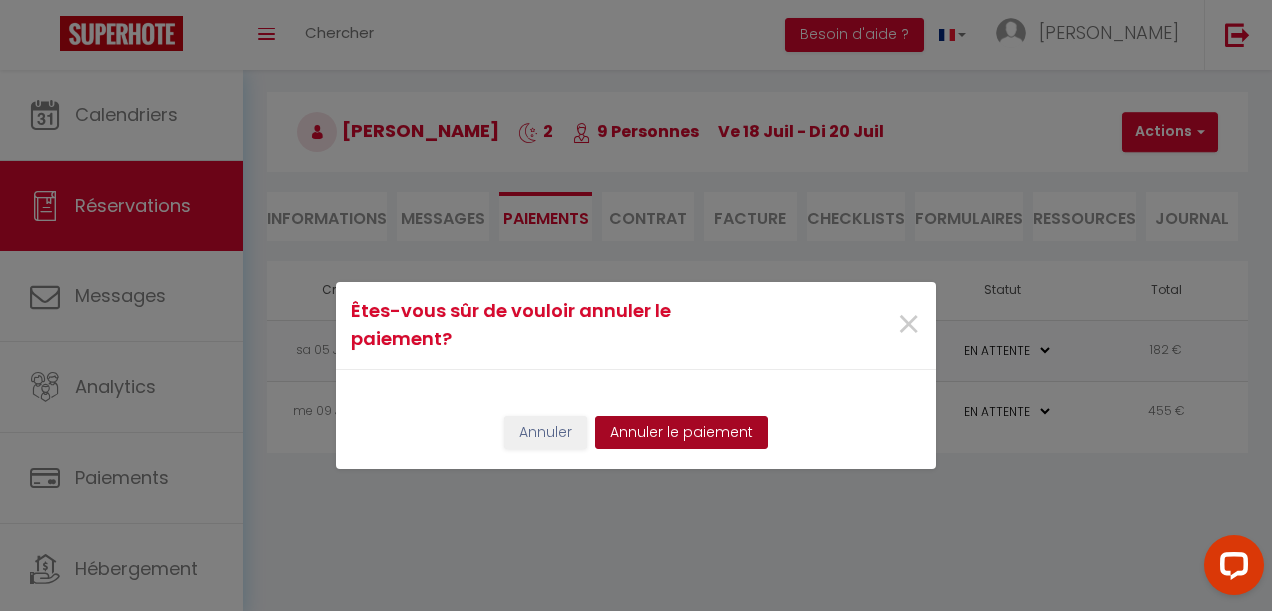 click on "Annuler le paiement" at bounding box center (681, 433) 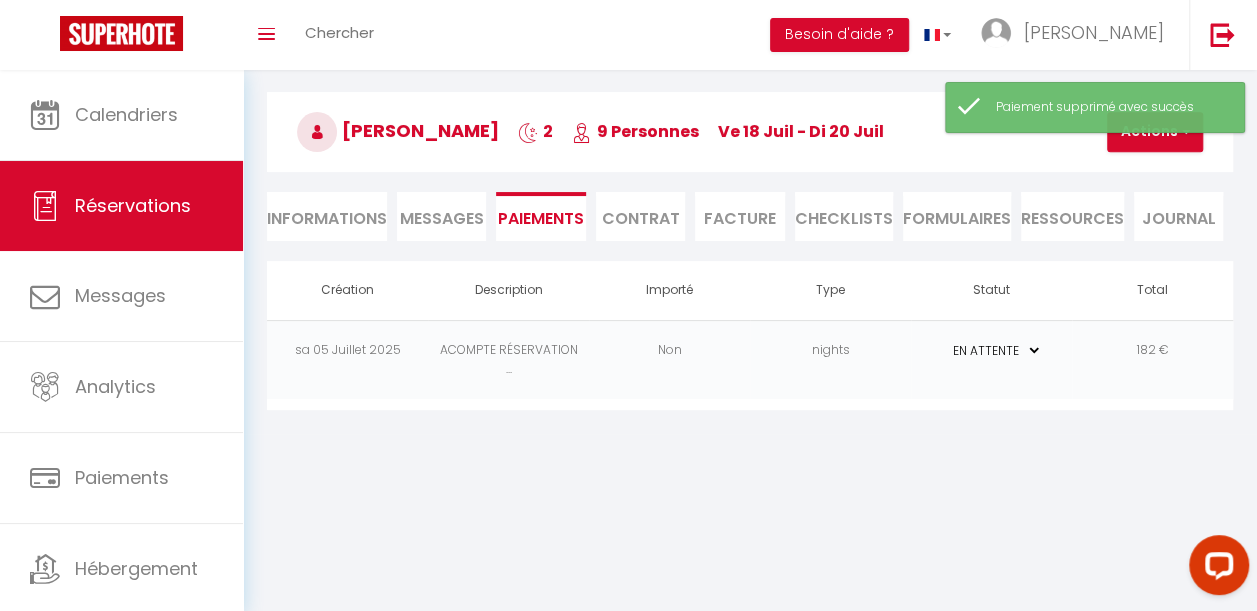 click on "PAYÉ   EN ATTENTE" at bounding box center (992, 350) 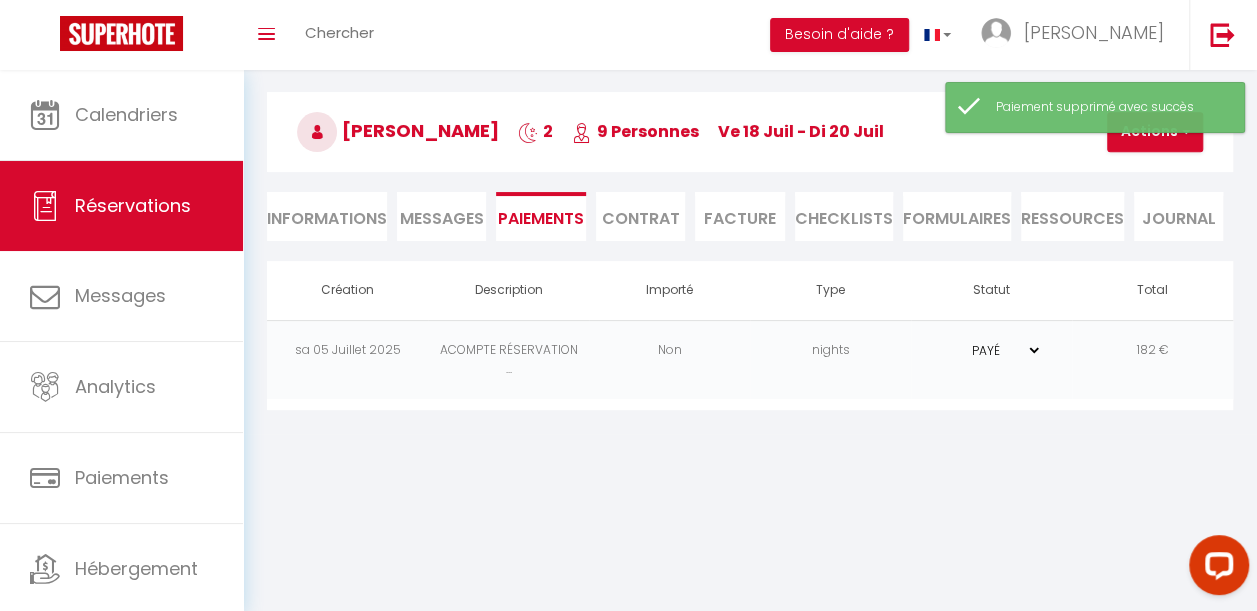 click on "PAYÉ   EN ATTENTE" at bounding box center [992, 350] 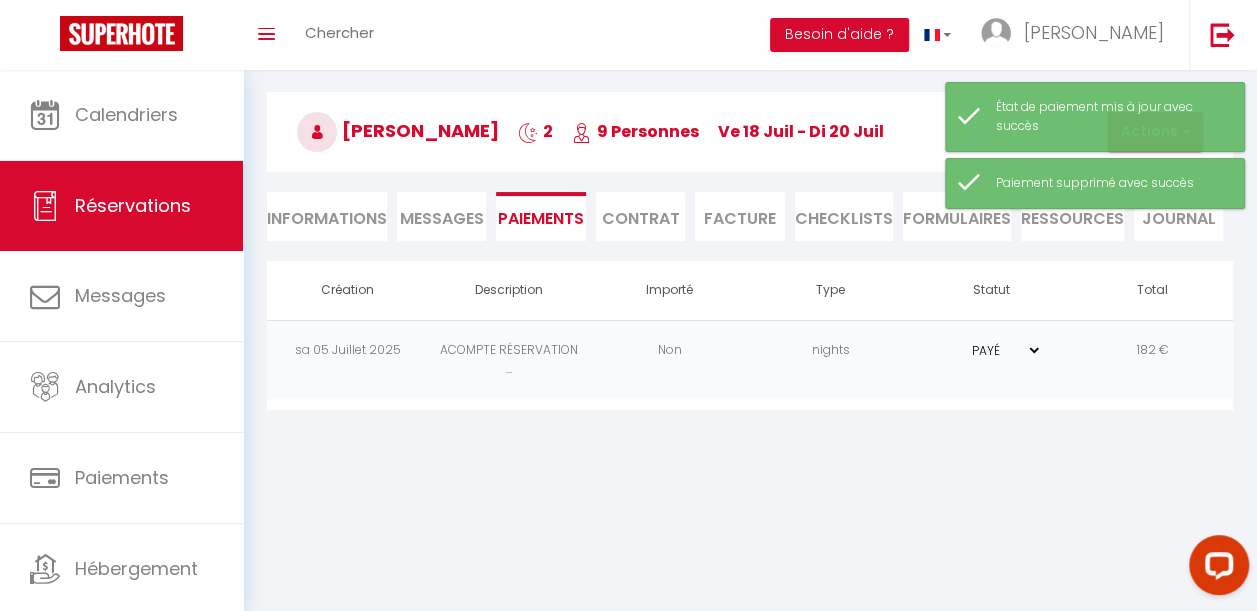 click on "Coaching SuperHote ce soir à 18h00, pour participer:  https://us02web.zoom.us/j/4667554618?pwd=QUhUTnBqenhNTG1HazhBOFJXWjRYUT09   ×     Toggle navigation       Toggle Search     Toggle menubar     Chercher   BUTTON
Besoin d'aide ?
Jeanne   Paramètres        Équipe     Résultat de la recherche   Aucun résultat     Calendriers     Réservations     Messages     Analytics      Paiements     Hébergement     Notifications                 Résultat de la recherche   Id   Appart   Voyageur    Checkin   Checkout   Nuits   Pers.   Plateforme   Statut     Résultat de la recherche   Aucun résultat            Retourner vers    Manuel   Audiffred   2    9 Personnes
ve 18 Juil - di 20 Juil
Actions
Enregistrer   Dupliquer   Supprimer
Actions
Enregistrer   Aperçu et éditer   Envoyer la facture   Copier le lien" at bounding box center [628, 305] 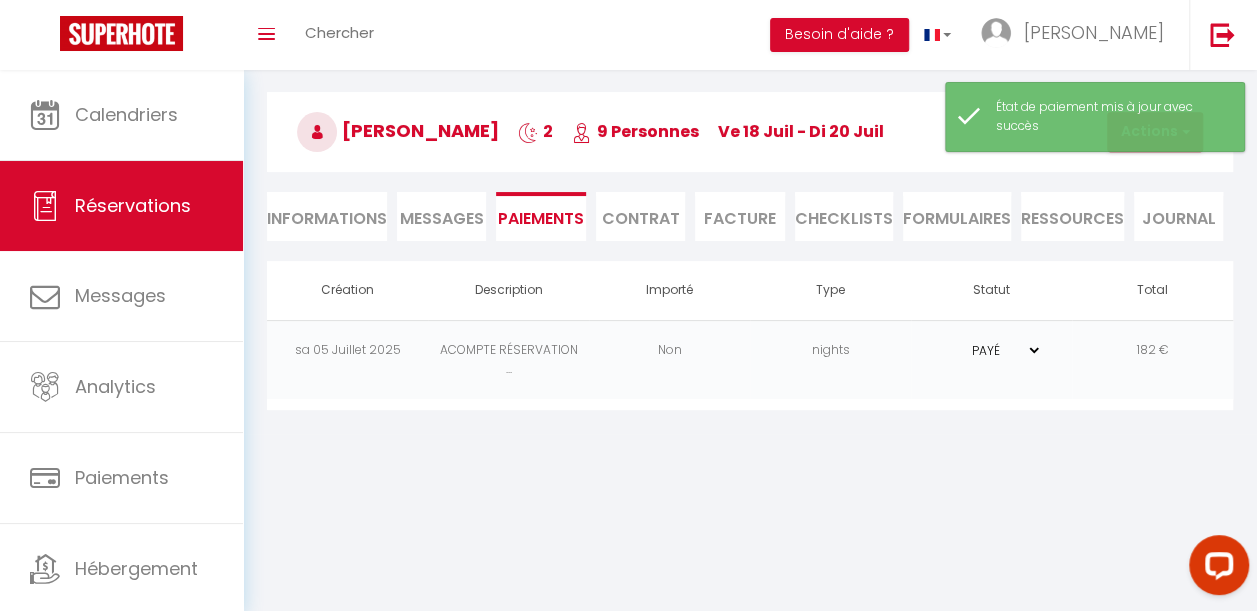 click on "ACOMPTE RÉSERVATION ..." at bounding box center (508, 359) 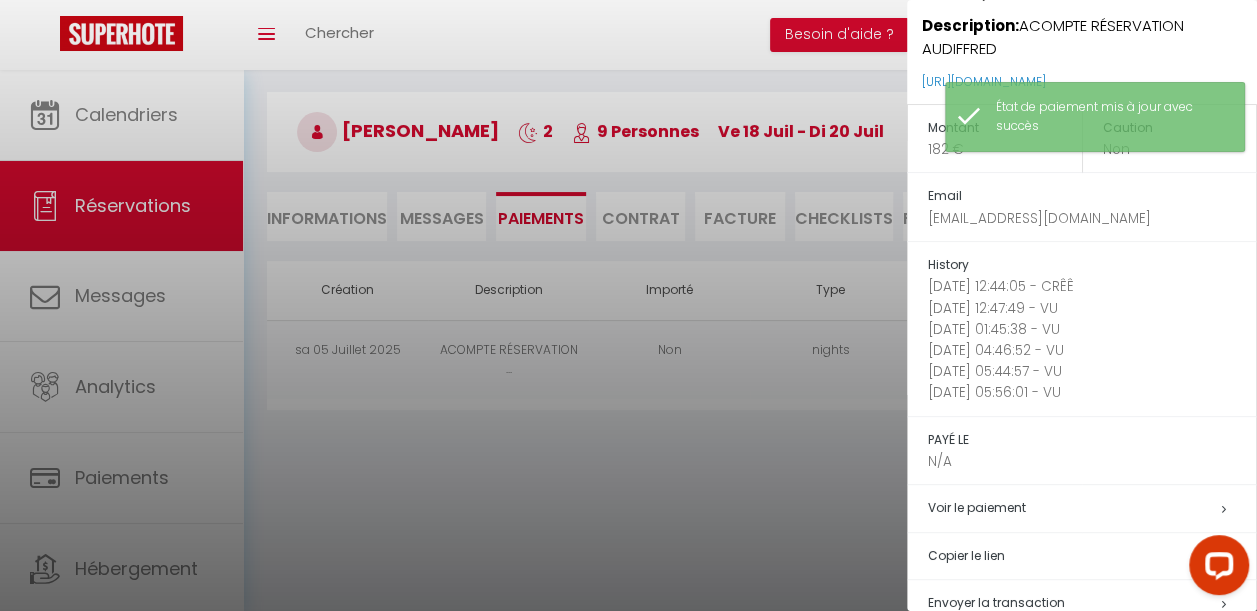 click at bounding box center (628, 305) 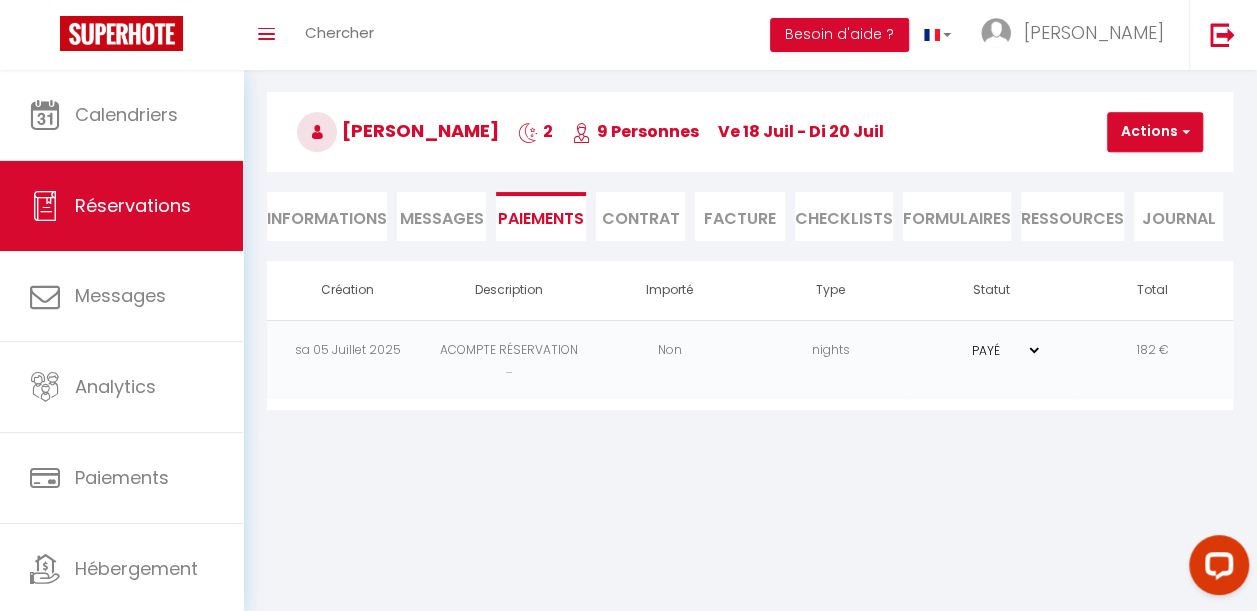 click on "Coaching SuperHote ce soir à 18h00, pour participer:  https://us02web.zoom.us/j/4667554618?pwd=QUhUTnBqenhNTG1HazhBOFJXWjRYUT09   ×     Toggle navigation       Toggle Search     Toggle menubar     Chercher   BUTTON
Besoin d'aide ?
Jeanne   Paramètres        Équipe     Résultat de la recherche   Aucun résultat     Calendriers     Réservations     Messages     Analytics      Paiements     Hébergement     Notifications                 Résultat de la recherche   Id   Appart   Voyageur    Checkin   Checkout   Nuits   Pers.   Plateforme   Statut     Résultat de la recherche   Aucun résultat            Retourner vers    Manuel   Audiffred   2    9 Personnes
ve 18 Juil - di 20 Juil
Actions
Enregistrer   Dupliquer   Supprimer
Actions
Enregistrer   Aperçu et éditer   Envoyer la facture   Copier le lien" at bounding box center [628, 305] 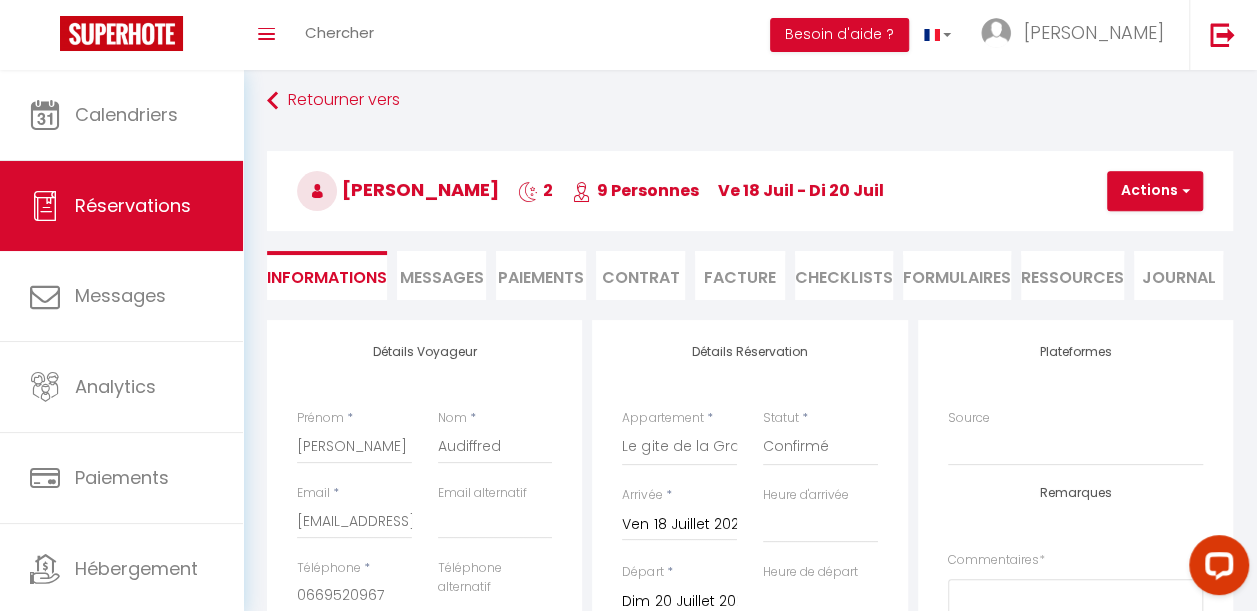 scroll, scrollTop: 0, scrollLeft: 0, axis: both 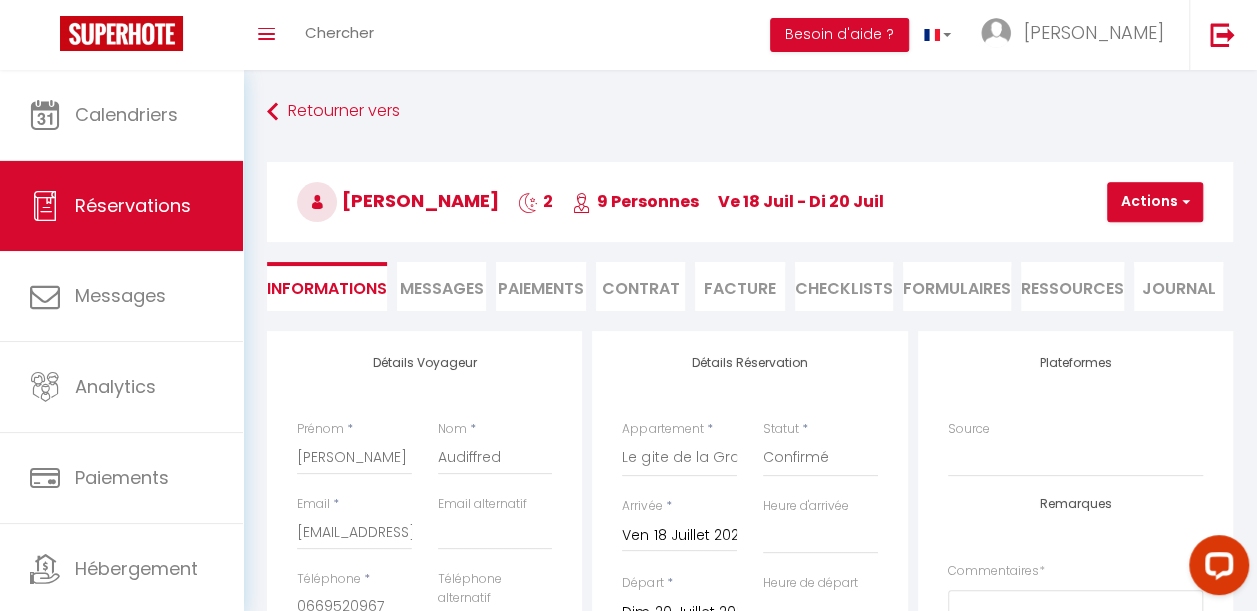 click on "Paiements" at bounding box center [540, 286] 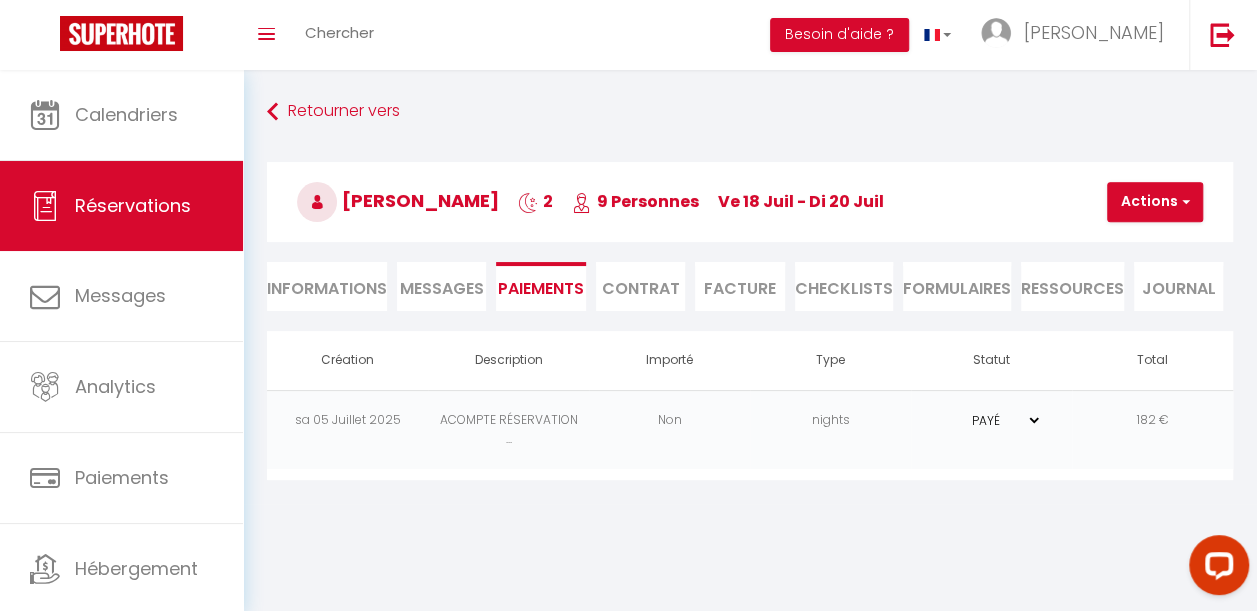 click on "Coaching SuperHote ce soir à 18h00, pour participer:  https://us02web.zoom.us/j/4667554618?pwd=QUhUTnBqenhNTG1HazhBOFJXWjRYUT09   ×     Toggle navigation       Toggle Search     Toggle menubar     Chercher   BUTTON
Besoin d'aide ?
Jeanne   Paramètres        Équipe     Résultat de la recherche   Aucun résultat     Calendriers     Réservations     Messages     Analytics      Paiements     Hébergement     Notifications                 Résultat de la recherche   Id   Appart   Voyageur    Checkin   Checkout   Nuits   Pers.   Plateforme   Statut     Résultat de la recherche   Aucun résultat            Retourner vers    Manuel   Audiffred   2    9 Personnes
ve 18 Juil - di 20 Juil
Actions
Enregistrer   Dupliquer   Supprimer
Actions
Enregistrer   Aperçu et éditer   Envoyer la facture   Copier le lien" at bounding box center [628, 375] 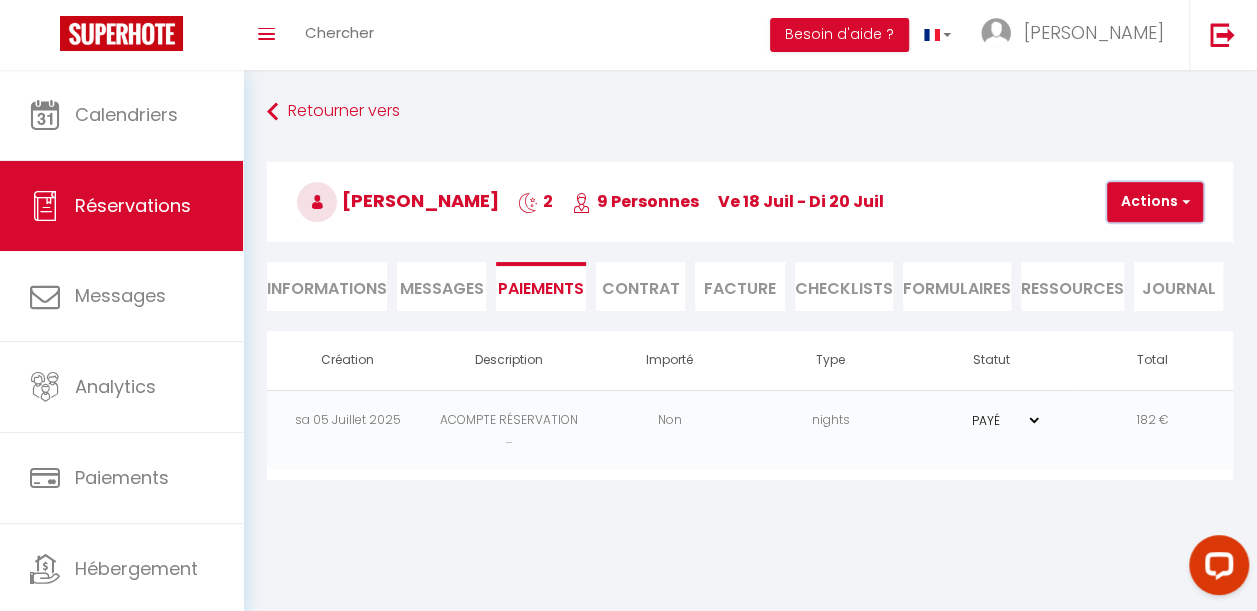 click on "Actions" at bounding box center (1155, 202) 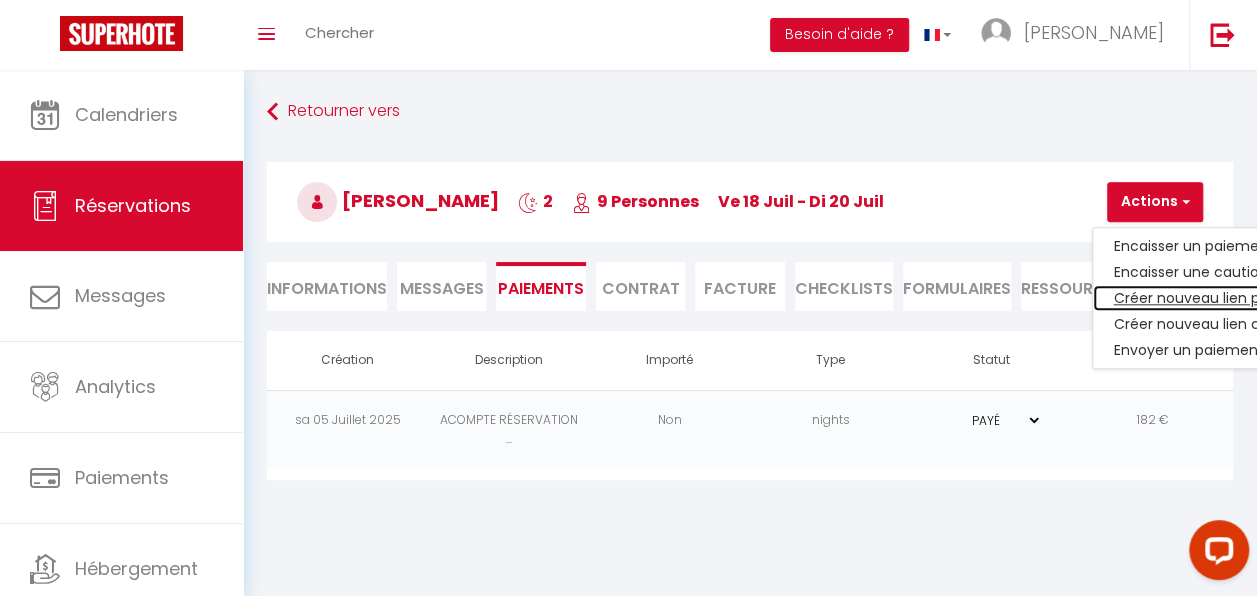 click on "Créer nouveau lien paiement" at bounding box center [1216, 298] 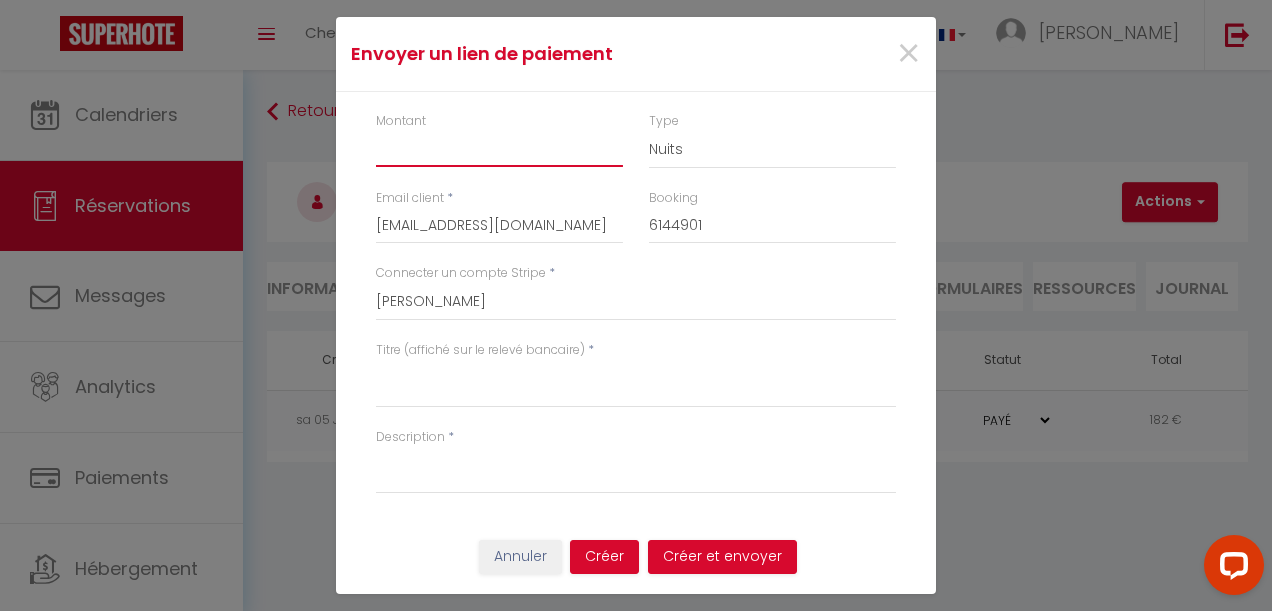 click on "Montant" at bounding box center [499, 149] 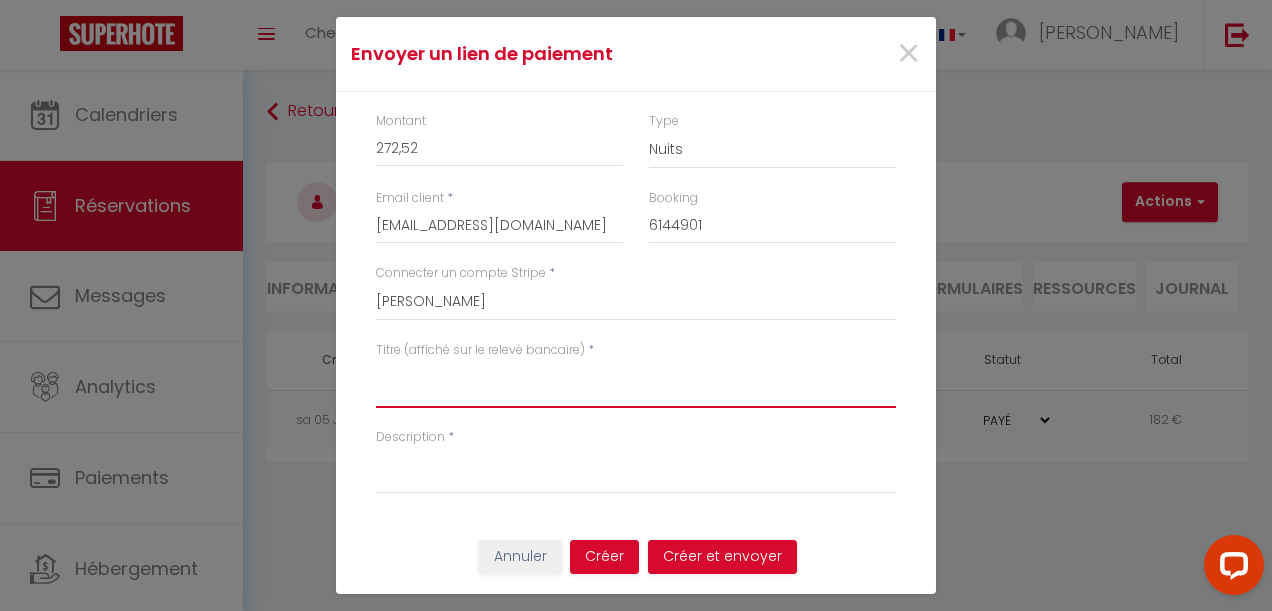 click on "Titre (affiché sur le relevé bancaire)" at bounding box center [636, 384] 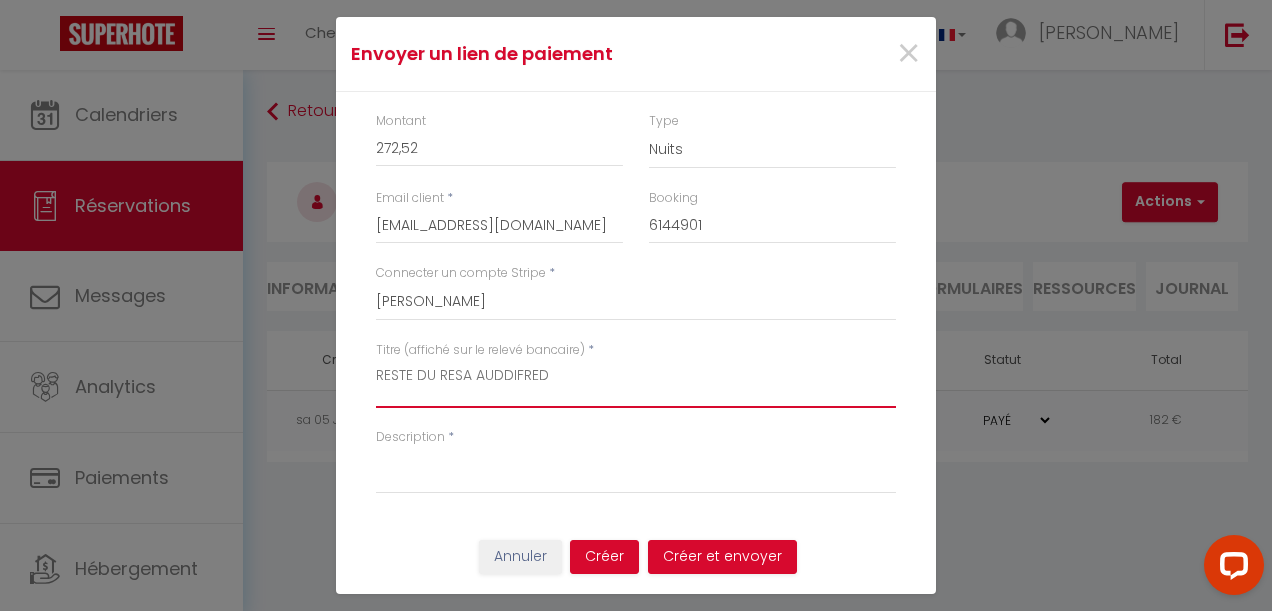 click on "RESTE DU RESA AUDDIFRED" at bounding box center (636, 384) 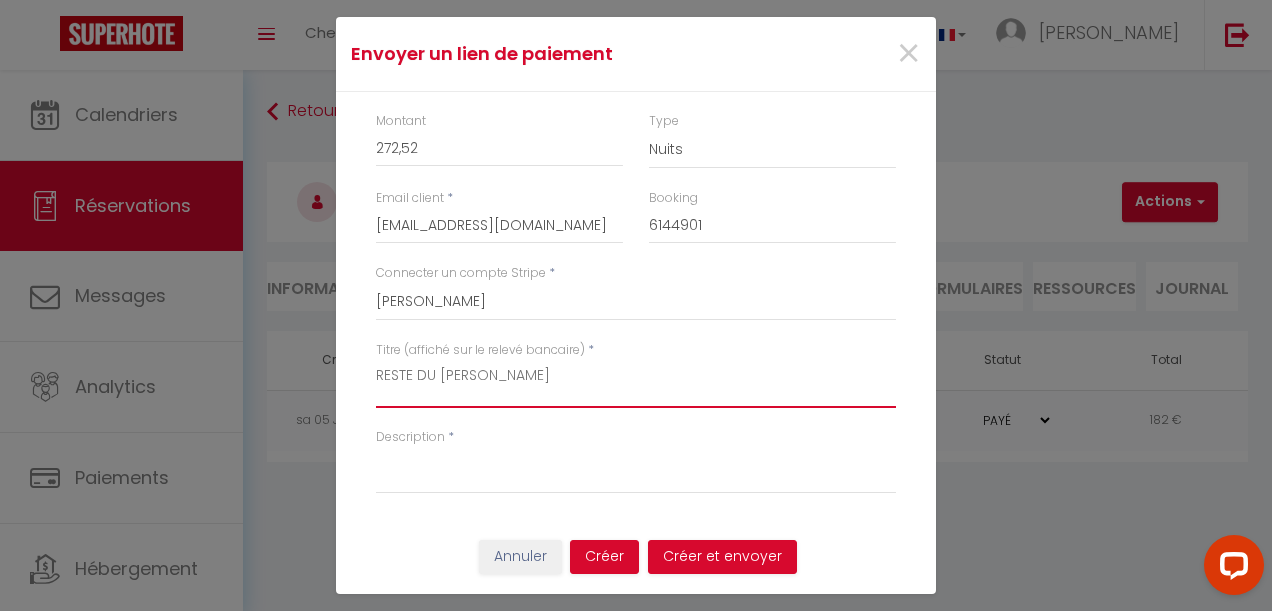 click on "RESTE DU RESA AUDIFRED" at bounding box center (636, 384) 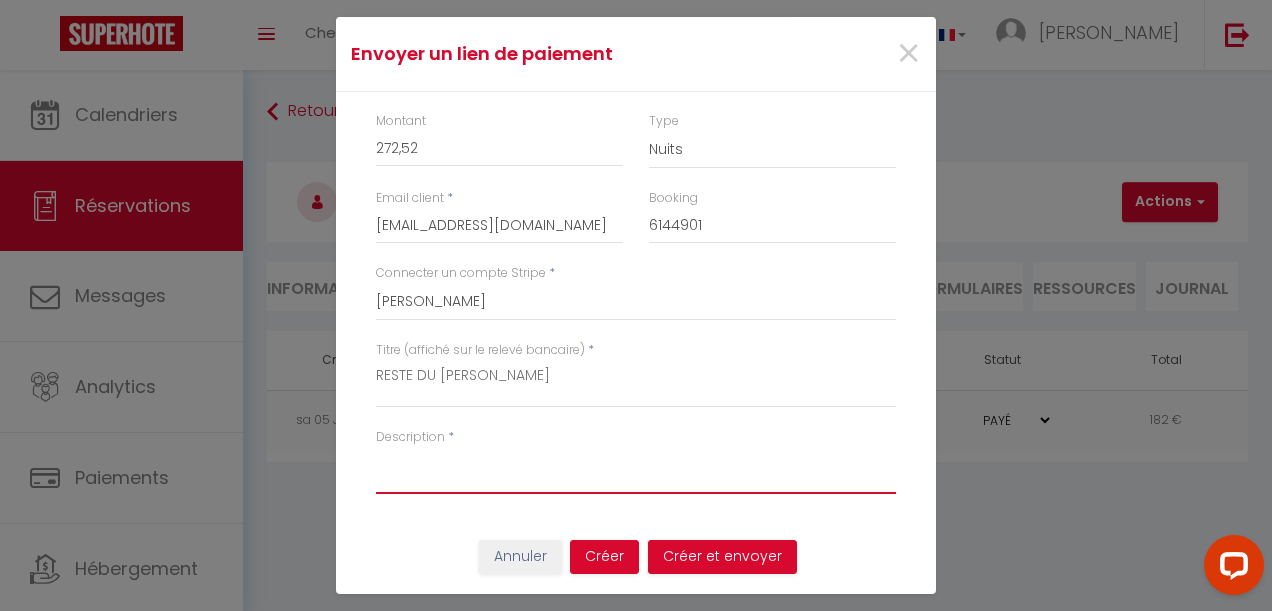 click on "Description" at bounding box center (636, 470) 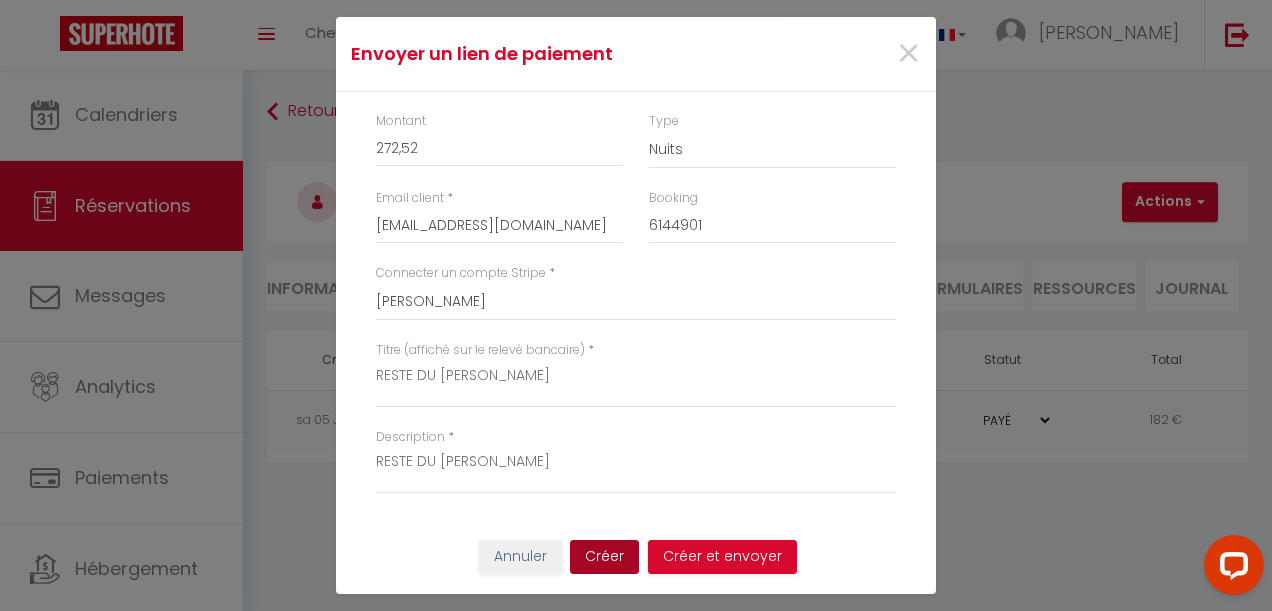 click on "Créer" at bounding box center [604, 557] 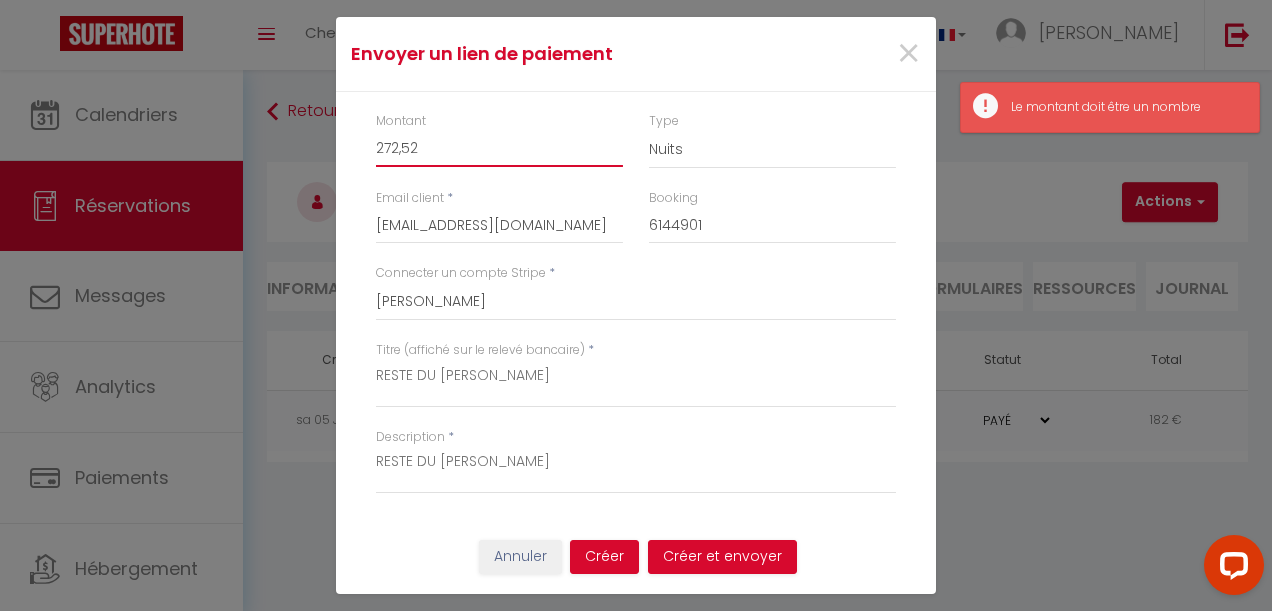 click on "272,52" at bounding box center [499, 149] 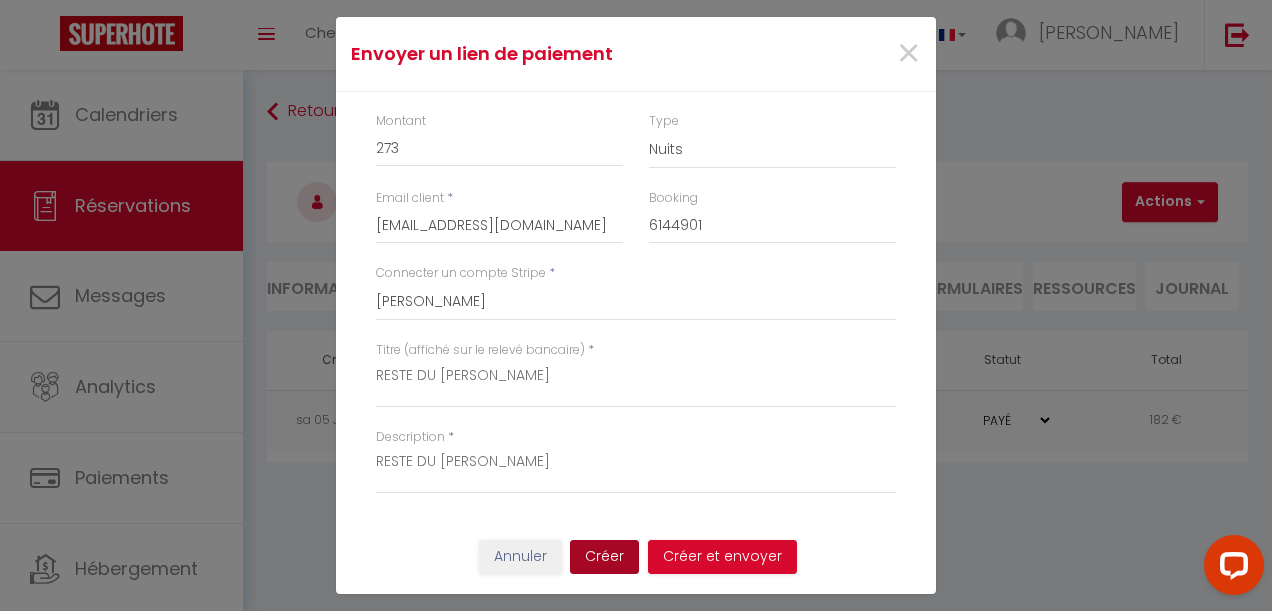 click on "Créer" at bounding box center (604, 557) 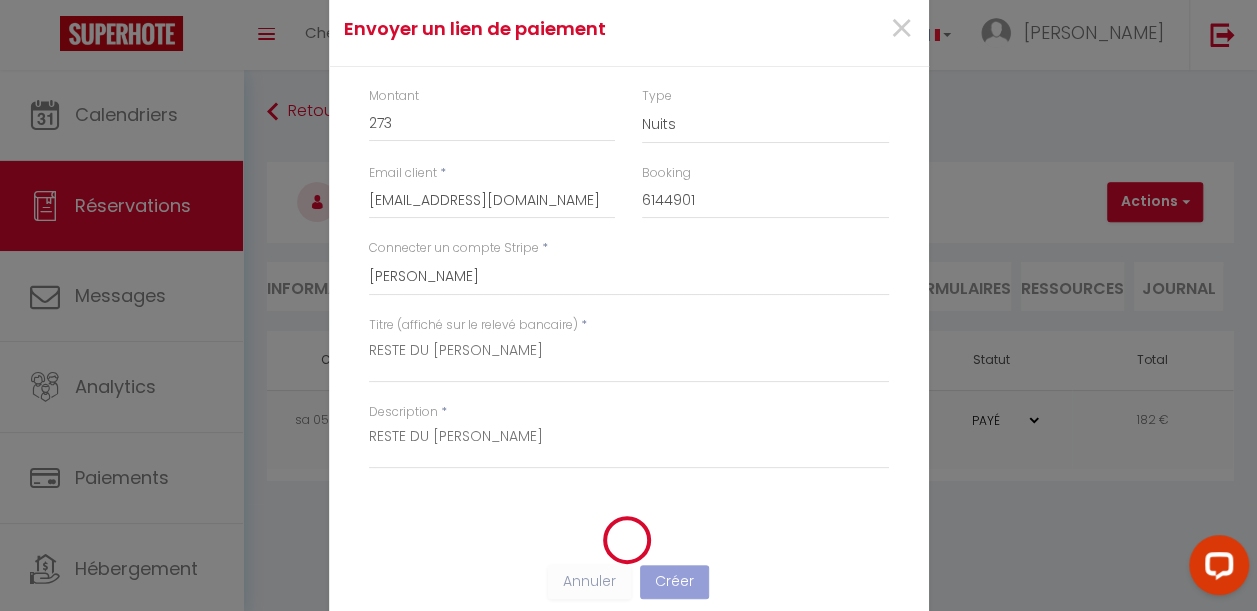 scroll, scrollTop: 30, scrollLeft: 0, axis: vertical 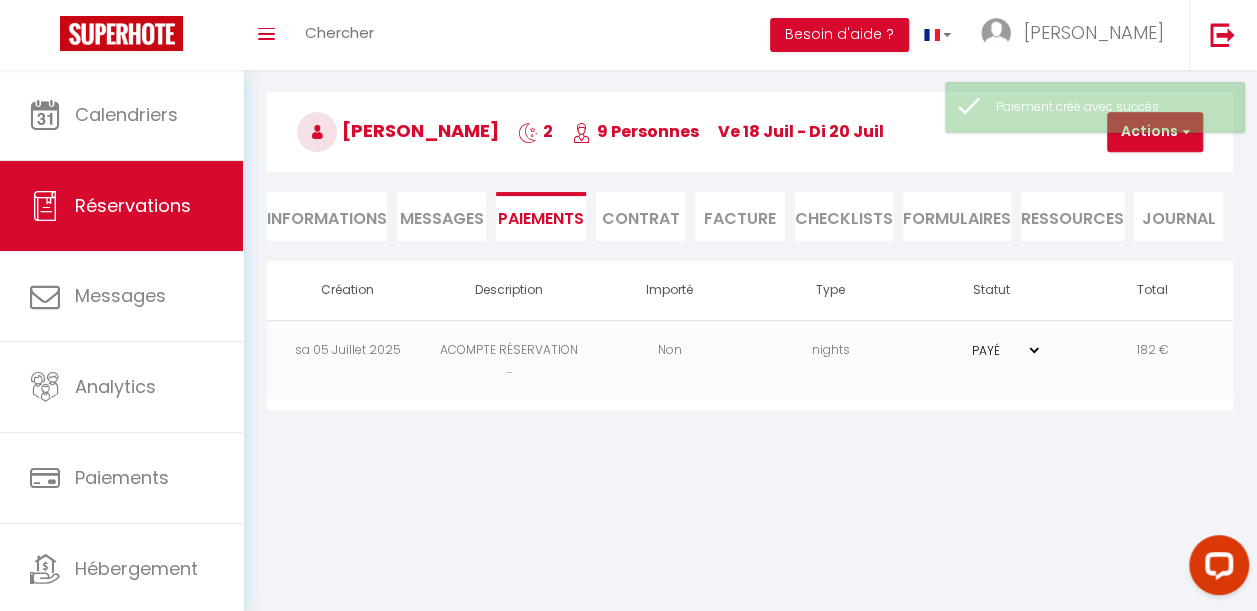 click on "Coaching SuperHote ce soir à 18h00, pour participer:  https://us02web.zoom.us/j/4667554618?pwd=QUhUTnBqenhNTG1HazhBOFJXWjRYUT09   ×     Toggle navigation       Toggle Search     Toggle menubar     Chercher   BUTTON
Besoin d'aide ?
Jeanne   Paramètres        Équipe     Résultat de la recherche   Aucun résultat     Calendriers     Réservations     Messages     Analytics      Paiements     Hébergement     Notifications                 Résultat de la recherche   Id   Appart   Voyageur    Checkin   Checkout   Nuits   Pers.   Plateforme   Statut     Résultat de la recherche   Aucun résultat            Retourner vers    Manuel   Audiffred   2    9 Personnes
ve 18 Juil - di 20 Juil
Actions
Enregistrer   Dupliquer   Supprimer
Actions
Enregistrer   Aperçu et éditer   Envoyer la facture   Copier le lien" at bounding box center [628, 305] 